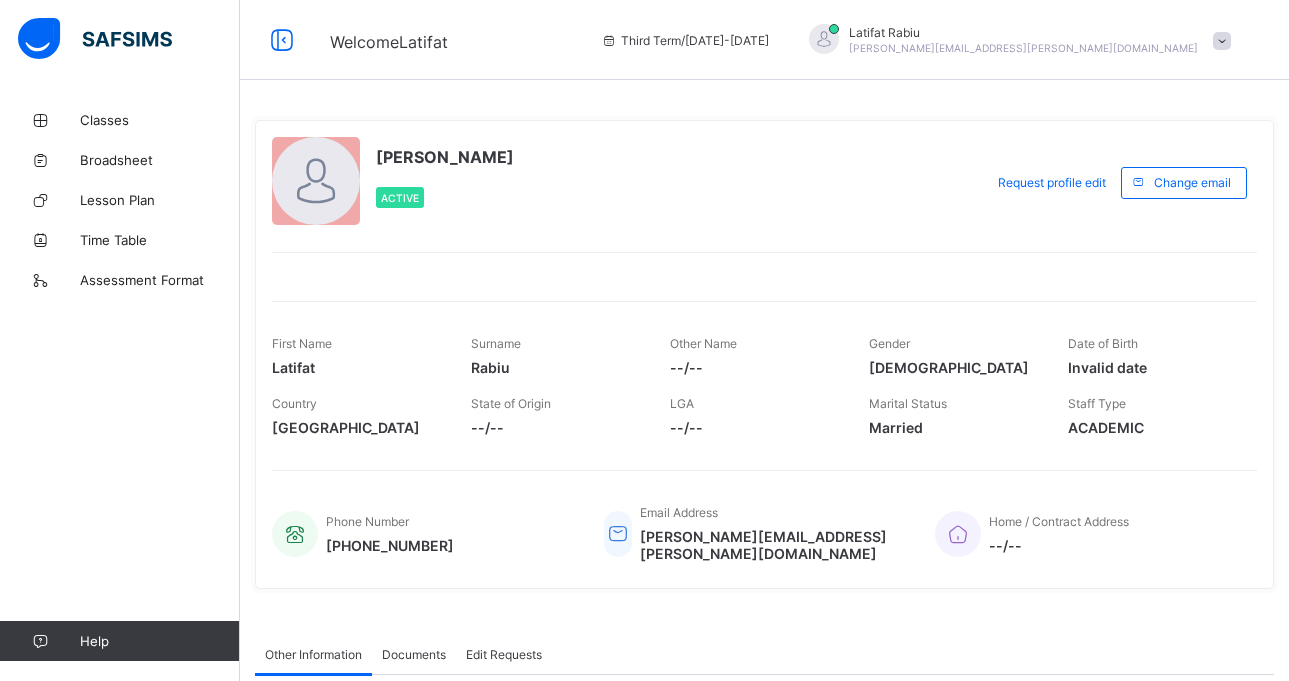 click on "Classes" at bounding box center [160, 120] 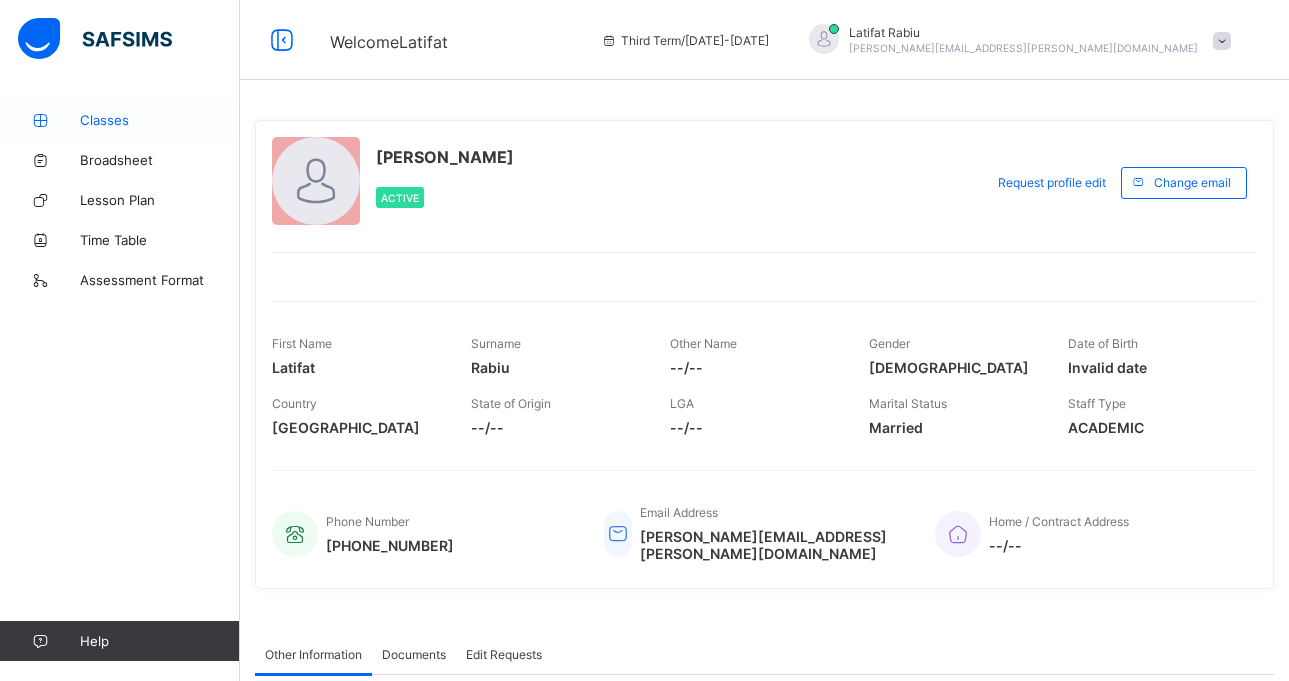 scroll, scrollTop: 0, scrollLeft: 0, axis: both 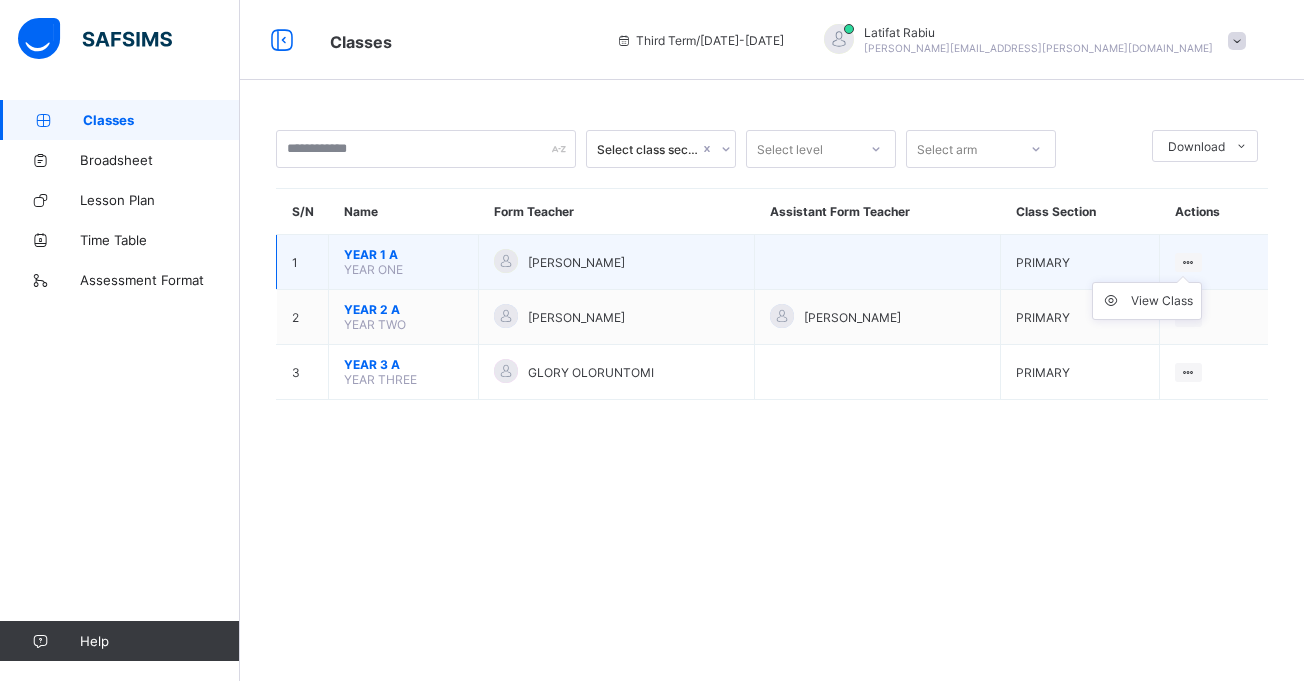 click at bounding box center [1188, 262] 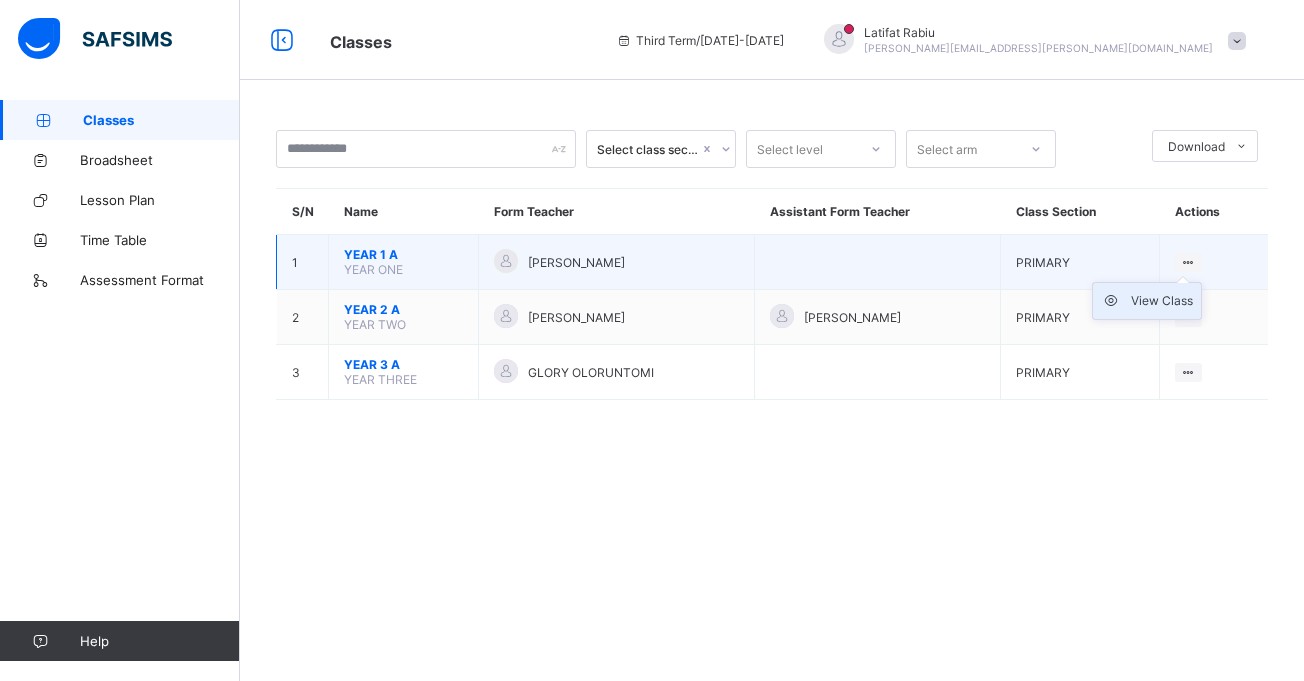click on "View Class" at bounding box center (1162, 301) 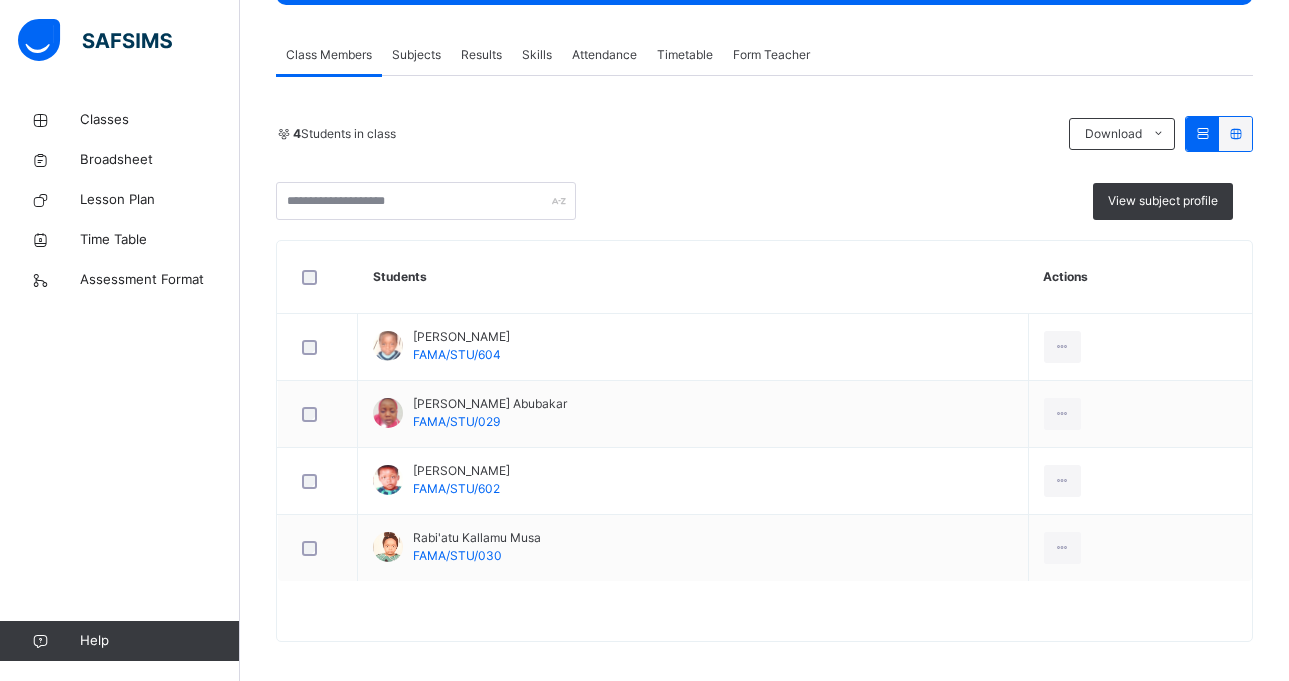 scroll, scrollTop: 352, scrollLeft: 0, axis: vertical 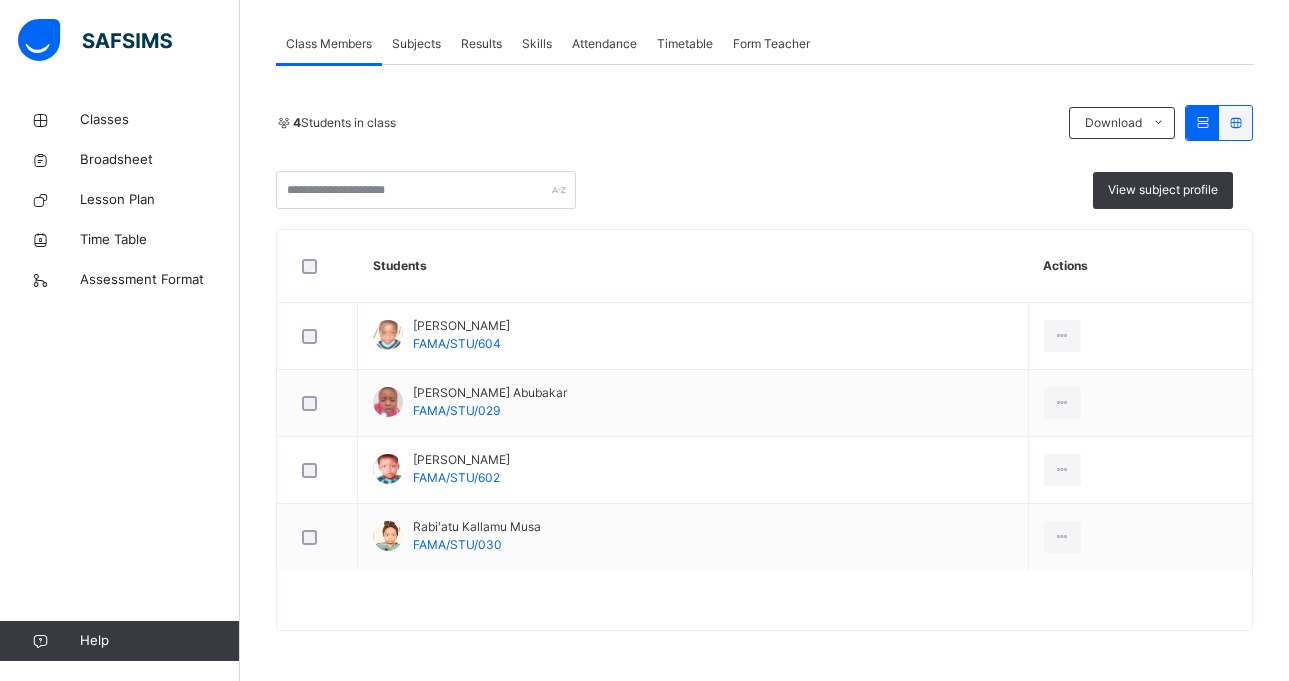 click on "Subjects" at bounding box center (416, 44) 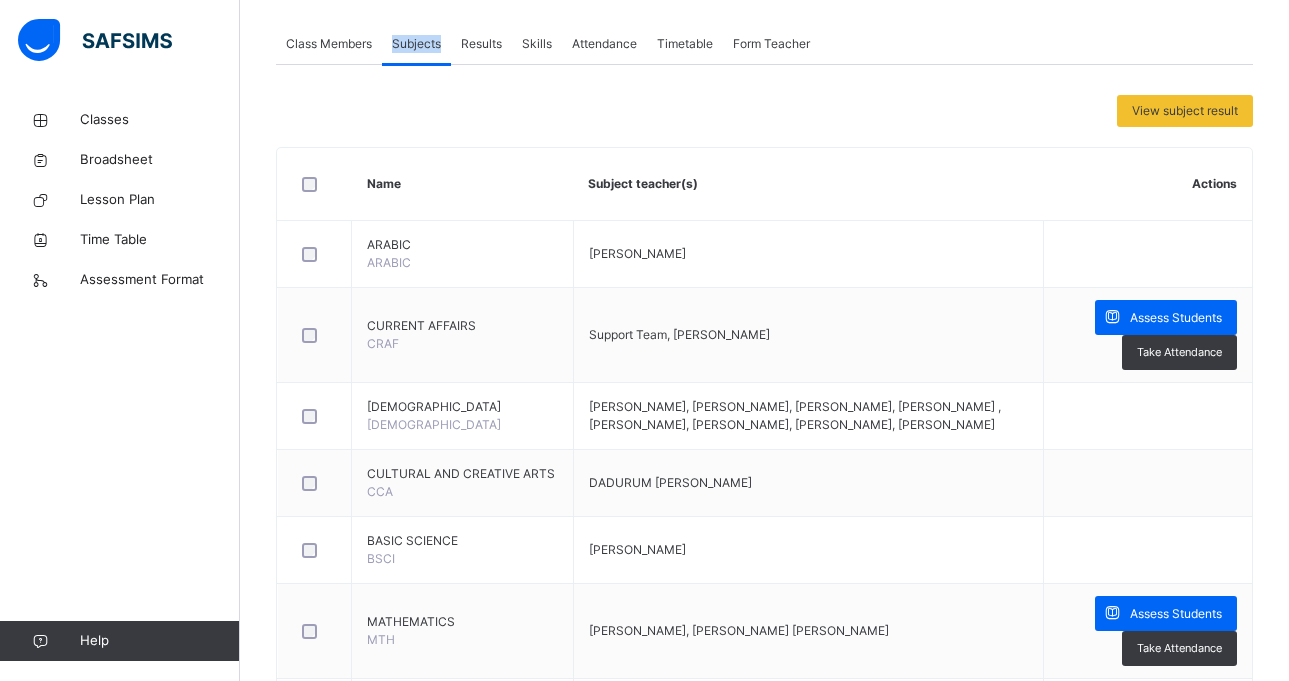 click on "Subjects" at bounding box center (416, 44) 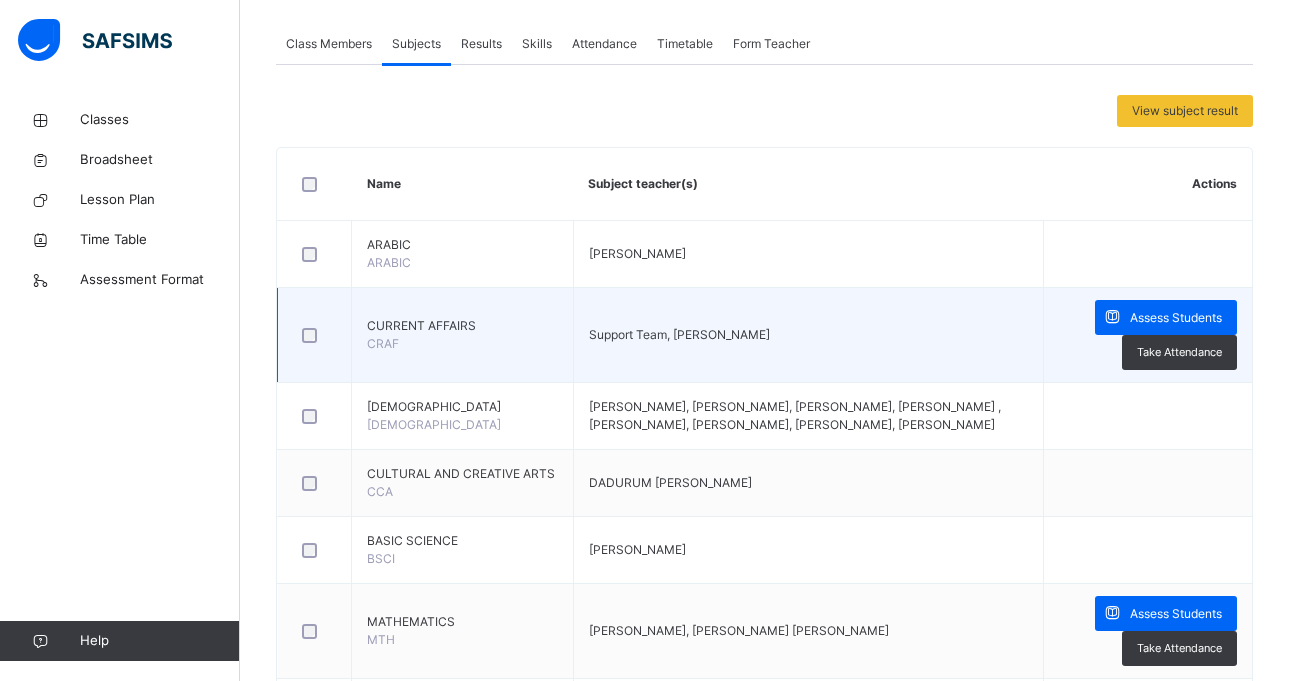 click on "Support Team, [PERSON_NAME]" at bounding box center (679, 334) 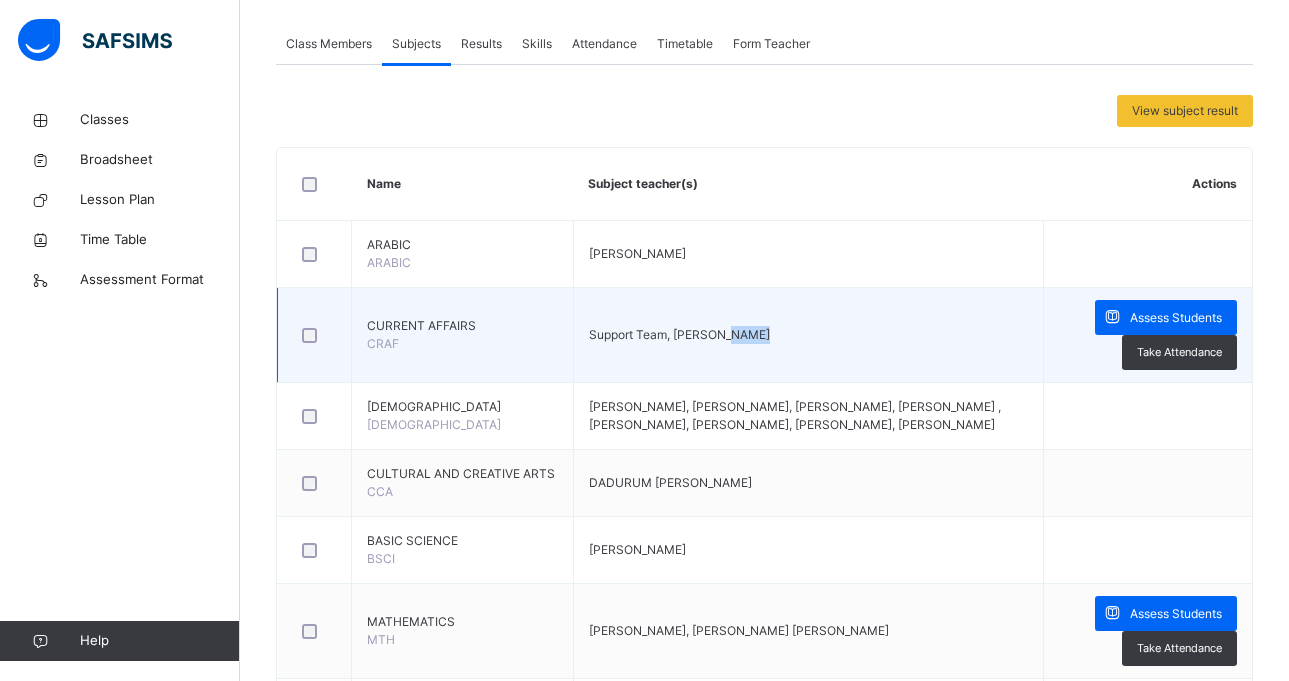 click on "Support Team, [PERSON_NAME]" at bounding box center [679, 334] 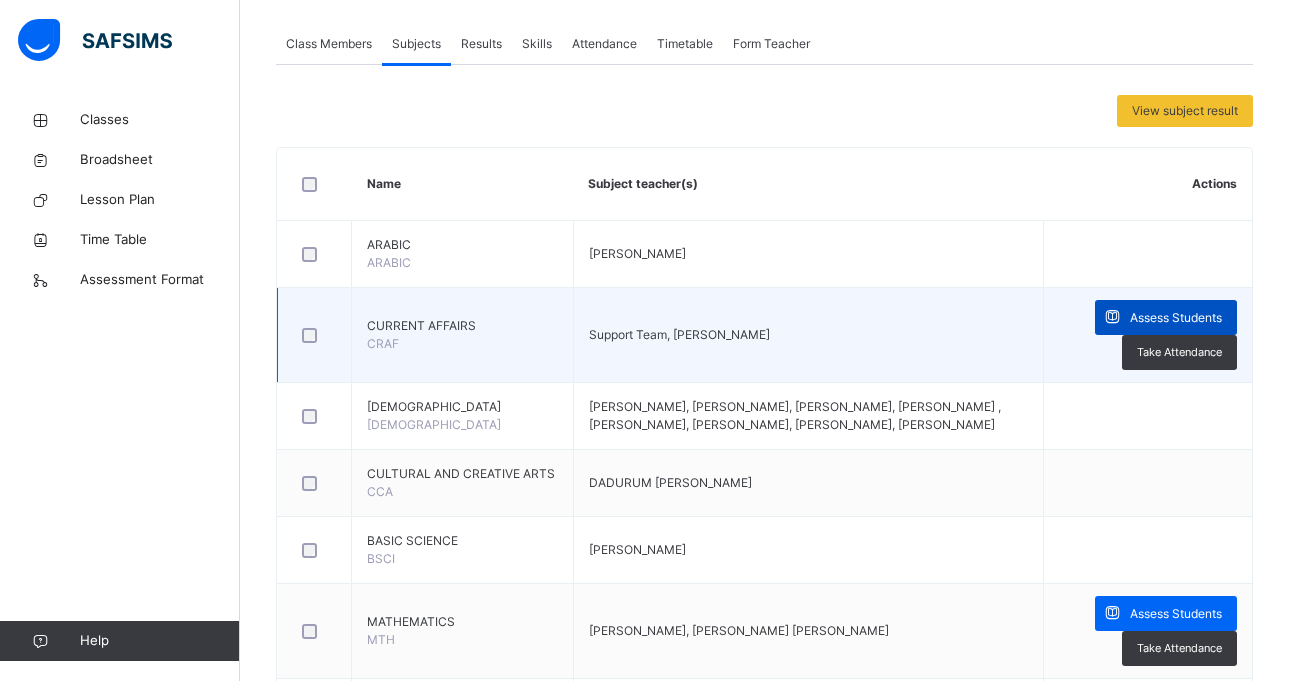 click on "Assess Students" at bounding box center (1176, 318) 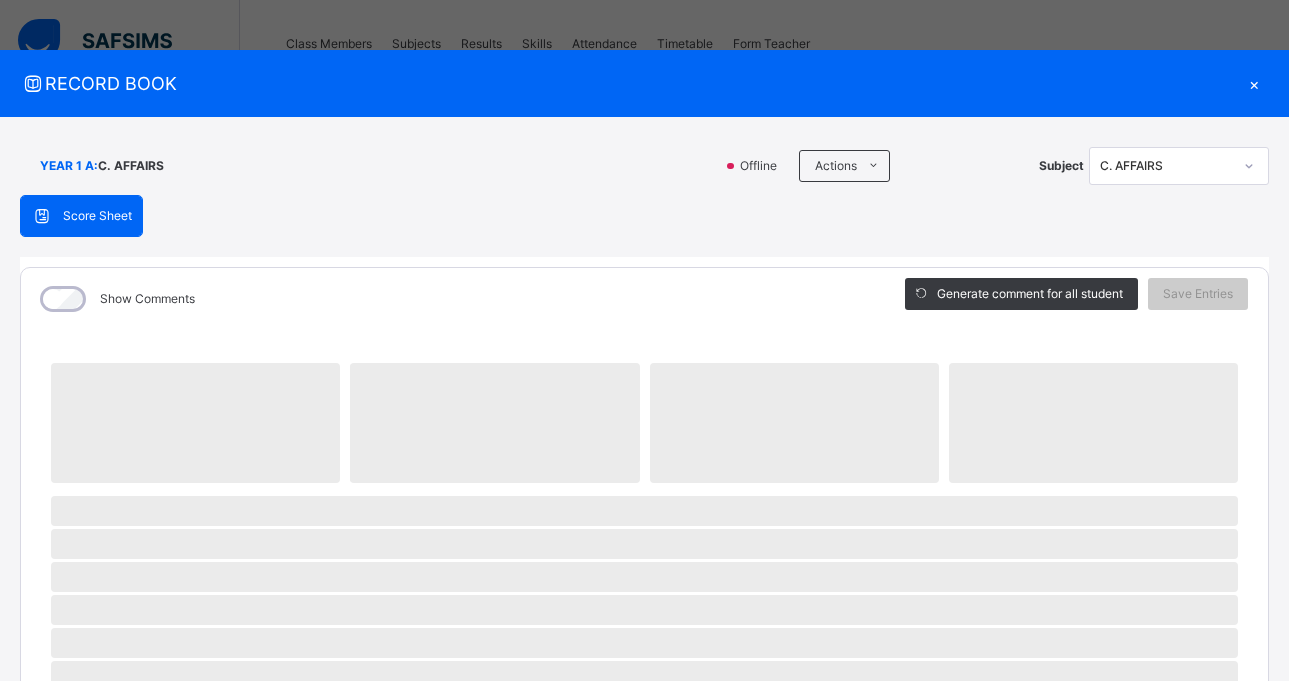 click on "Score Sheet Score Sheet Show Comments   Generate comment for all student   Save Entries Class Level:  YEAR 1   A Subject:  C. AFFAIRS Session:  2024/2025 Session Session:  Third Term ‌ ‌ ‌ ‌ ‌ ‌ ‌ ‌ ‌ ‌ ‌ ‌ ‌ ‌ ‌ ‌ ‌ ‌ ‌ ‌ ‌ ‌ ‌ ‌ ‌ ‌ ‌ ‌ ‌   ×   Subject Teacher’s Comment Generate and see in full the comment developed by the AI with an option to regenerate the comment [PERSON_NAME] Bot Please wait while the [PERSON_NAME] Bot generates comments for all your students" at bounding box center [644, 777] 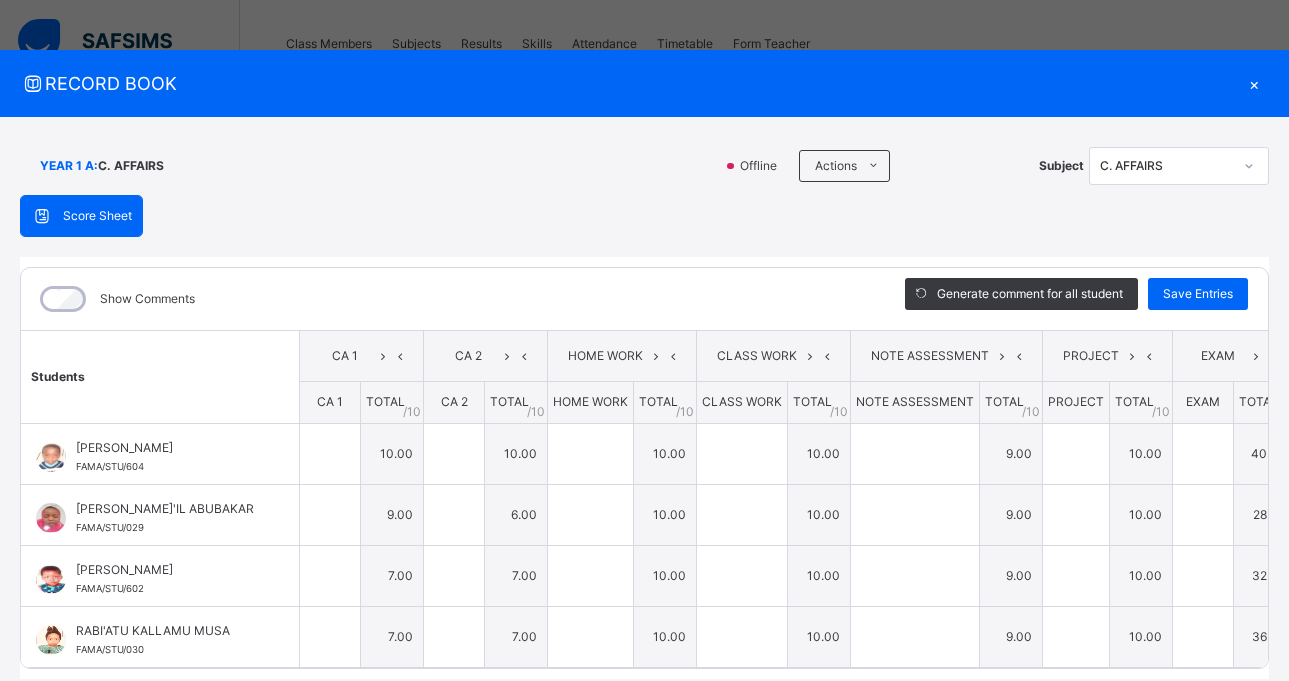 type on "**" 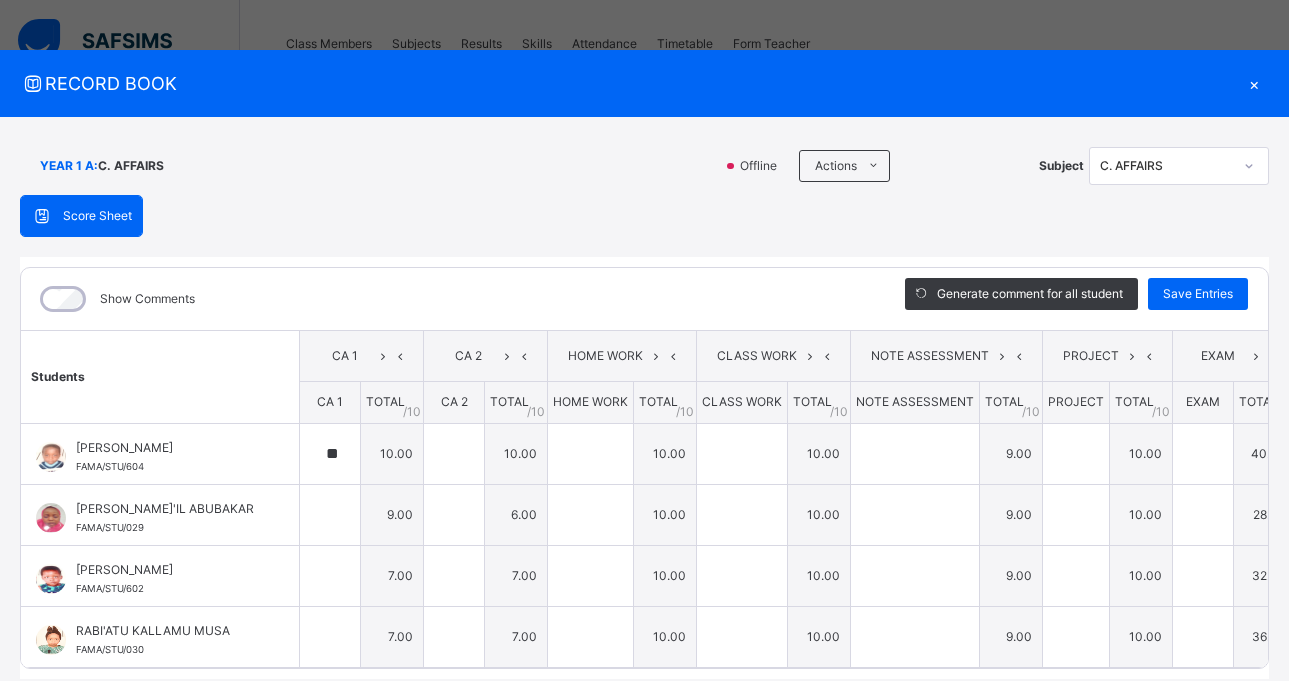 type on "**" 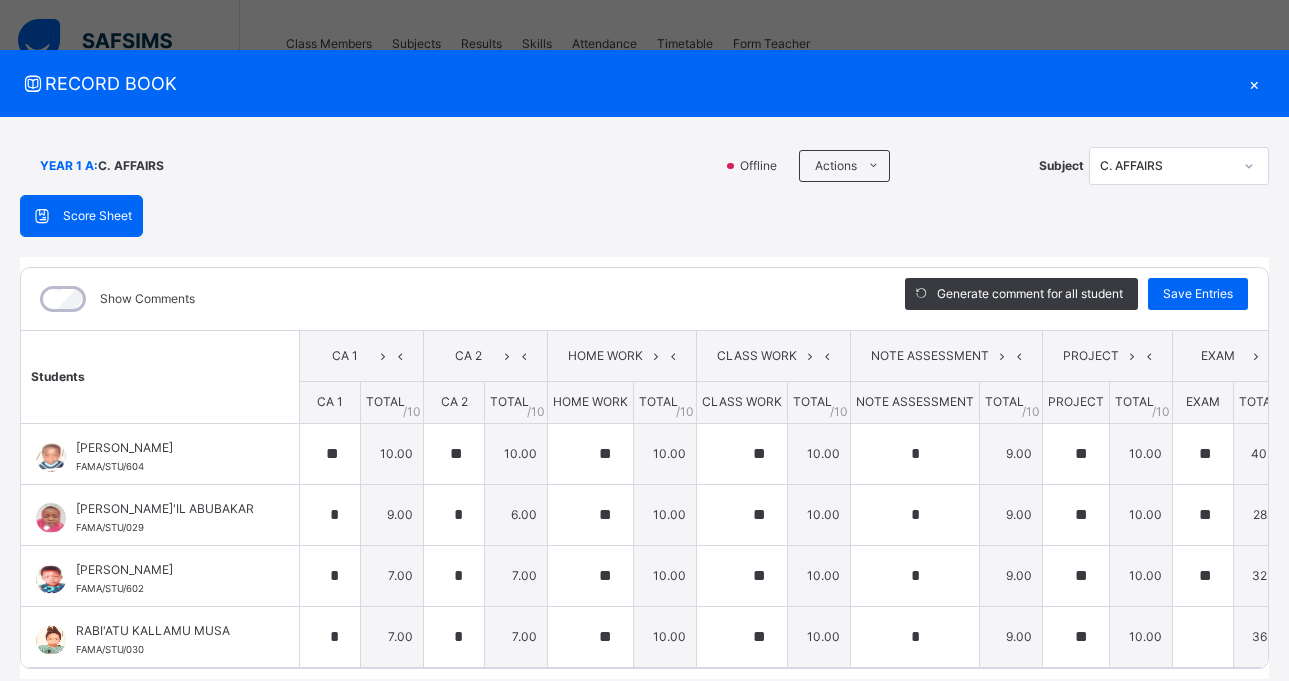 type on "**" 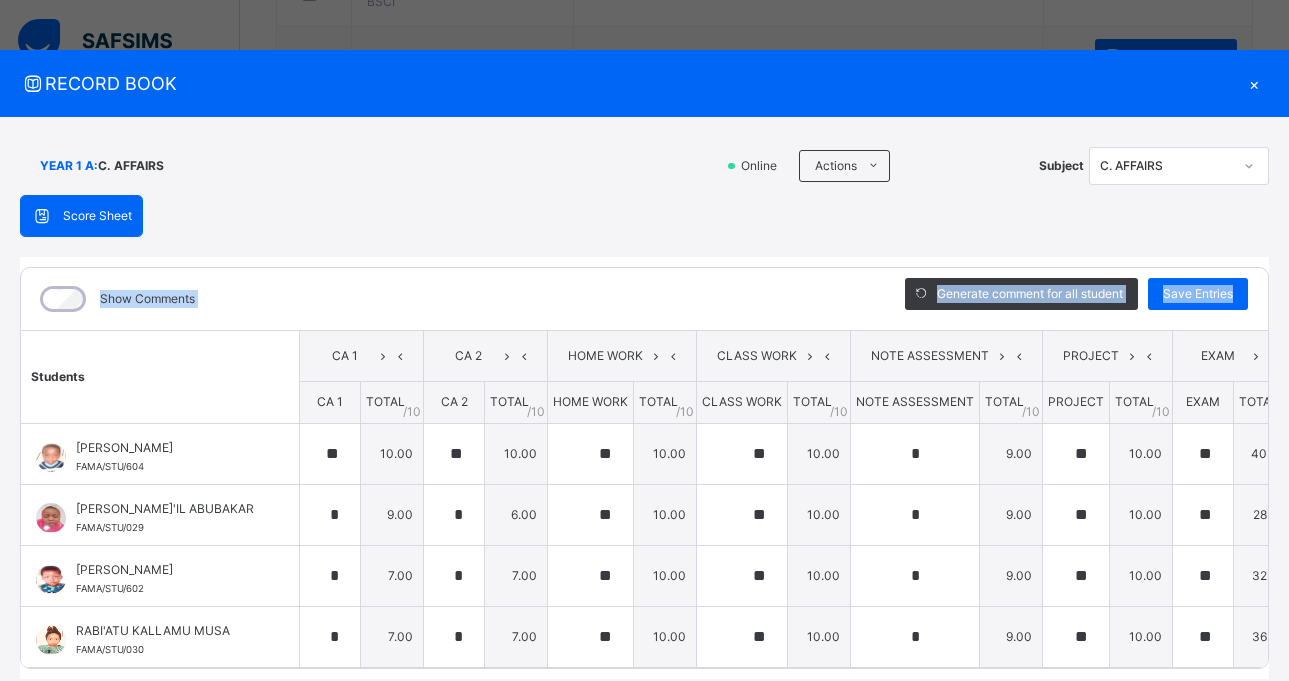 scroll, scrollTop: 933, scrollLeft: 0, axis: vertical 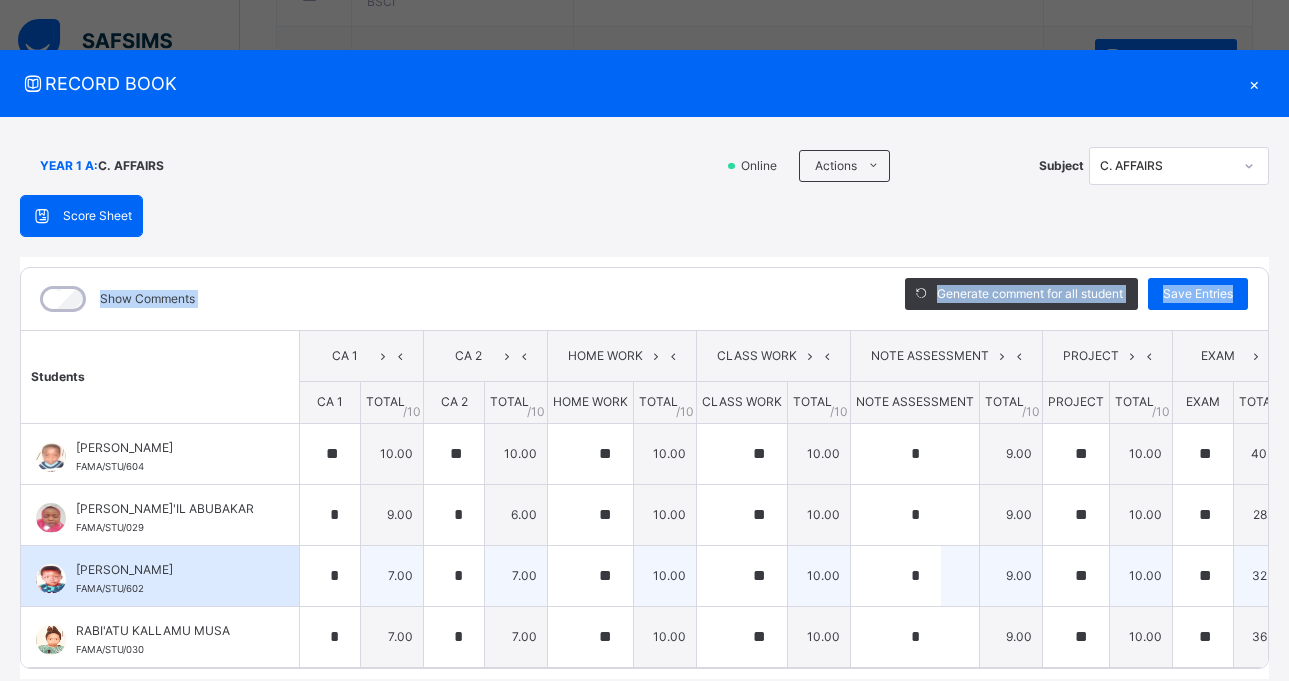 click on "85.00" at bounding box center [1328, 575] 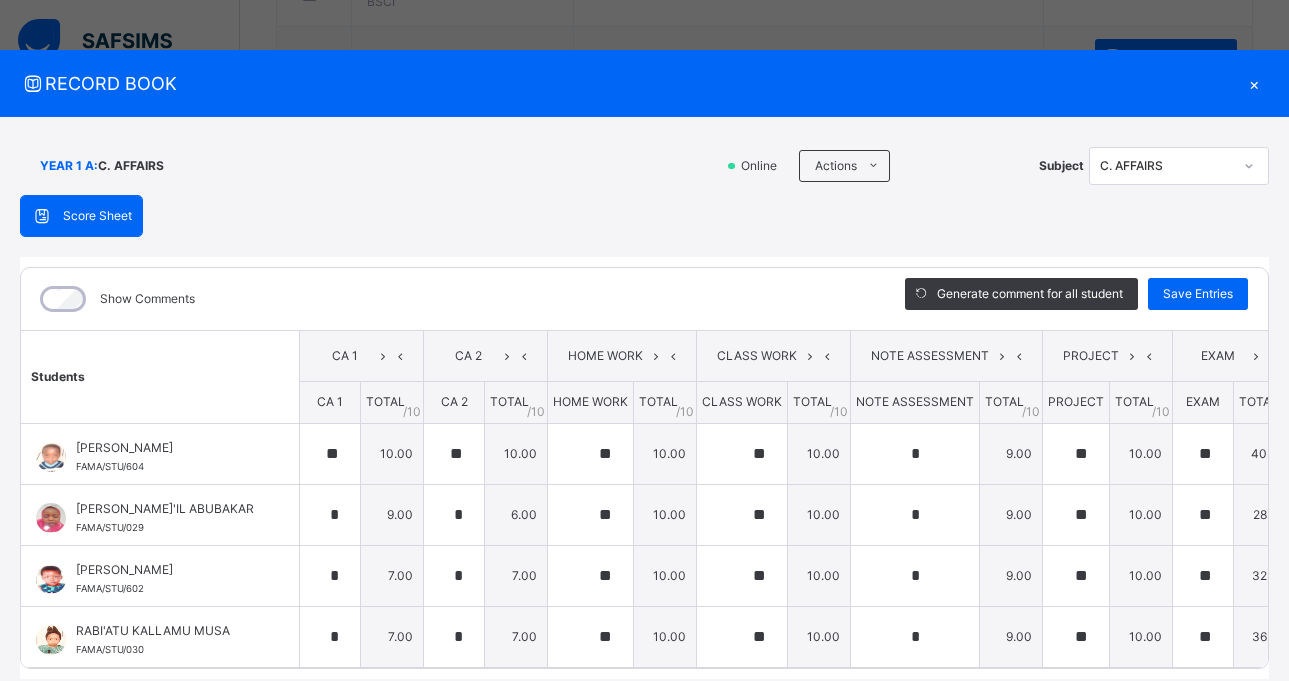 scroll, scrollTop: 919, scrollLeft: 0, axis: vertical 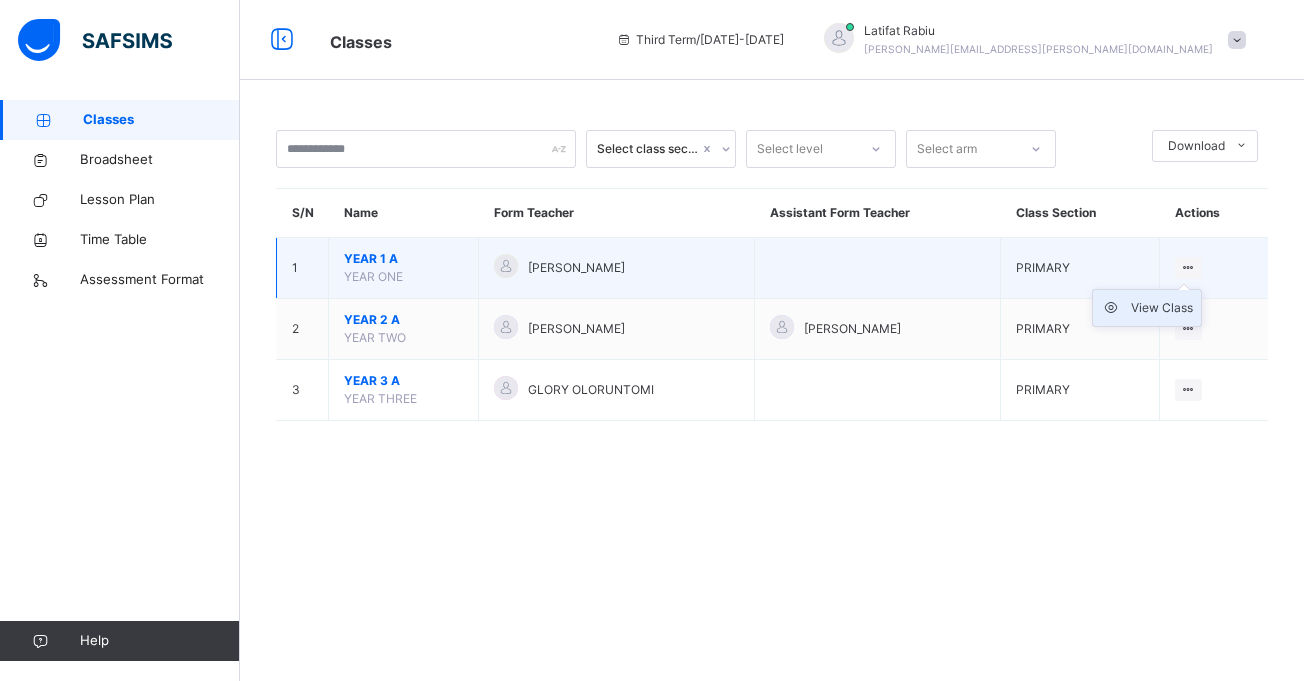 click on "View Class" at bounding box center [1162, 308] 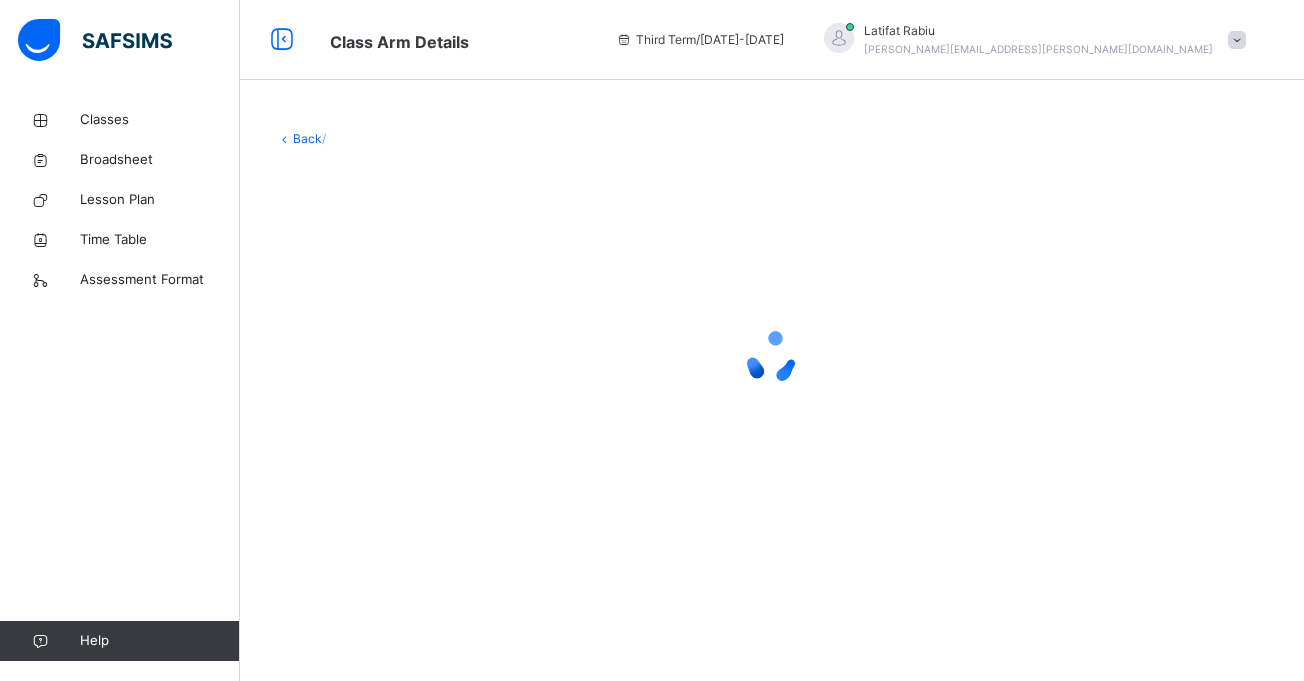 click at bounding box center (772, 358) 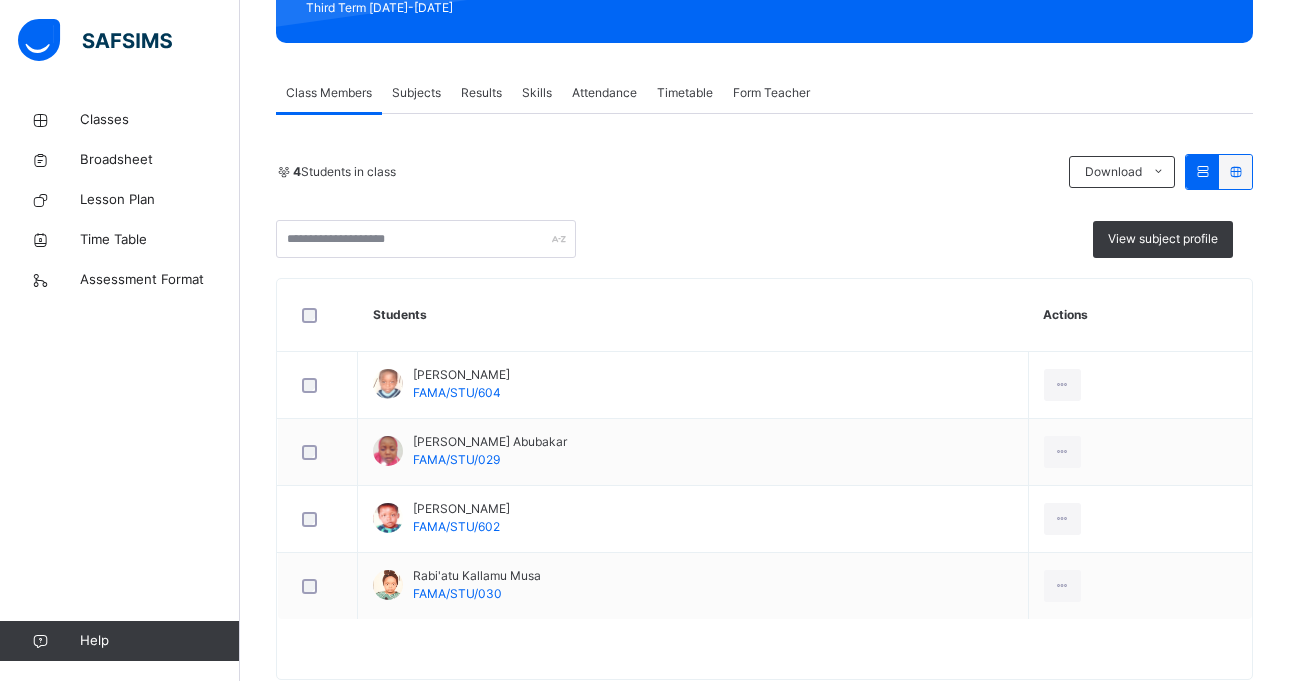 scroll, scrollTop: 320, scrollLeft: 0, axis: vertical 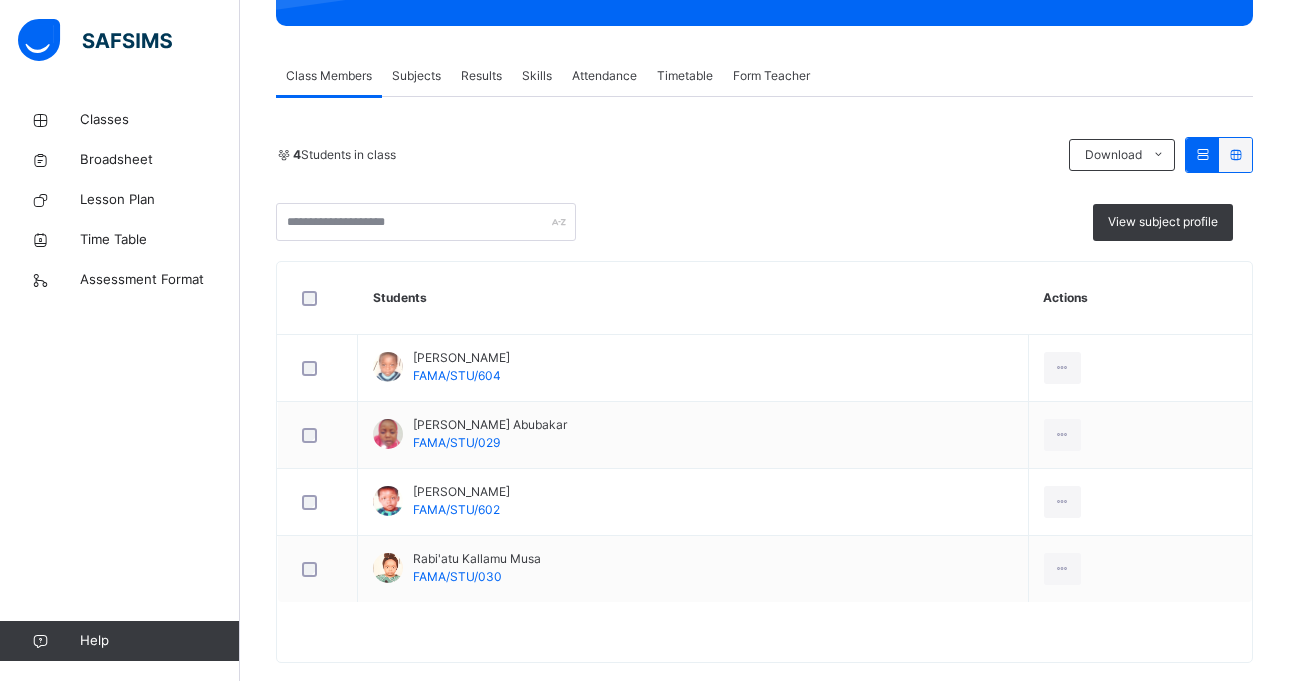 click on "Subjects" at bounding box center [416, 76] 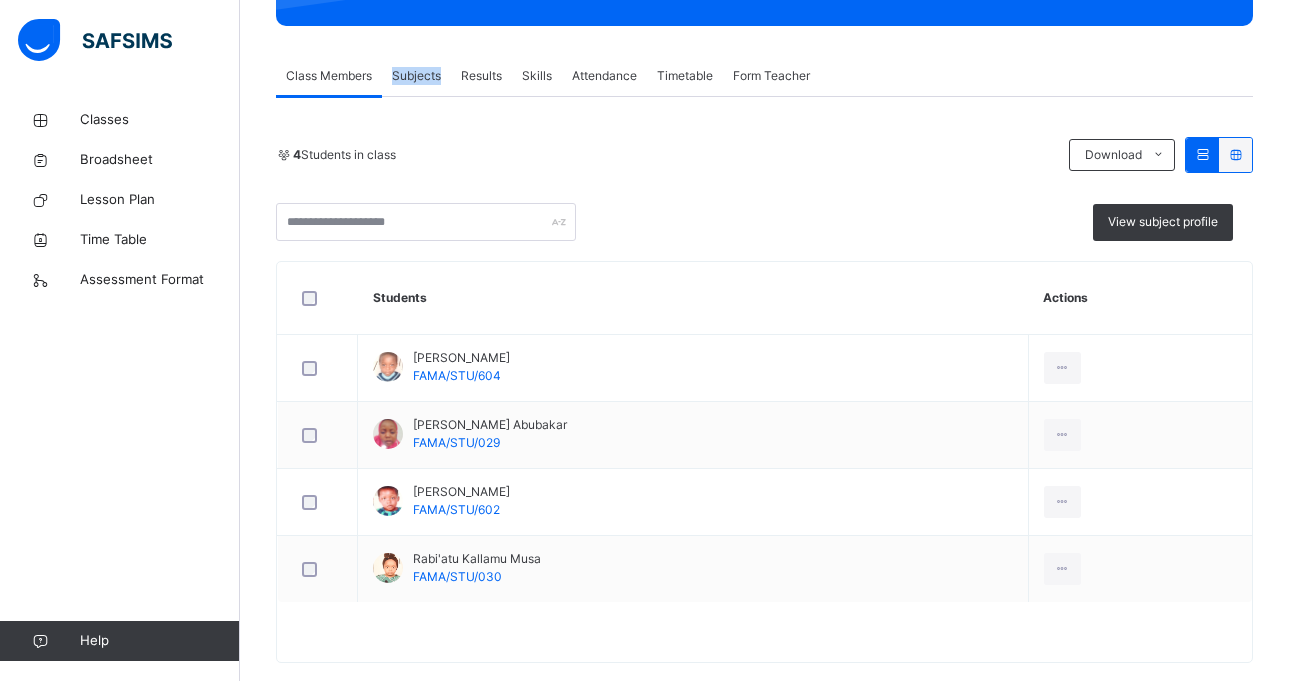 click on "Subjects" at bounding box center [416, 76] 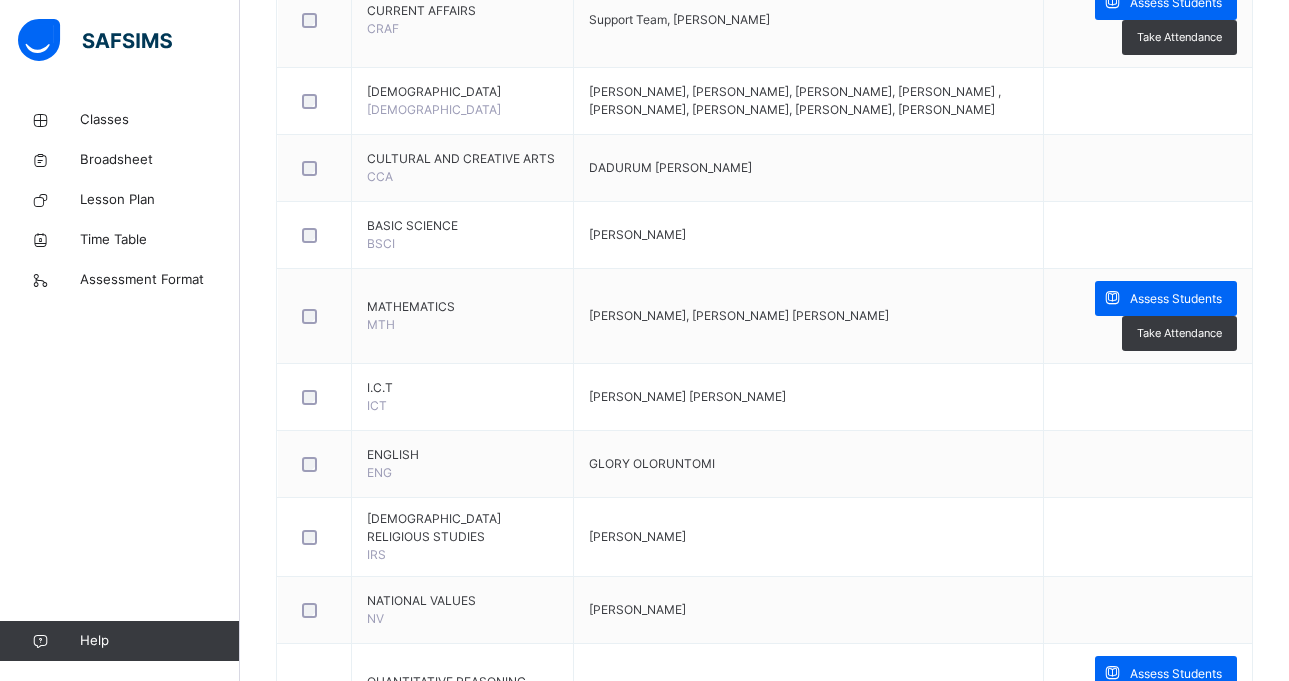 scroll, scrollTop: 707, scrollLeft: 0, axis: vertical 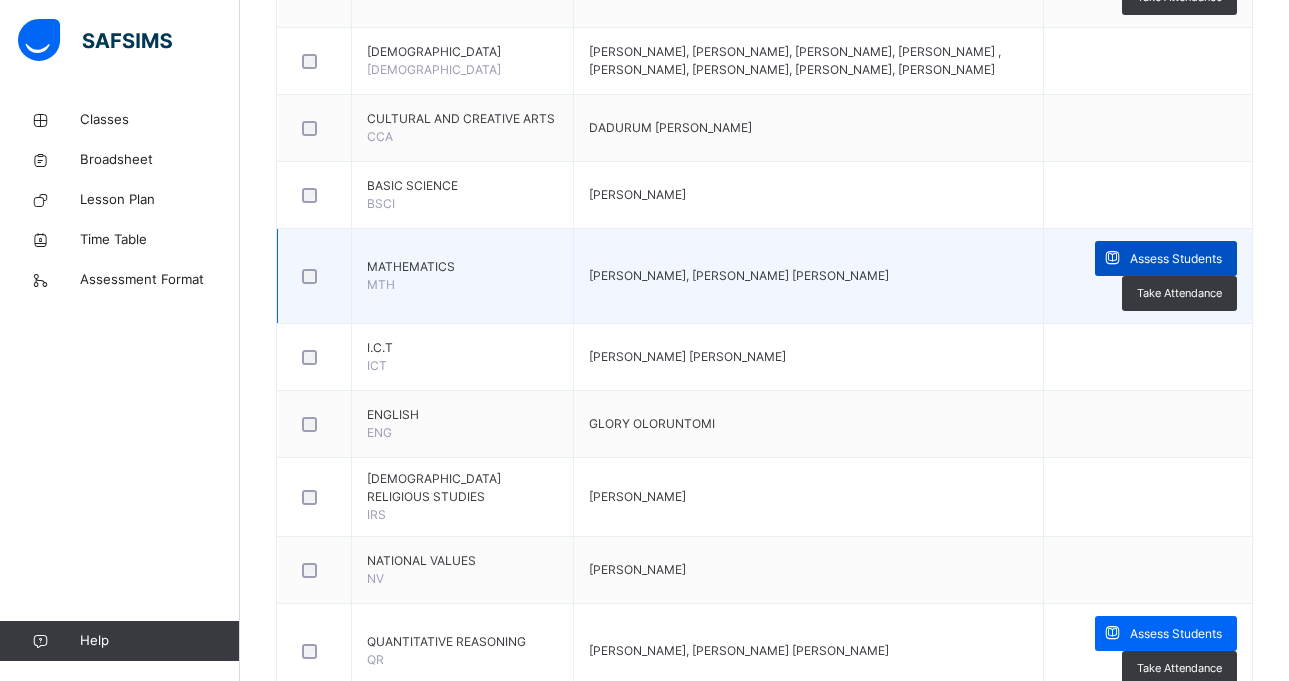 click on "Assess Students" at bounding box center [1176, 259] 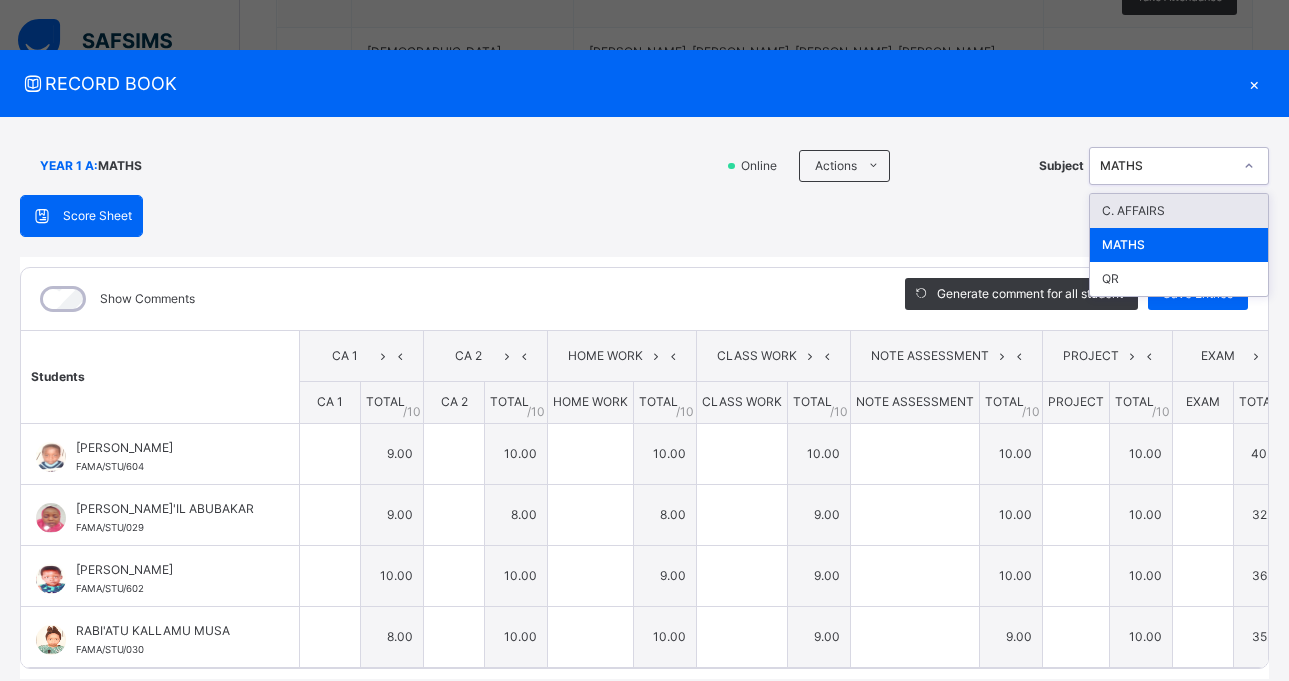 type on "*" 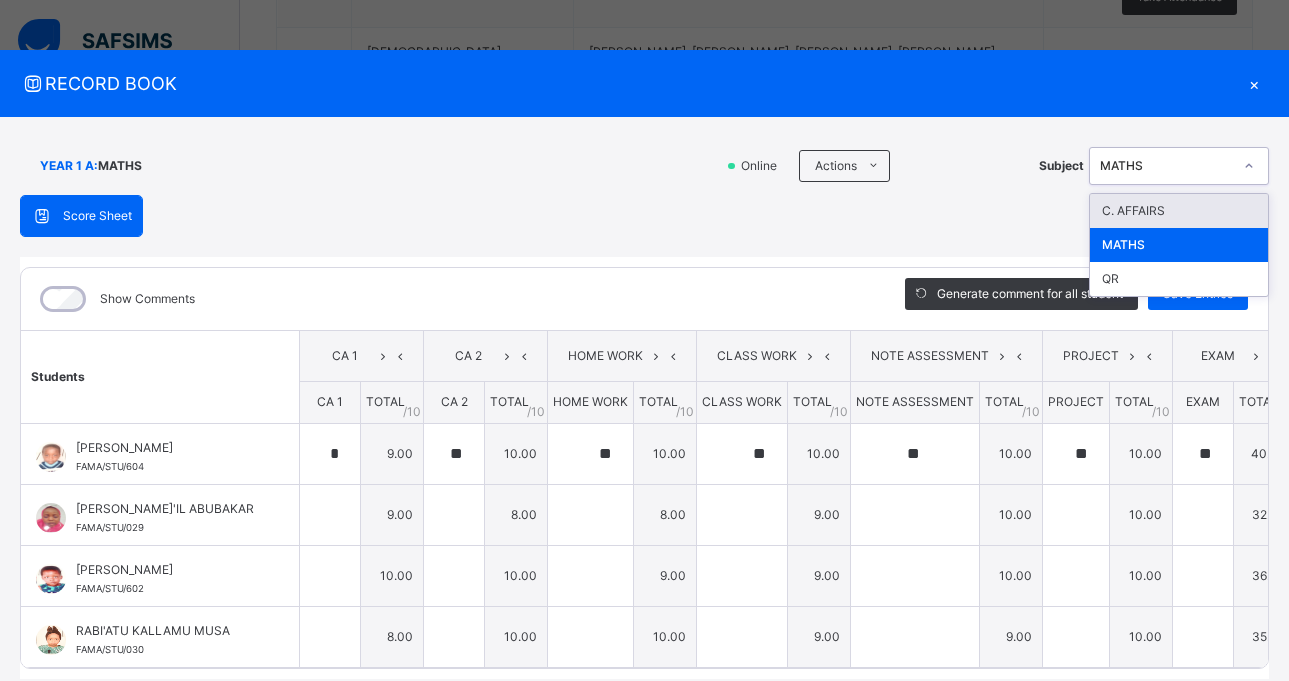 type on "*" 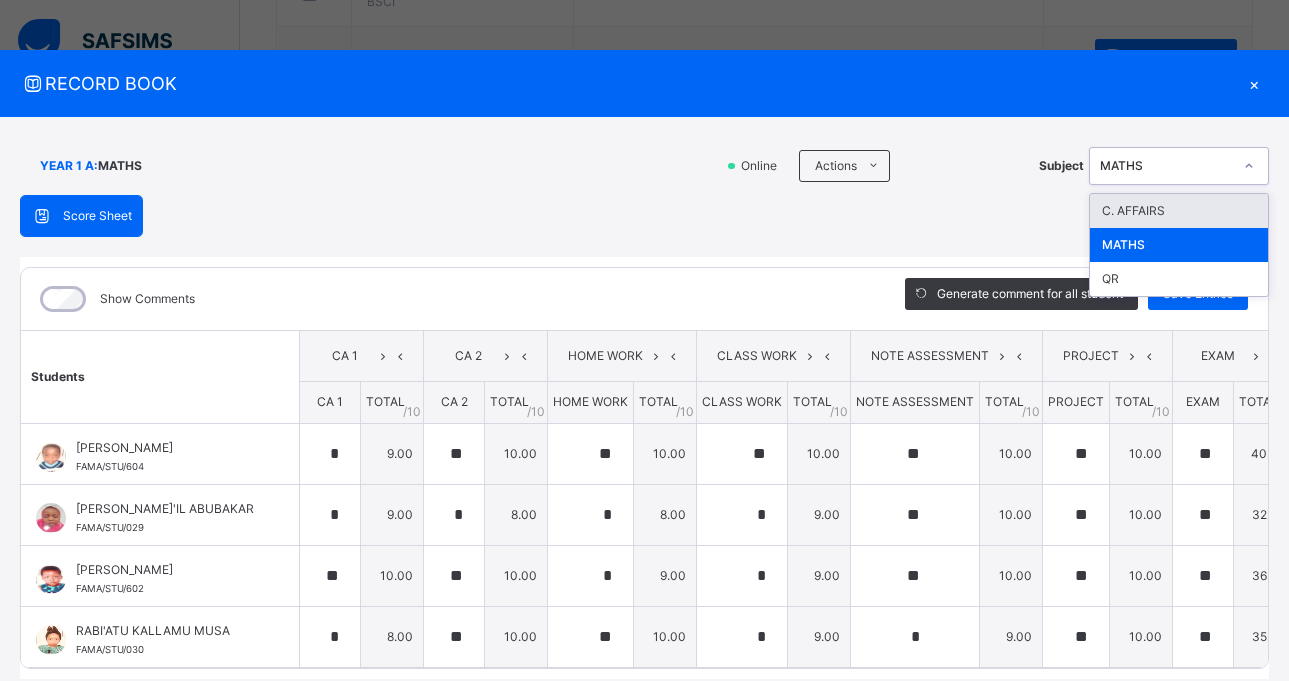scroll, scrollTop: 933, scrollLeft: 0, axis: vertical 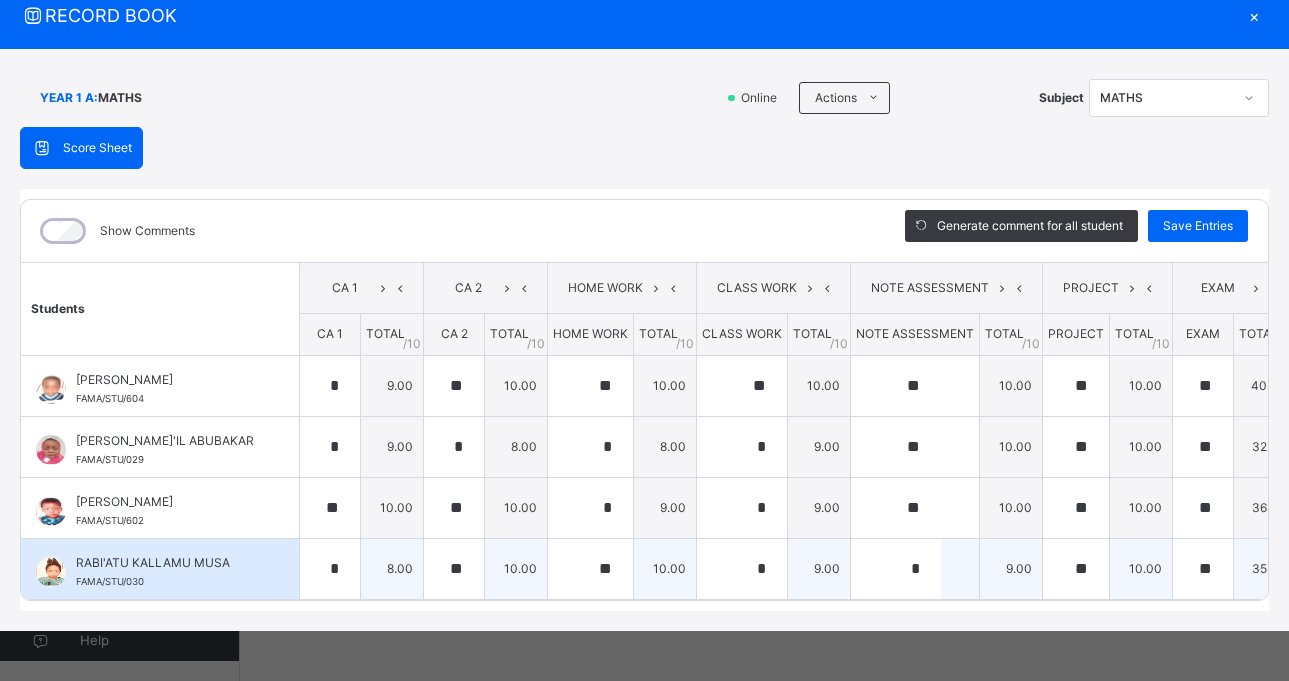 click on "91.00" at bounding box center [1328, 568] 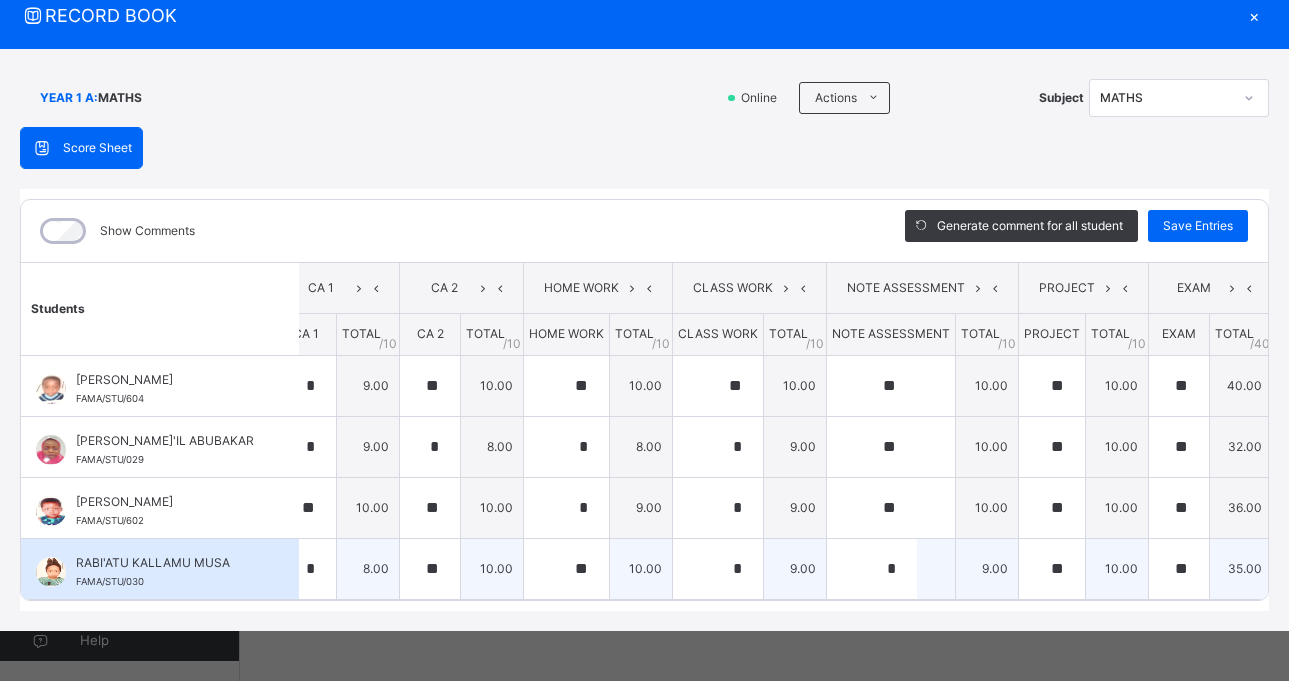 click on "91.00" at bounding box center (1304, 568) 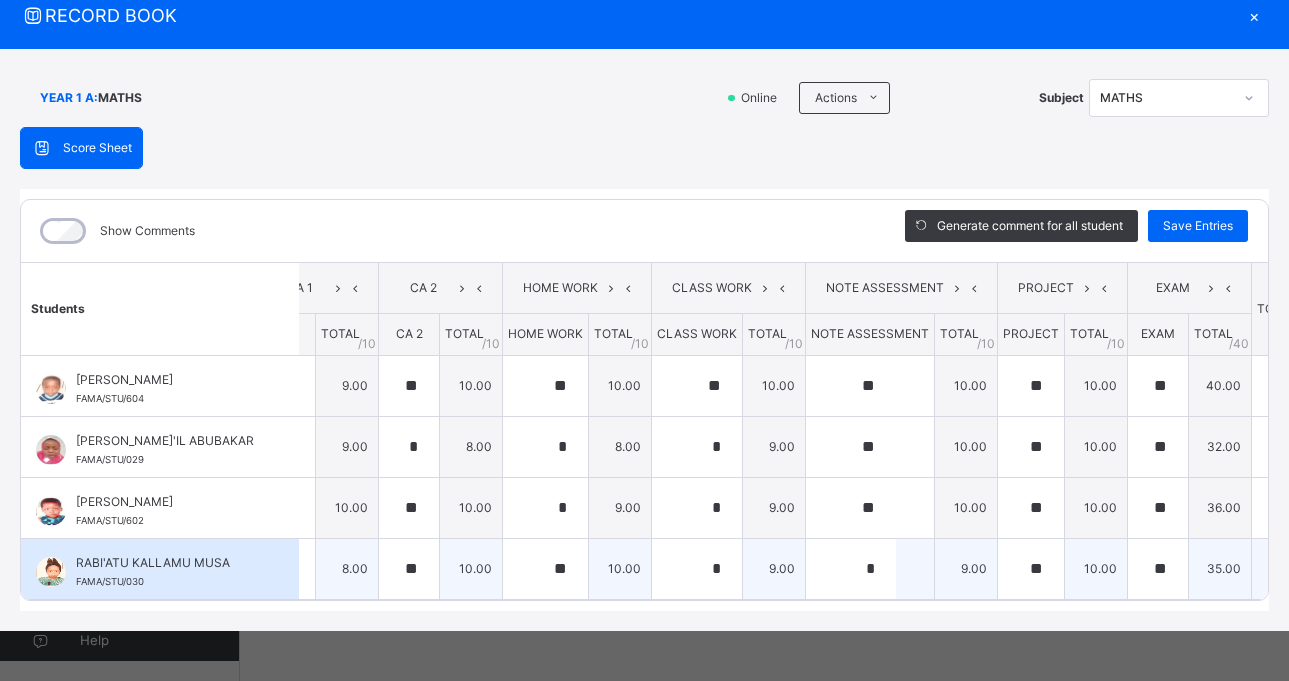 scroll, scrollTop: 0, scrollLeft: 50, axis: horizontal 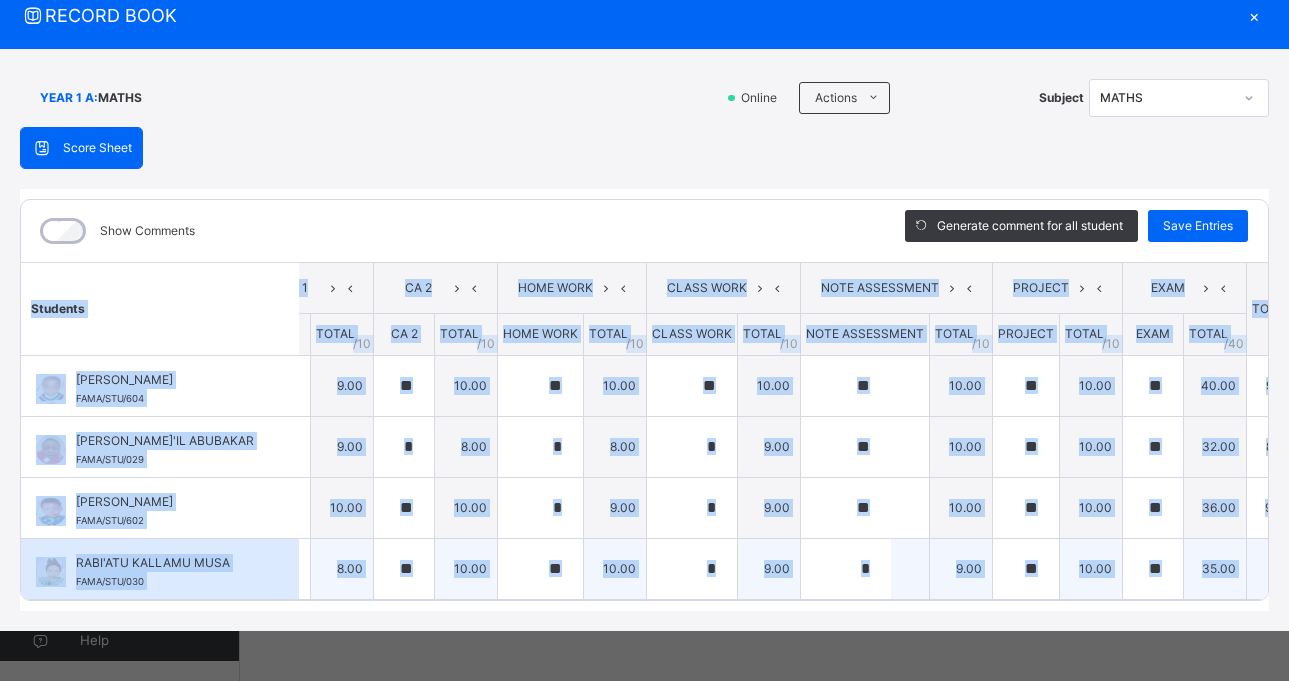click on "YEAR 1   A :   MATHS Online Actions  Download Empty Score Sheet  Upload/map score sheet Subject  MATHS FAMA [DEMOGRAPHIC_DATA] INTERNATIONAL SCHOOL Date: [DATE] 9:20:35 am Score Sheet Score Sheet Show Comments   Generate comment for all student   Save Entries Class Level:  YEAR 1   A Subject:  MATHS Session:  2024/2025 Session Session:  Third Term Students CA 1 CA 2 HOME WORK CLASS WORK NOTE ASSESSMENT PROJECT EXAM TOTAL /100 Comment CA 1 TOTAL / 10 CA 2 TOTAL / 10 HOME WORK TOTAL / 10 CLASS WORK TOTAL / 10 NOTE ASSESSMENT TOTAL / 10 PROJECT TOTAL / 10 EXAM TOTAL / 40 [PERSON_NAME] [PERSON_NAME]/STU/604 [PERSON_NAME] [PERSON_NAME]/STU/604 * 9.00 ** 10.00 ** 10.00 ** 10.00 ** 10.00 ** 10.00 ** 40.00 99.00 Generate comment 0 / 250   ×   Subject Teacher’s Comment Generate and see in full the comment developed by the AI with an option to regenerate the comment [PERSON_NAME] [PERSON_NAME]/STU/604   Total 99.00  / 100.00 [PERSON_NAME] Bot   Regenerate     Use this comment   [PERSON_NAME]'IL [PERSON_NAME]/STU/029 [PERSON_NAME]'IL ABUBAKAR" at bounding box center (644, 340) 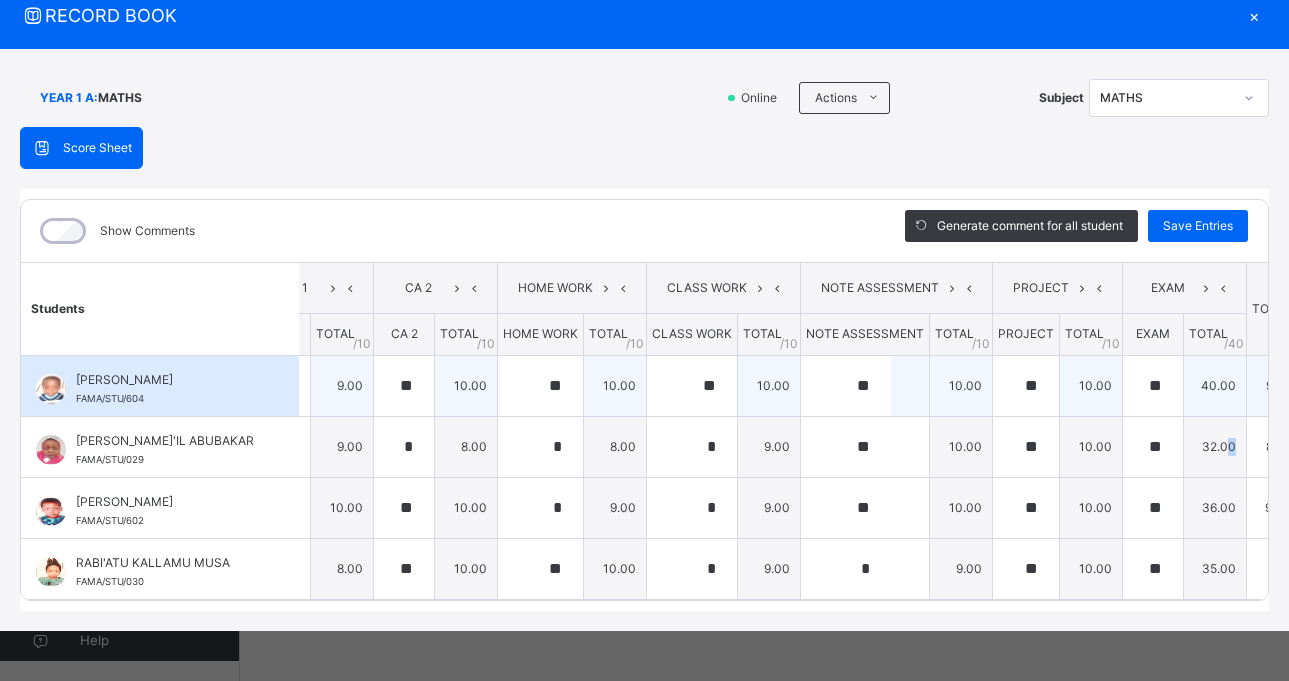 drag, startPoint x: 1181, startPoint y: 428, endPoint x: 1109, endPoint y: 340, distance: 113.70136 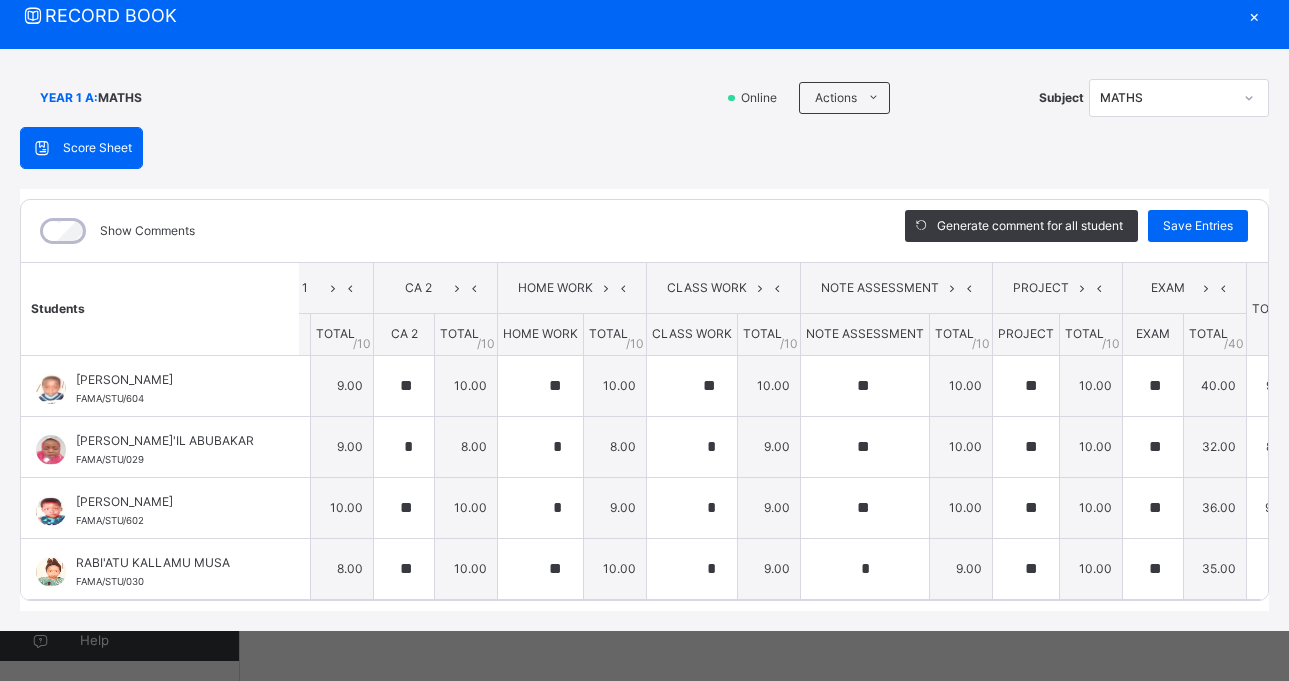 click on "Score Sheet Score Sheet Show Comments   Generate comment for all student   Save Entries Class Level:  YEAR 1   A Subject:  MATHS Session:  2024/2025 Session Session:  Third Term Students CA 1 CA 2 HOME WORK CLASS WORK NOTE ASSESSMENT PROJECT EXAM TOTAL /100 Comment CA 1 TOTAL / 10 CA 2 TOTAL / 10 HOME WORK TOTAL / 10 CLASS WORK TOTAL / 10 NOTE ASSESSMENT TOTAL / 10 PROJECT TOTAL / 10 EXAM TOTAL / 40 [PERSON_NAME] [PERSON_NAME]/STU/604 [PERSON_NAME] [PERSON_NAME]/STU/604 * 9.00 ** 10.00 ** 10.00 ** 10.00 ** 10.00 ** 10.00 ** 40.00 99.00 Generate comment 0 / 250   ×   Subject Teacher’s Comment Generate and see in full the comment developed by the AI with an option to regenerate the comment [PERSON_NAME] [PERSON_NAME]/STU/604   Total 99.00  / 100.00 [PERSON_NAME] Bot   Regenerate     Use this comment   [PERSON_NAME]'IL [PERSON_NAME]/STU/029 [PERSON_NAME]'IL [PERSON_NAME]/STU/029 * 9.00 * 8.00 * 8.00 * 9.00 ** 10.00 ** 10.00 ** 32.00 86.00 Generate comment 0 / 250   ×   Subject Teacher’s Comment JS [PERSON_NAME]'IL ABUBAKAR      /" at bounding box center [644, 369] 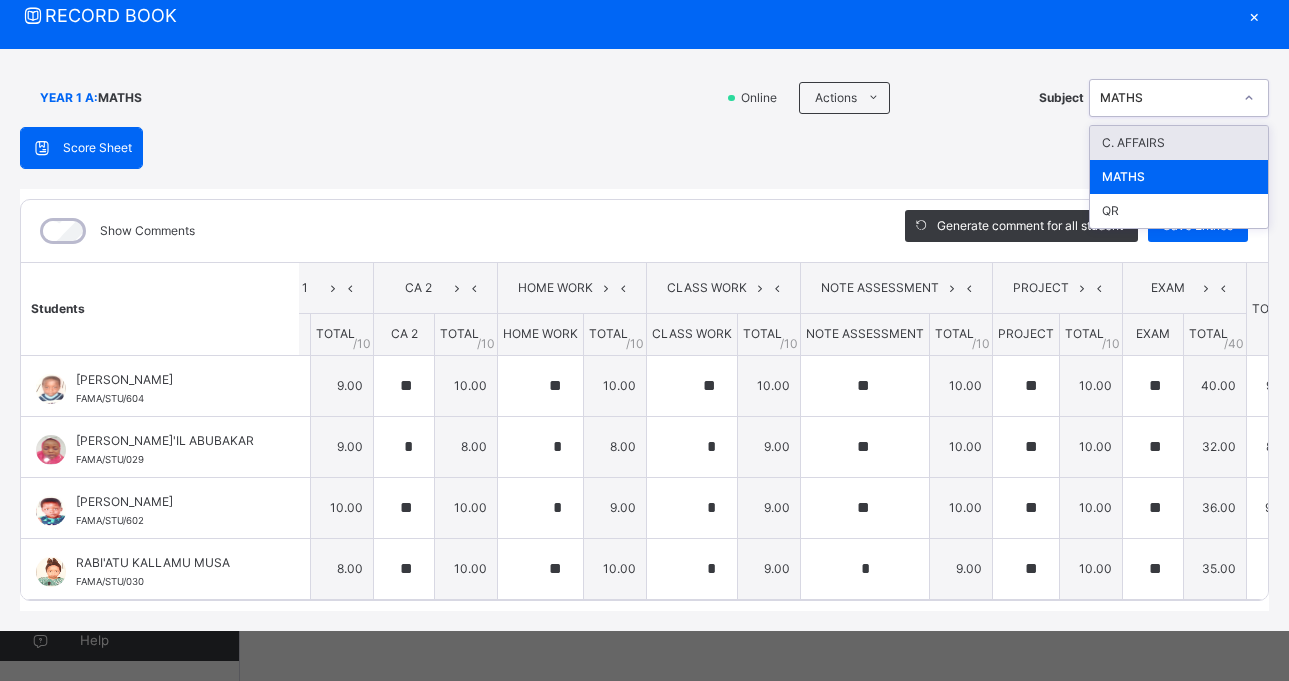 click 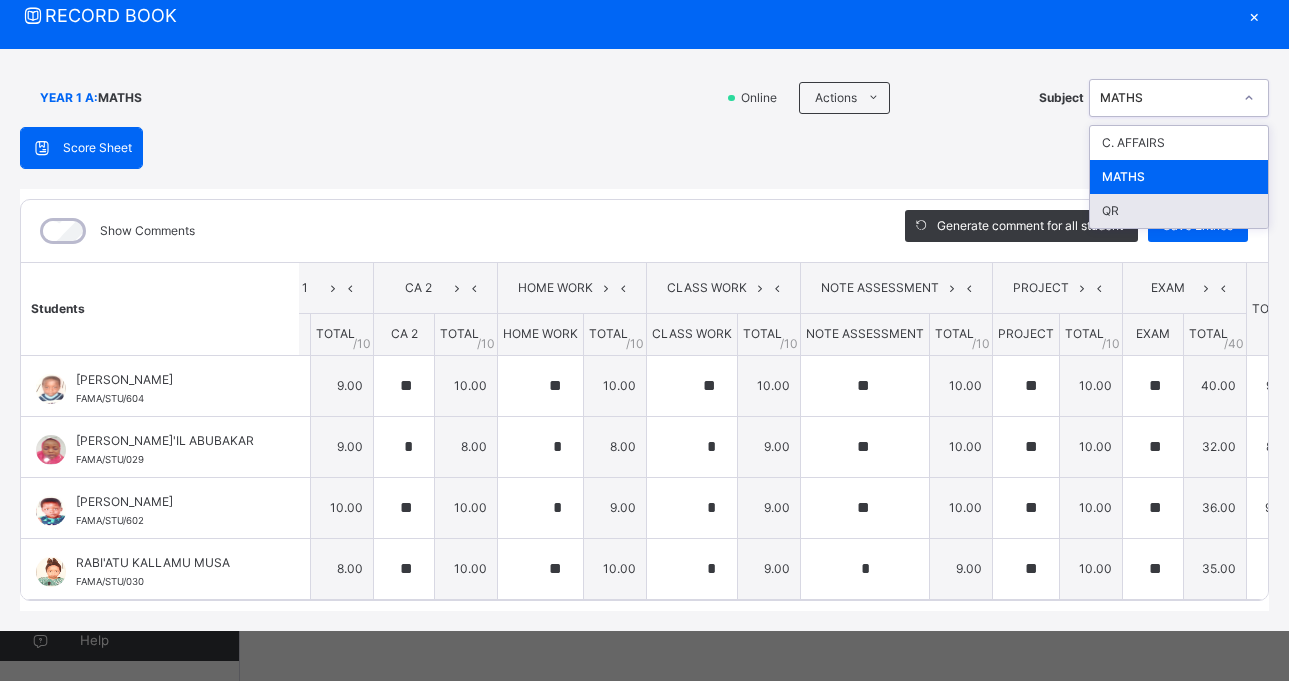 click on "QR" at bounding box center (1179, 211) 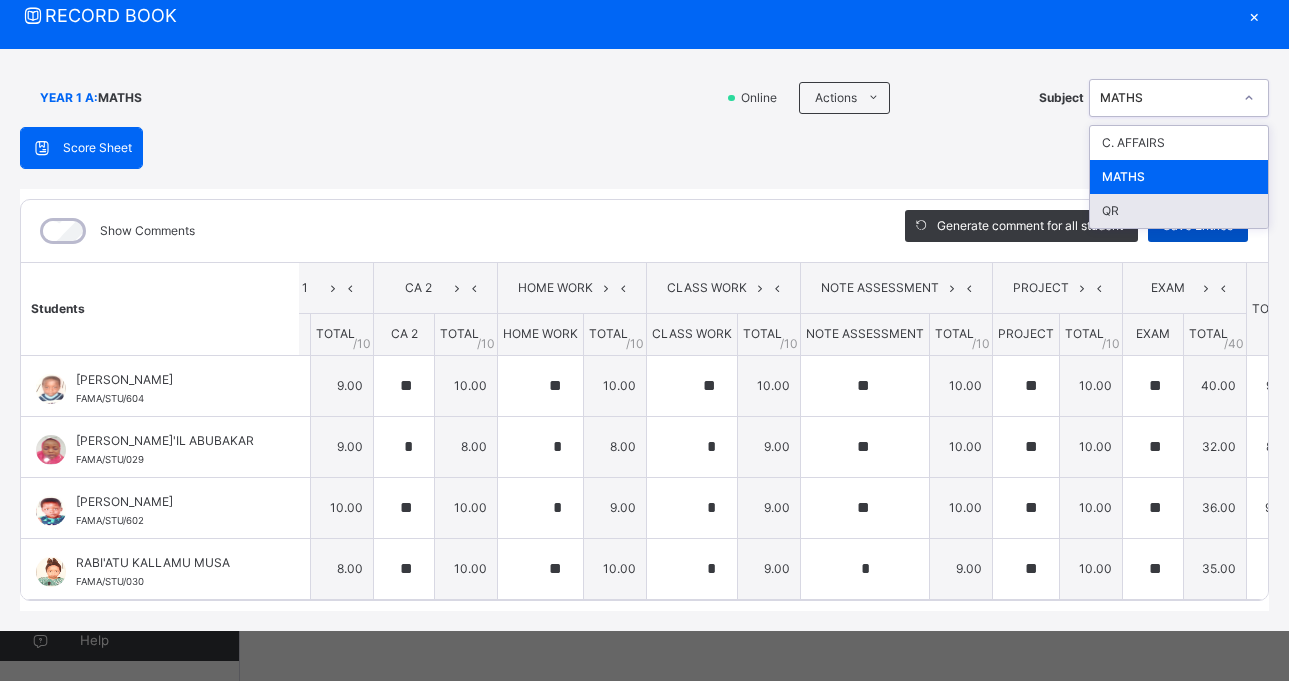 click on "Save Entries" at bounding box center [1198, 226] 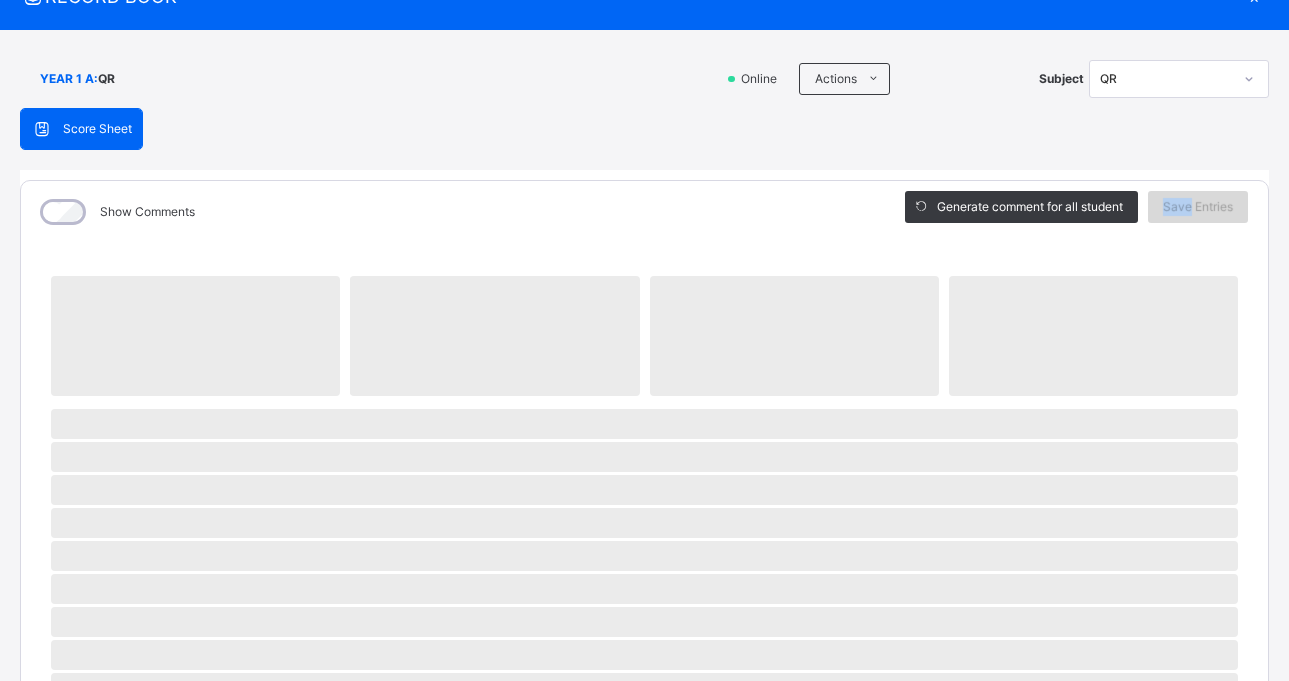 scroll, scrollTop: 87, scrollLeft: 0, axis: vertical 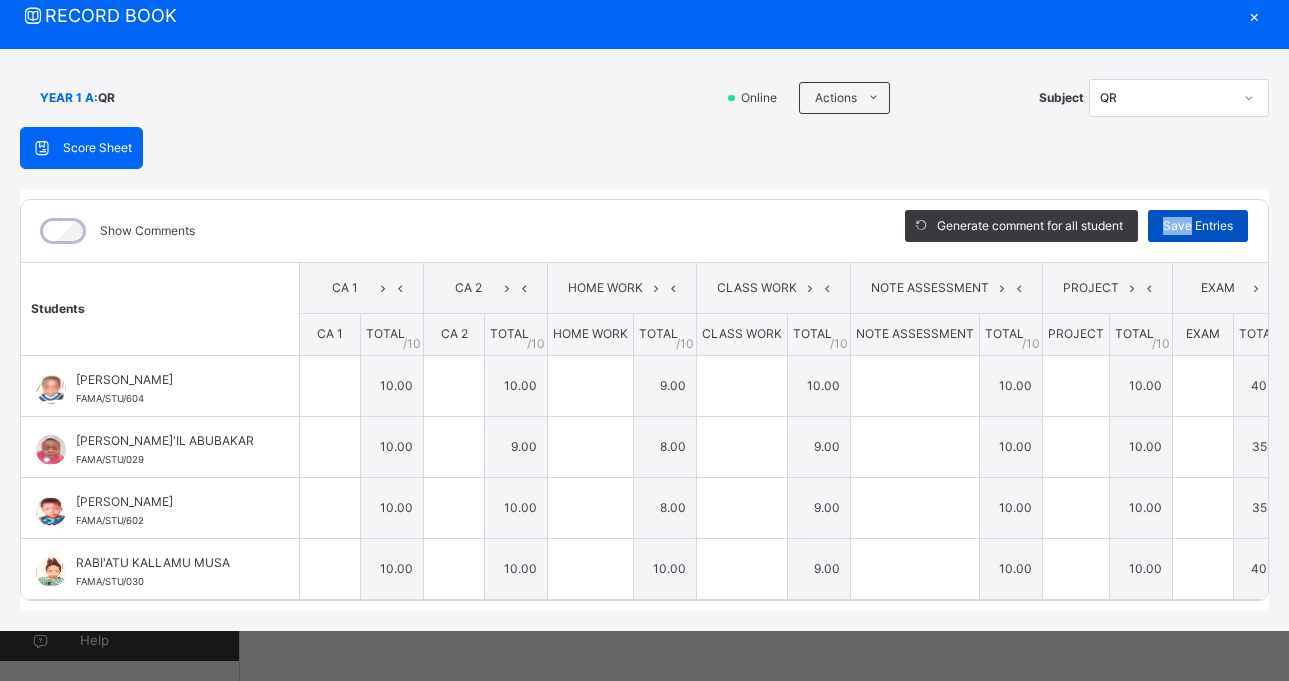 type on "**" 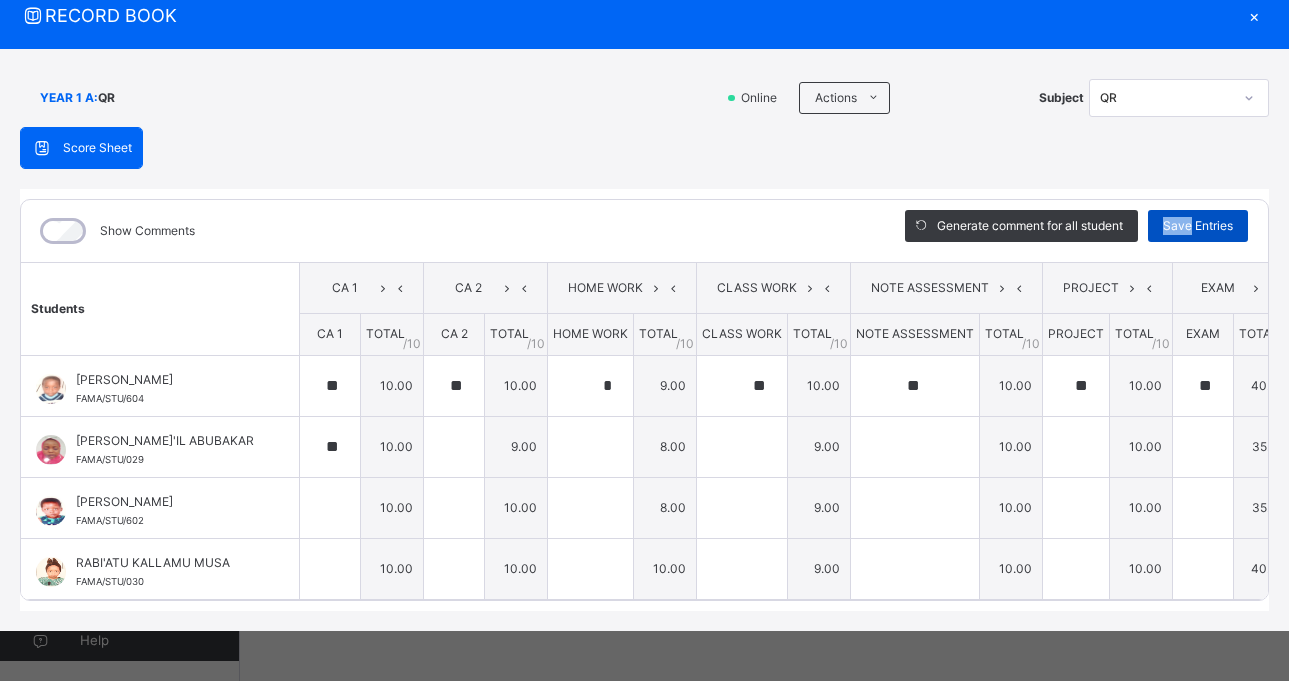 type on "*" 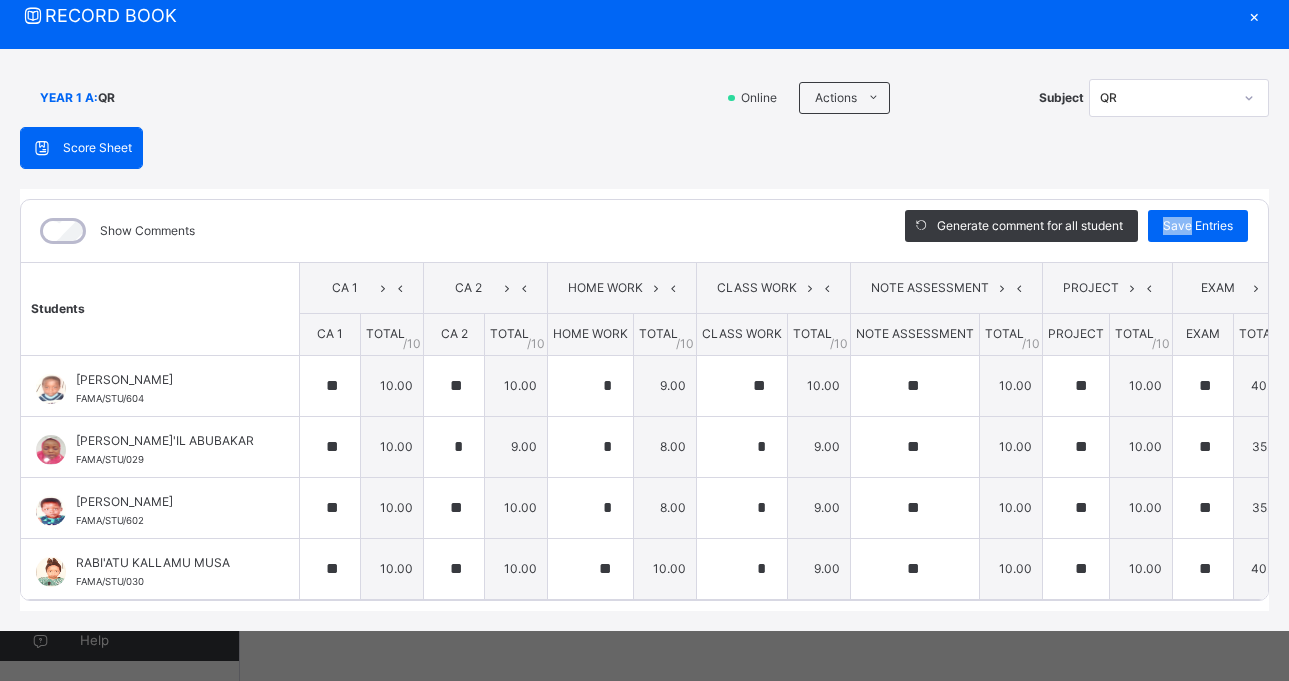 scroll, scrollTop: 0, scrollLeft: 50, axis: horizontal 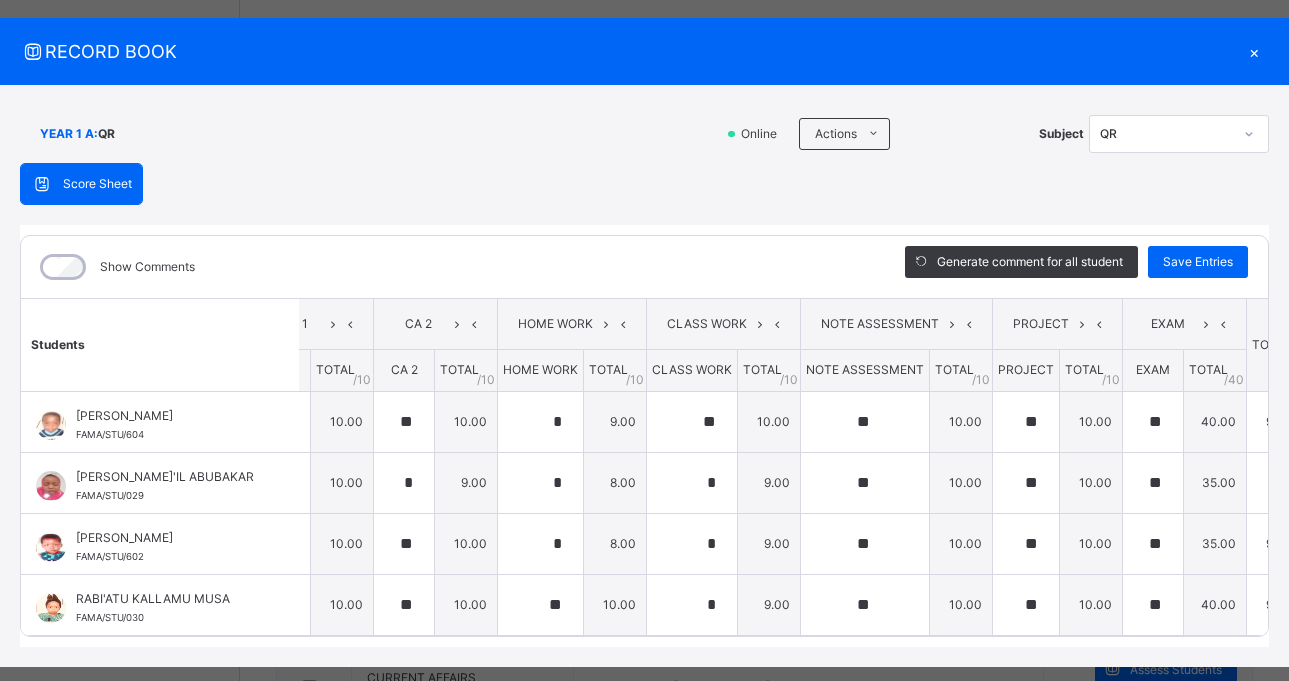 click on "×" at bounding box center (1254, 51) 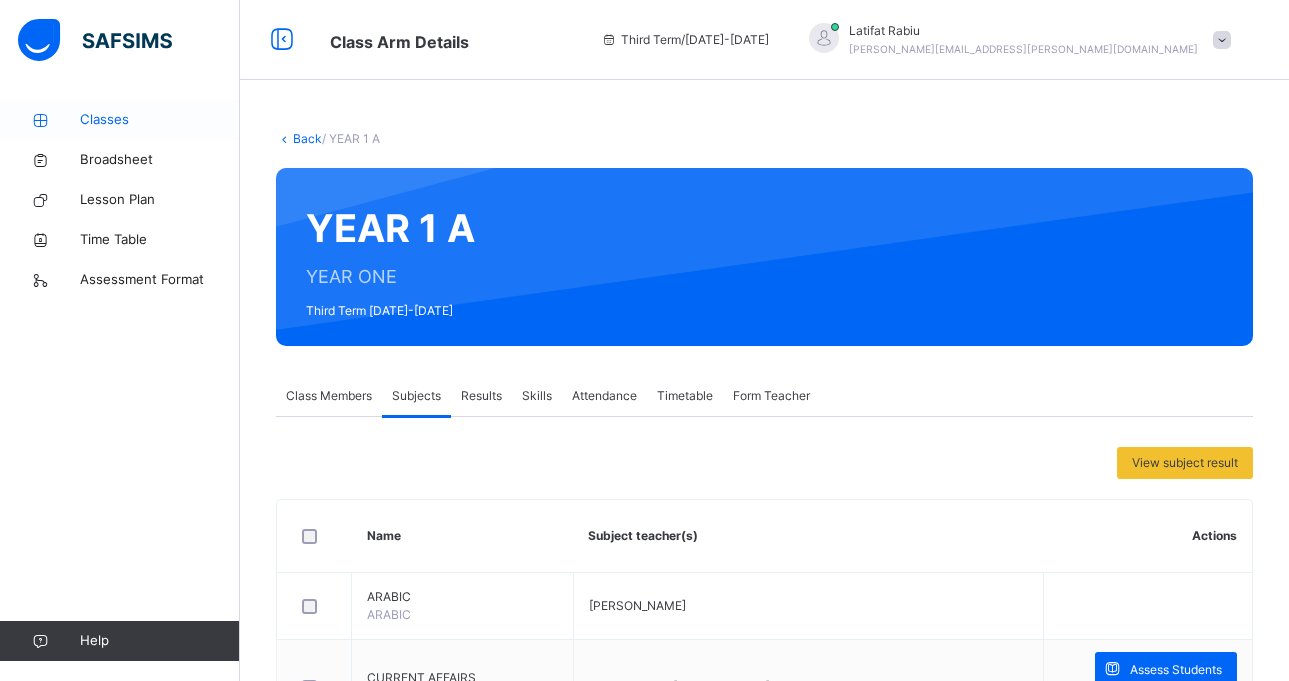 click on "Classes" at bounding box center (160, 120) 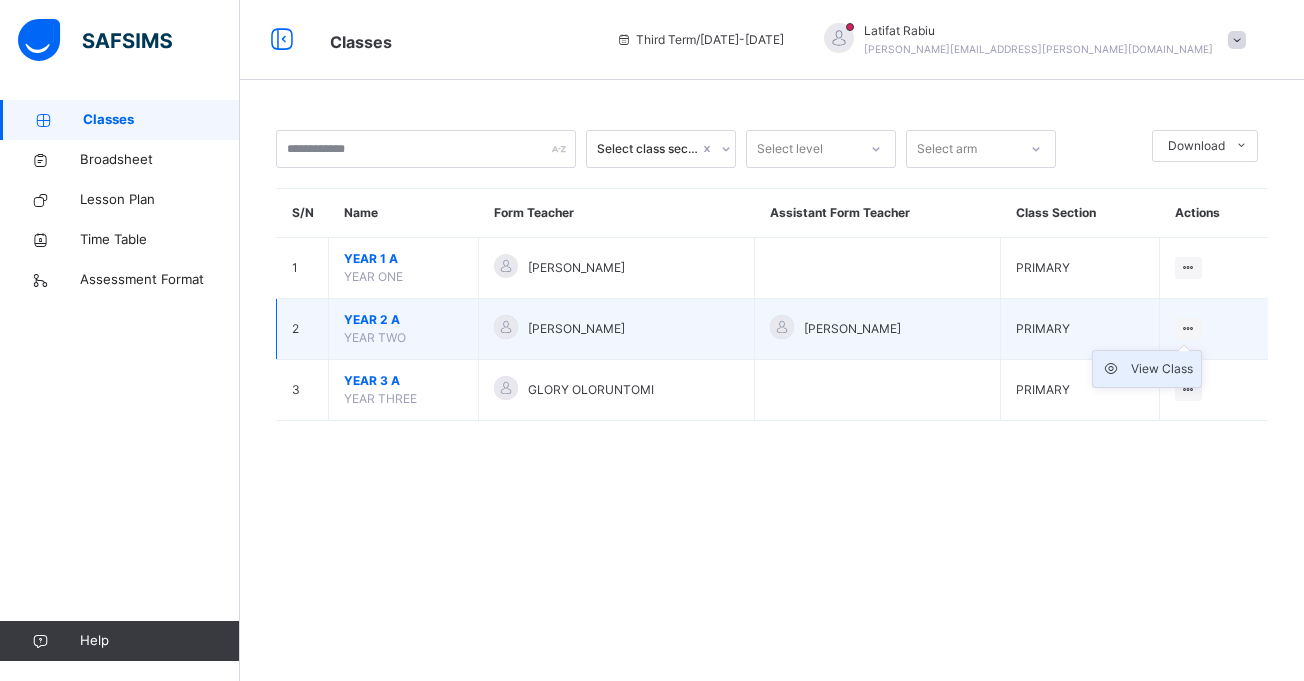 click on "View Class" at bounding box center [1162, 369] 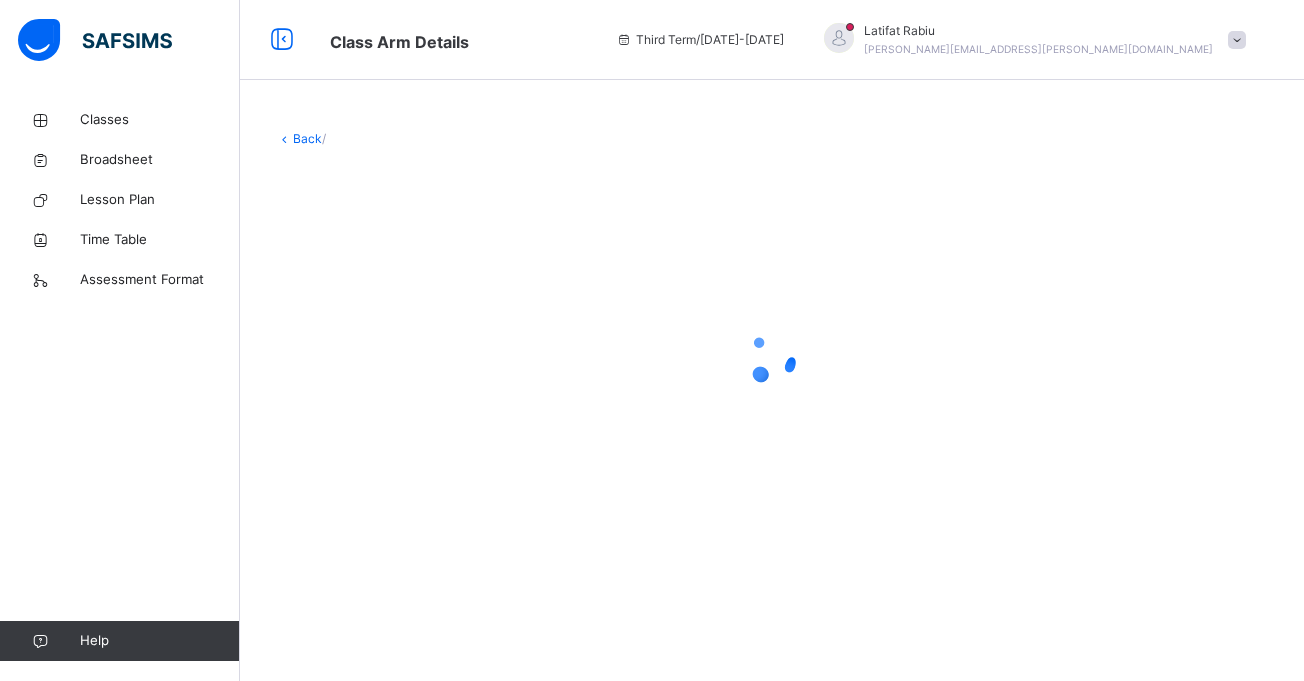 click at bounding box center [772, 358] 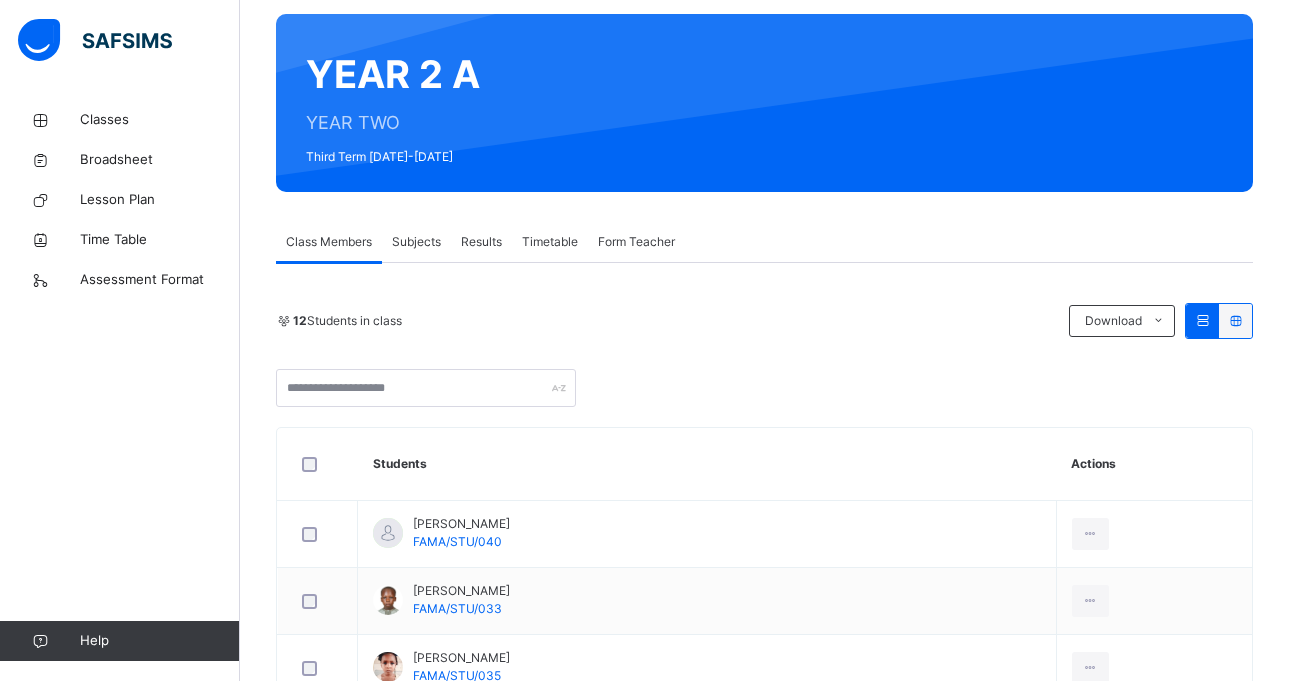 scroll, scrollTop: 160, scrollLeft: 0, axis: vertical 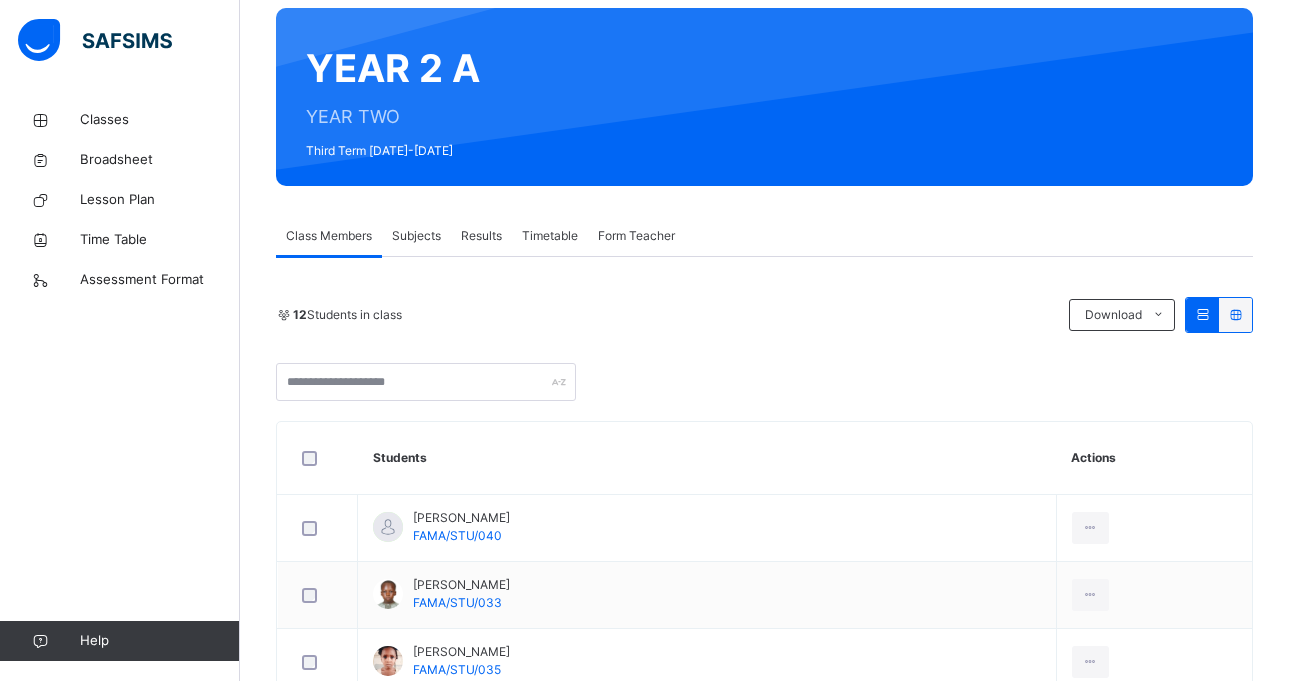 click on "Subjects" at bounding box center (416, 236) 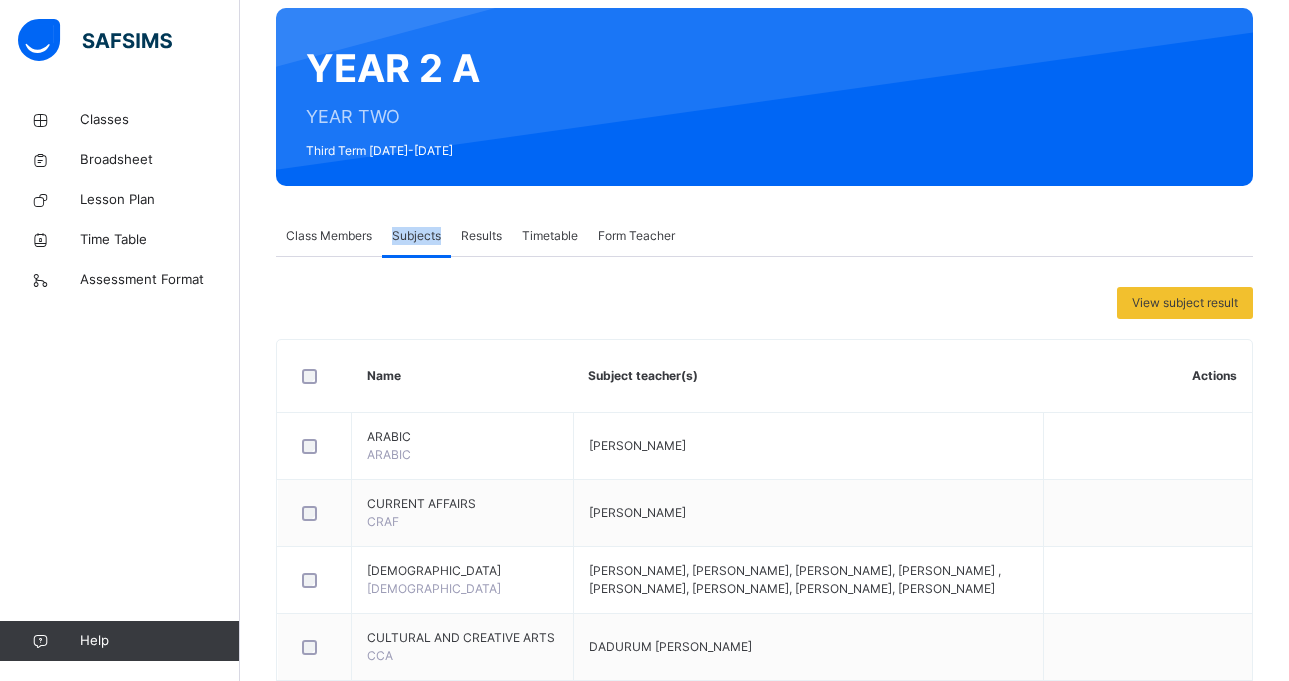 click on "Subjects" at bounding box center [416, 236] 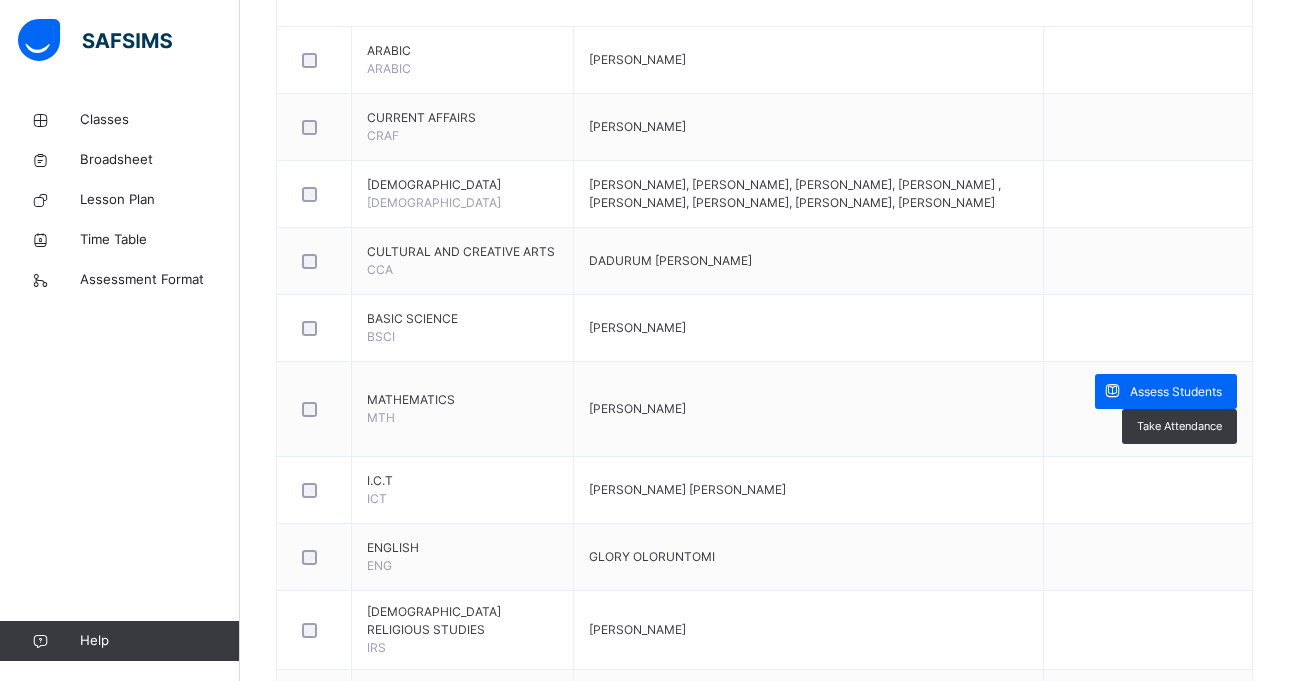 scroll, scrollTop: 560, scrollLeft: 0, axis: vertical 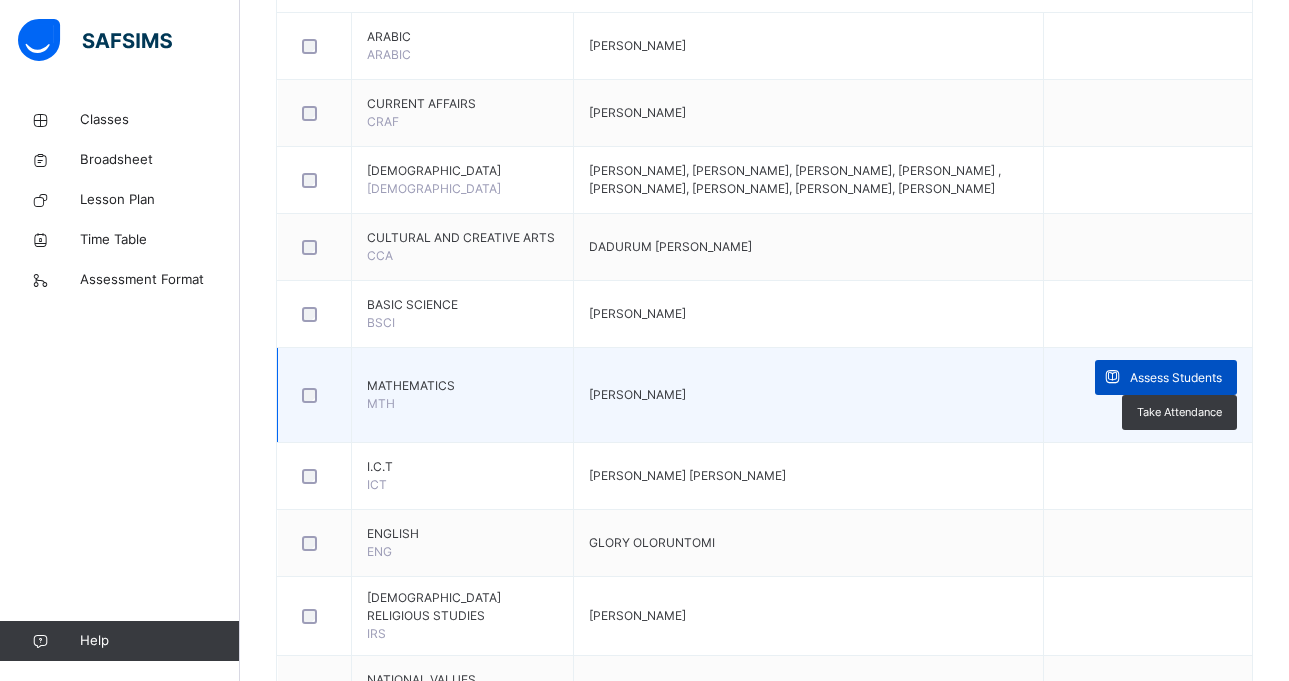 click on "Assess Students" at bounding box center [1176, 378] 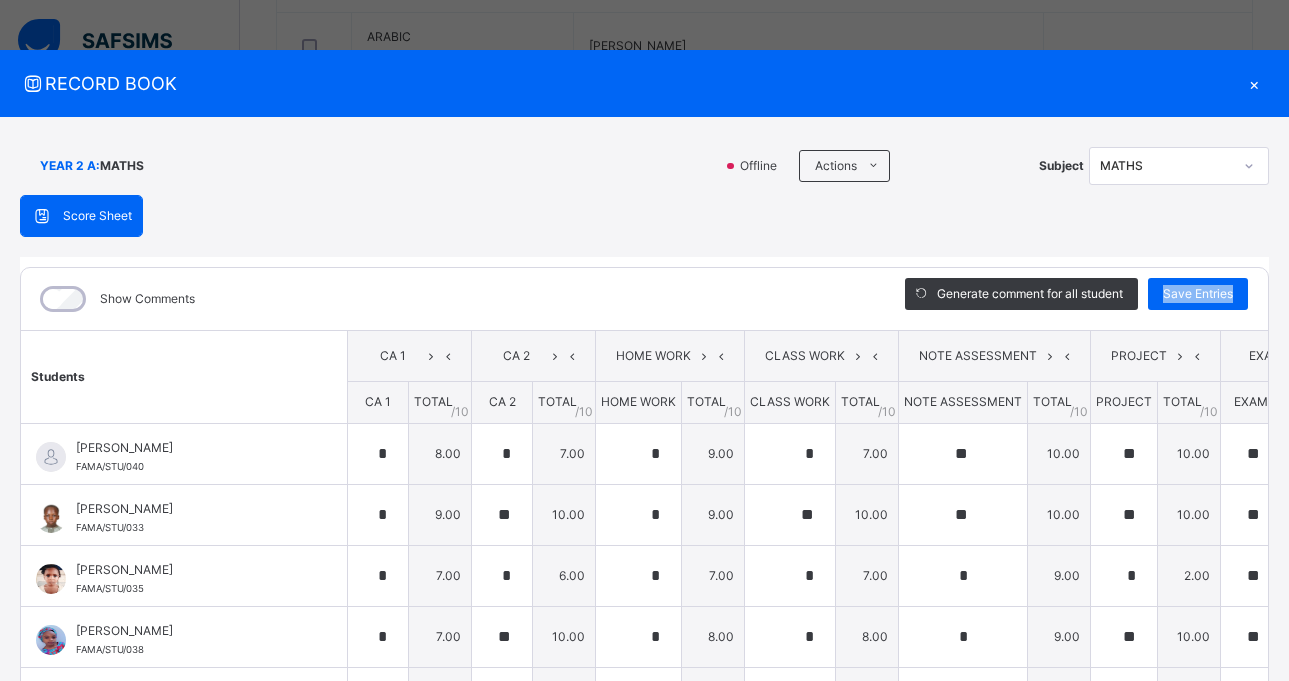 type on "*" 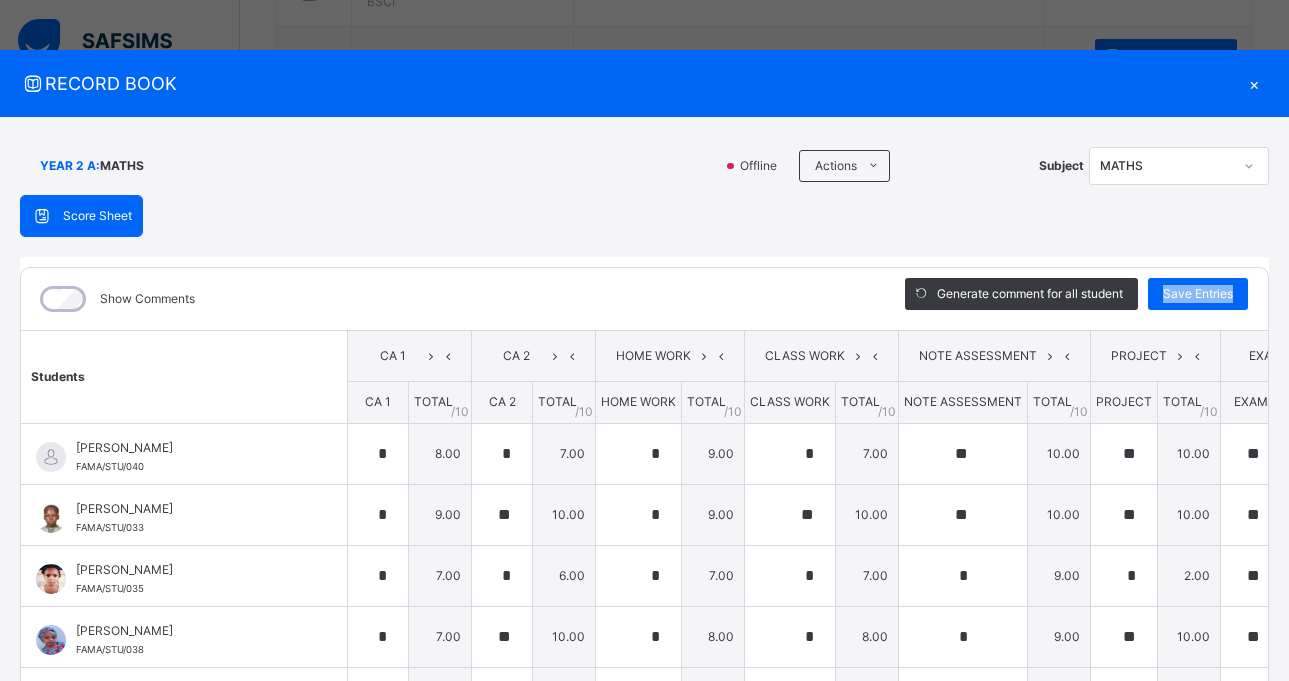 scroll, scrollTop: 905, scrollLeft: 0, axis: vertical 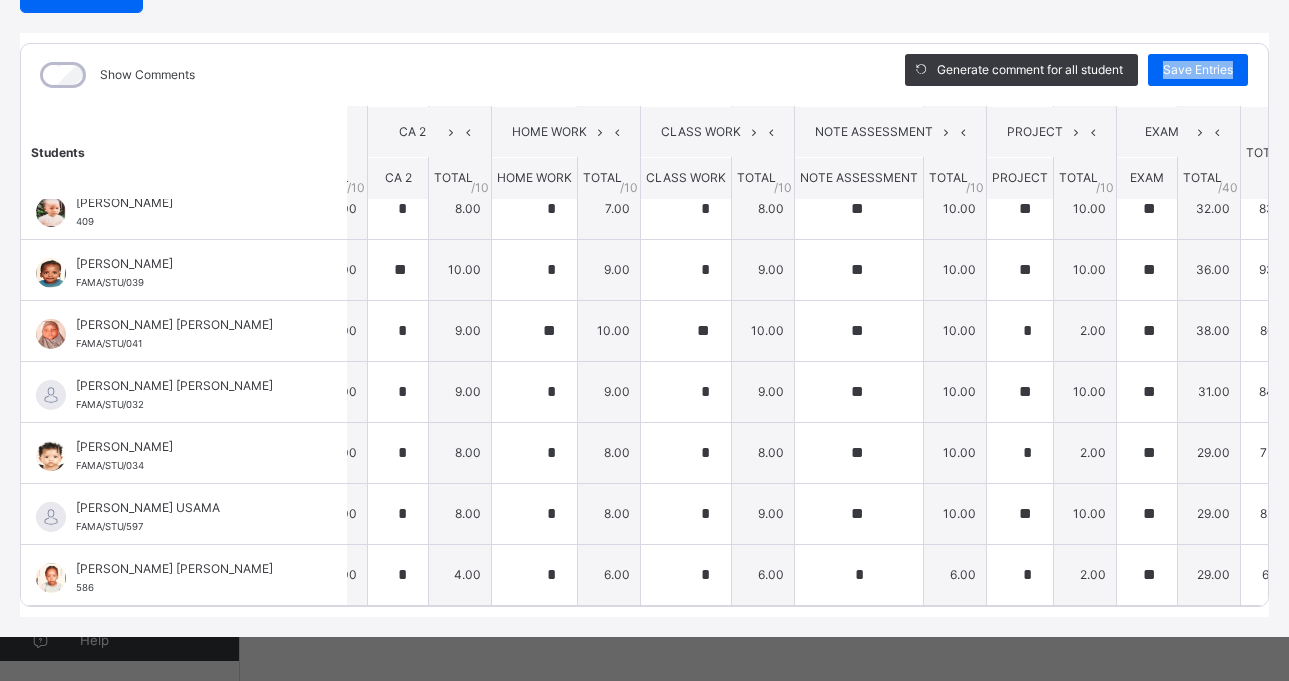 click on "Show Comments   Generate comment for all student   Save Entries Class Level:  YEAR 2   A Subject:  MATHS Session:  2024/2025 Session Session:  Third Term Students CA 1 CA 2 HOME WORK CLASS WORK NOTE ASSESSMENT PROJECT EXAM TOTAL /100 Comment CA 1 TOTAL / 10 CA 2 TOTAL / 10 HOME WORK TOTAL / 10 CLASS WORK TOTAL / 10 NOTE ASSESSMENT TOTAL / 10 PROJECT TOTAL / 10 EXAM TOTAL / 40 [PERSON_NAME] [PERSON_NAME]/STU/040 [PERSON_NAME] [PERSON_NAME]/STU/040 * 8.00 * 7.00 * 9.00 * 7.00 ** 10.00 ** 10.00 ** 30.00 81.00 Generate comment 0 / 250   ×   Subject Teacher’s Comment Generate and see in full the comment developed by the AI with an option to regenerate the comment JS [PERSON_NAME] [PERSON_NAME]/STU/040   Total 81.00  / 100.00 [PERSON_NAME] Bot   Regenerate     Use this comment   BALA [PERSON_NAME] [PERSON_NAME]/STU/033 BALA [PERSON_NAME] [PERSON_NAME]/STU/033 * 9.00 ** 10.00 * 9.00 ** 10.00 ** 10.00 ** 10.00 ** 39.00 97.00 Generate comment 0 / 250   ×   Subject Teacher’s Comment [PERSON_NAME] [PERSON_NAME]   [PERSON_NAME]/STU/033   Total 97.00  / 100.00" at bounding box center (644, 325) 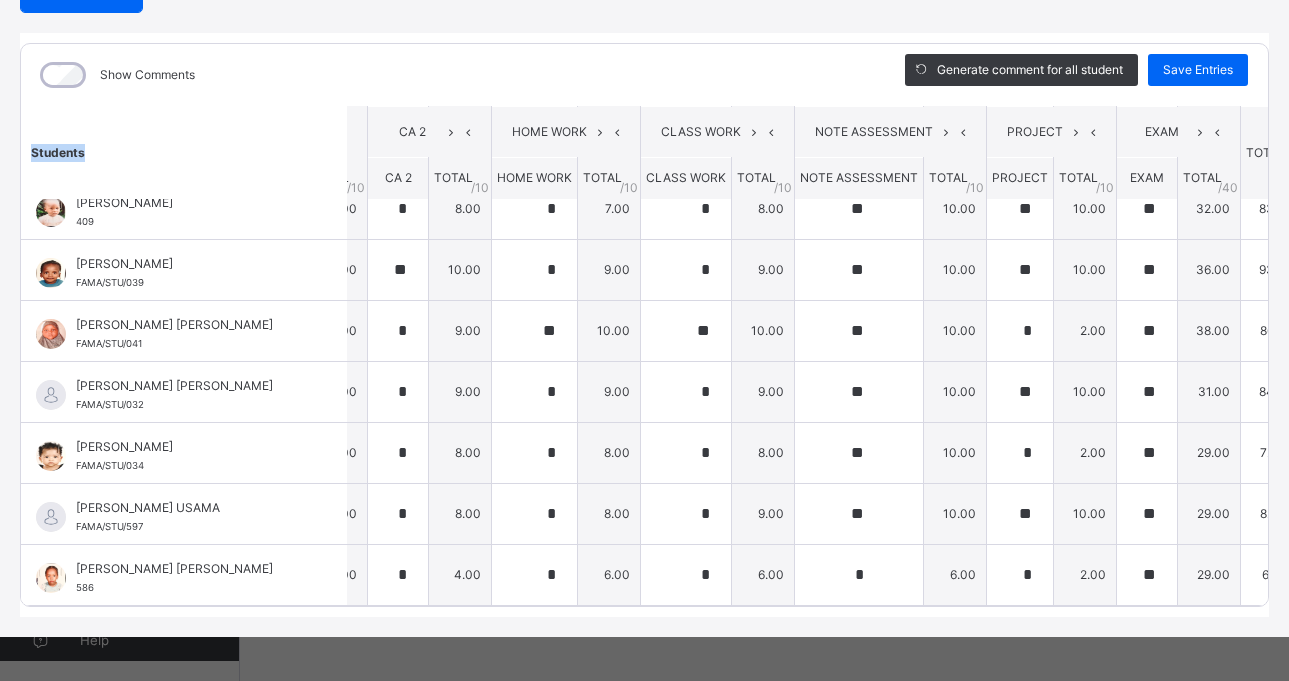 scroll, scrollTop: 224, scrollLeft: 0, axis: vertical 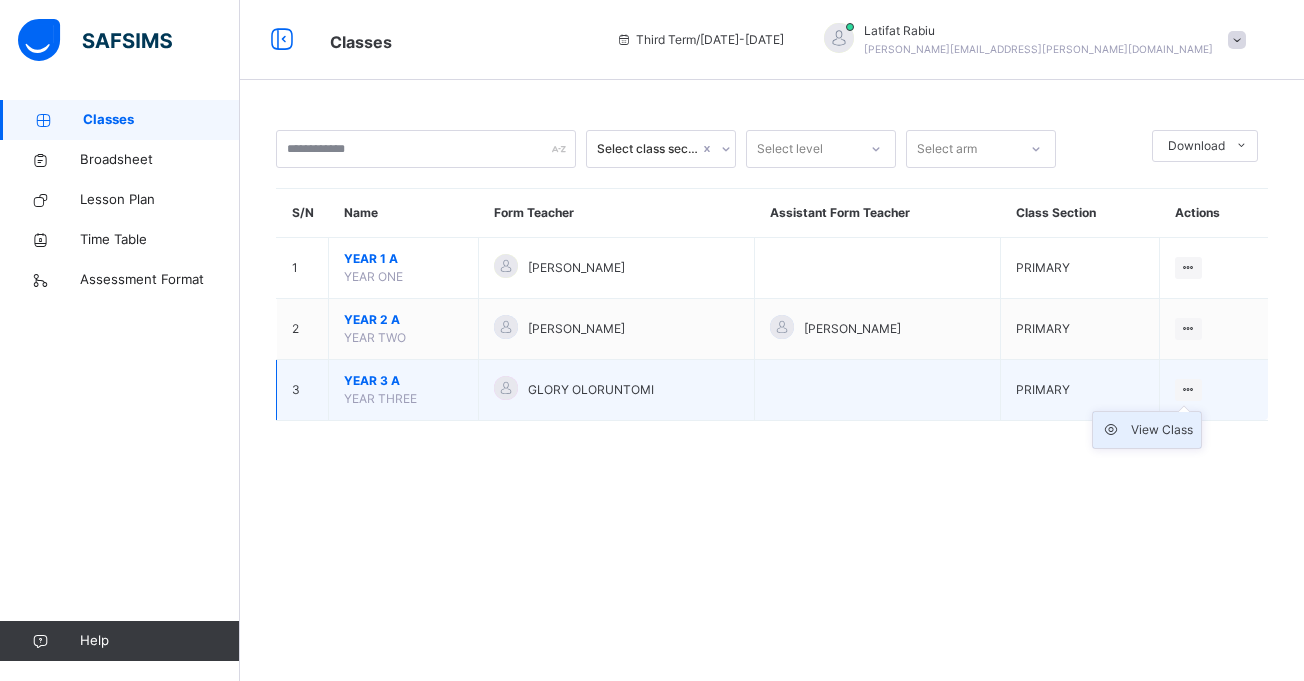 click on "View Class" at bounding box center (1162, 430) 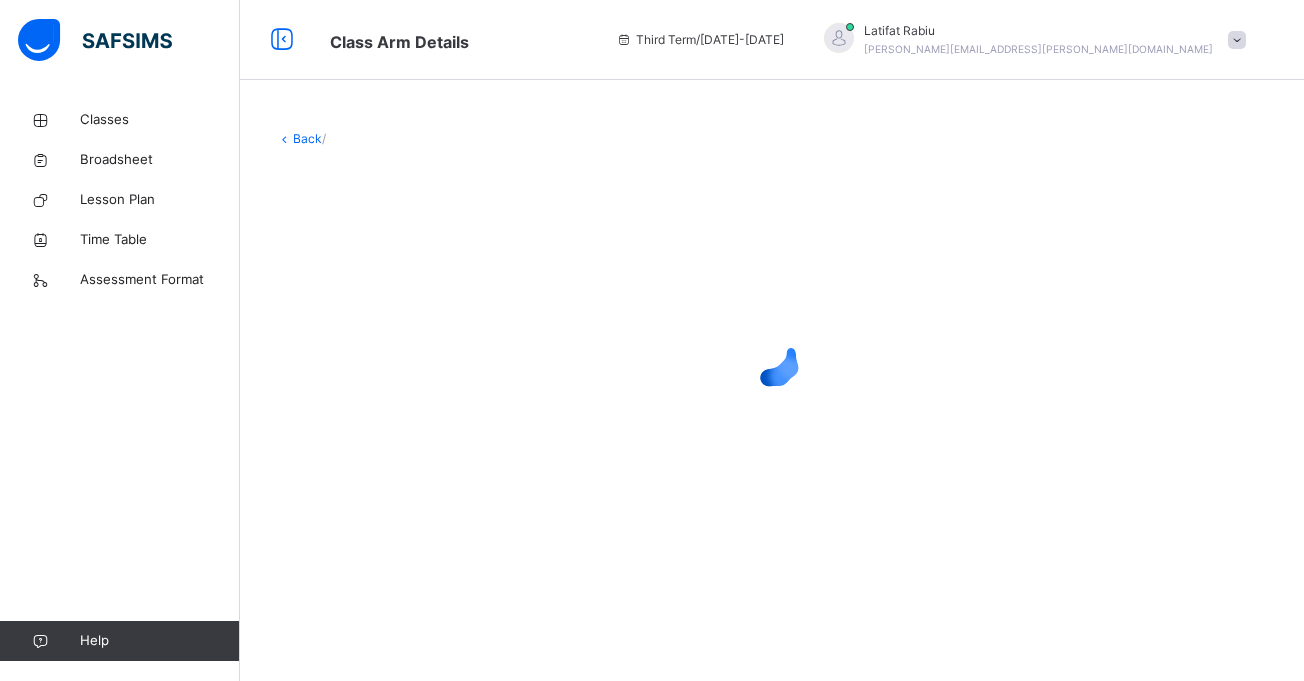 click at bounding box center [772, 358] 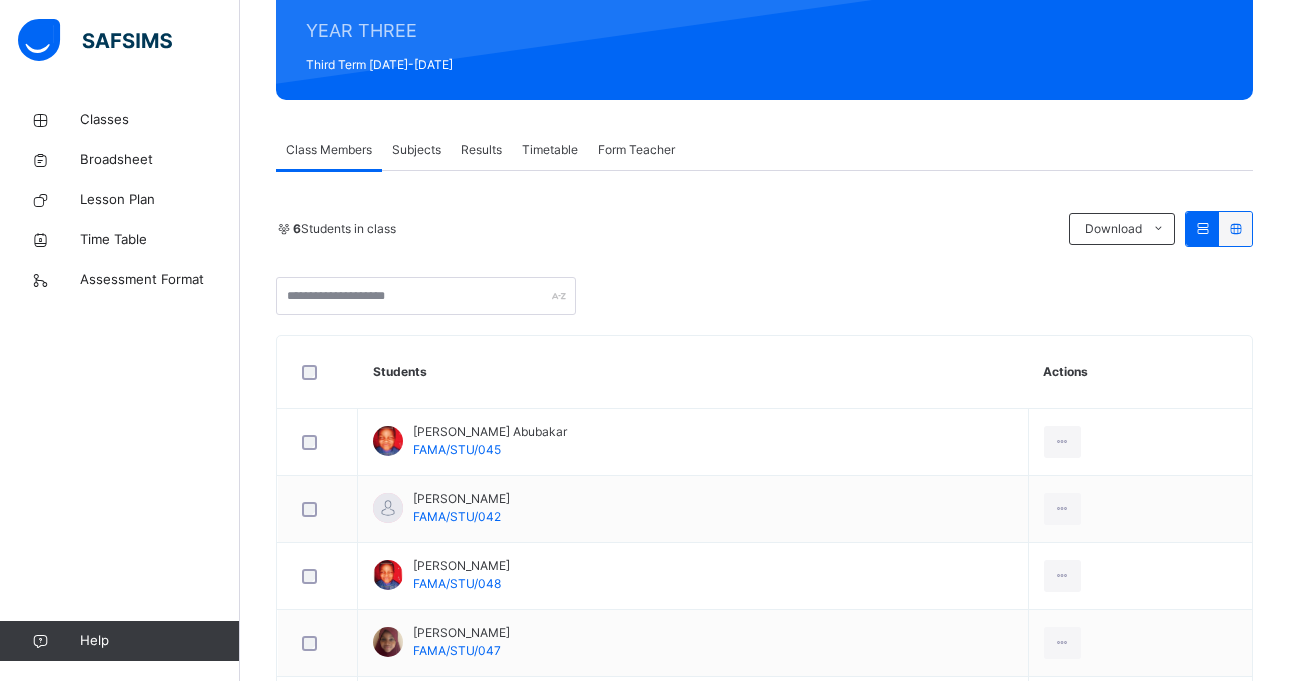 scroll, scrollTop: 240, scrollLeft: 0, axis: vertical 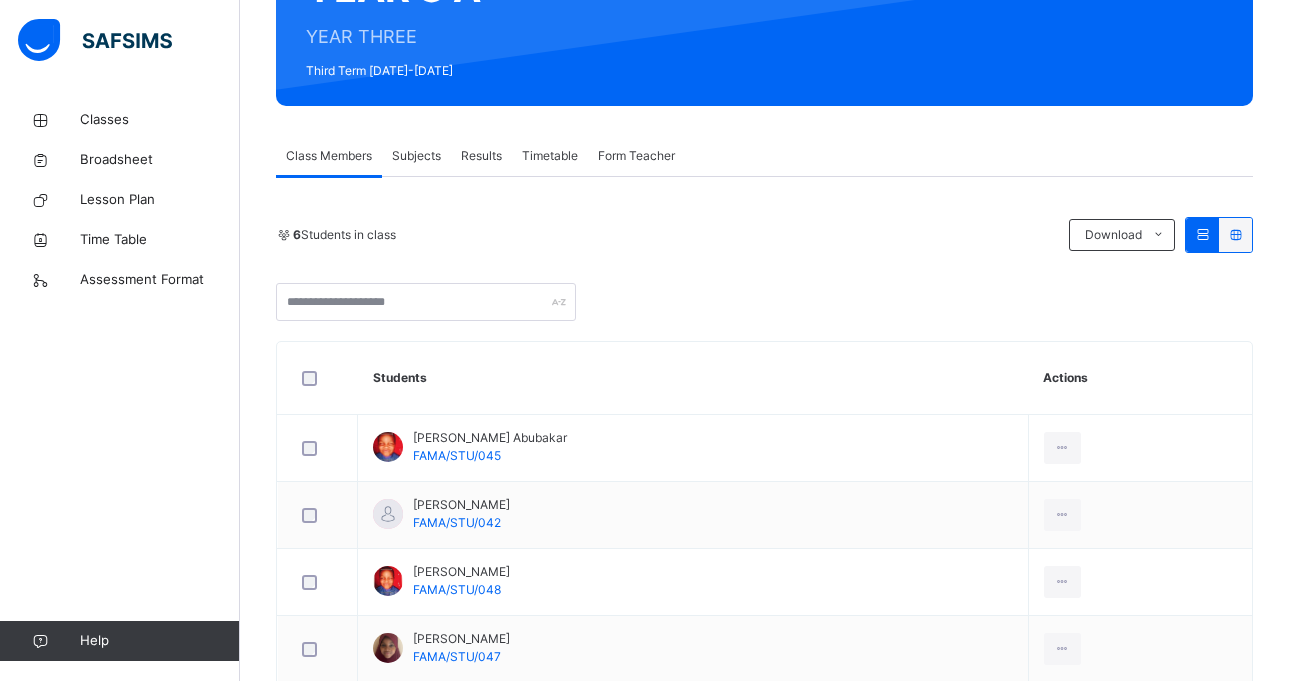 click on "Subjects" at bounding box center (416, 156) 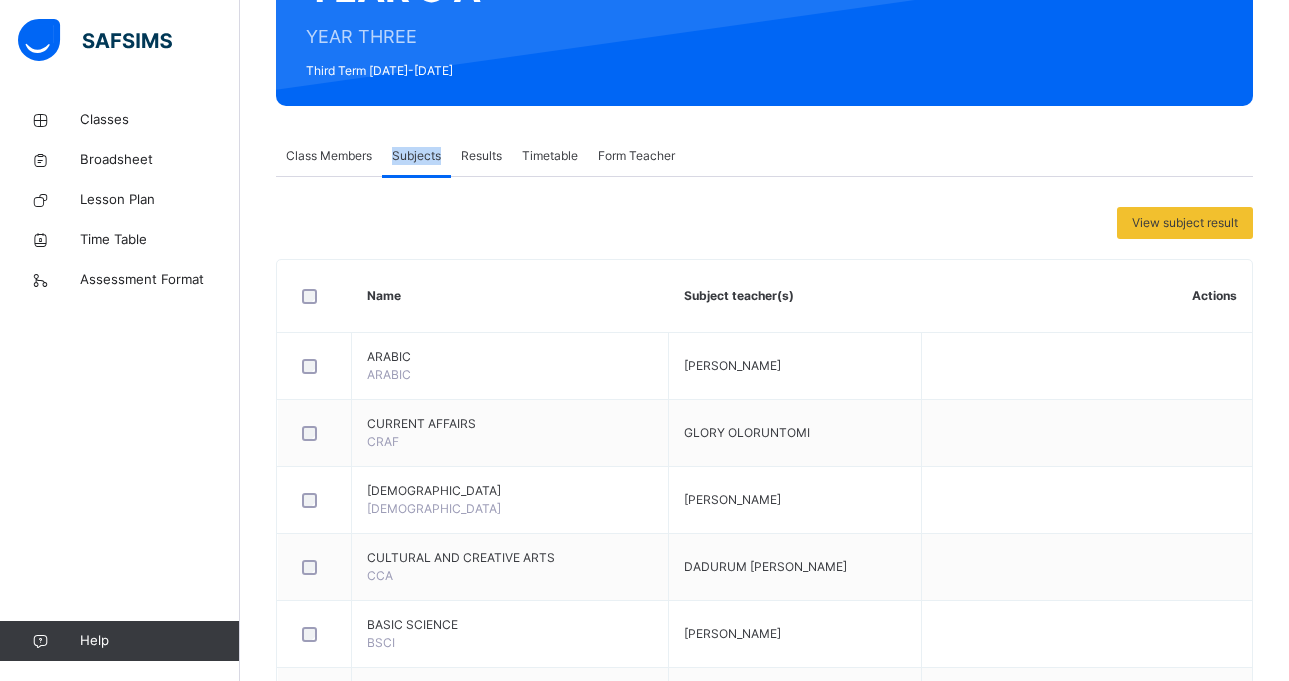 click on "Subjects" at bounding box center [416, 156] 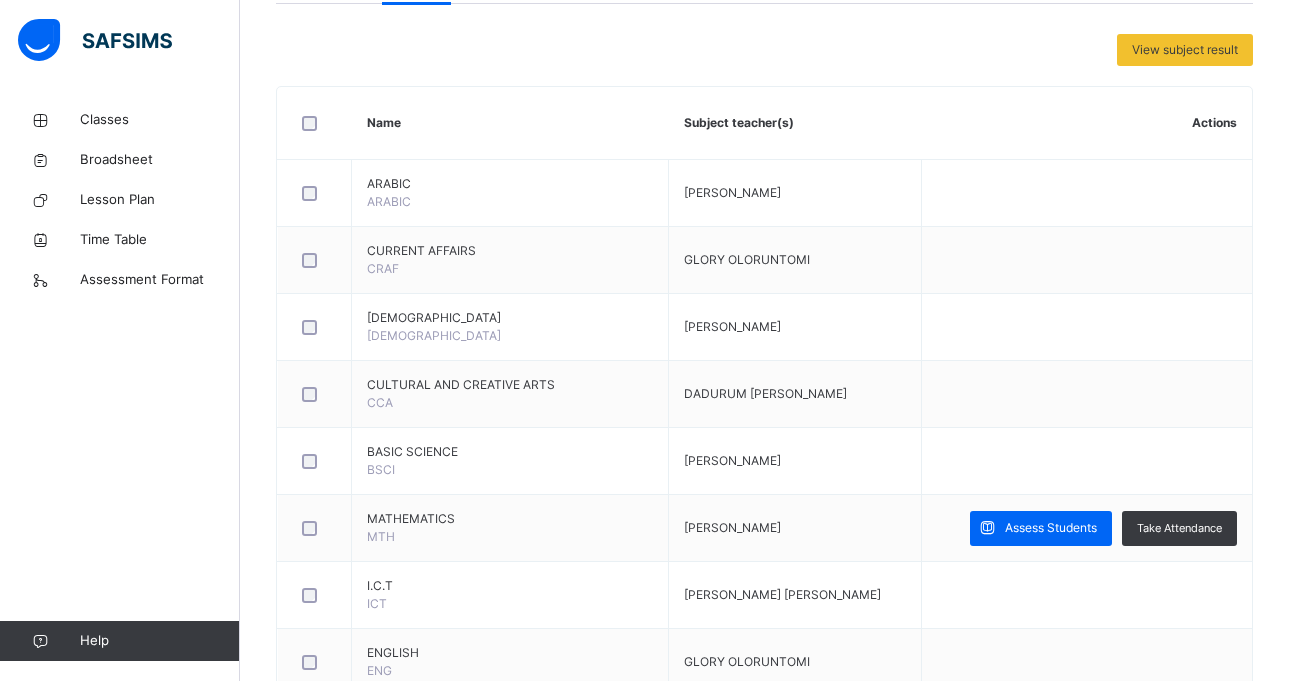 scroll, scrollTop: 520, scrollLeft: 0, axis: vertical 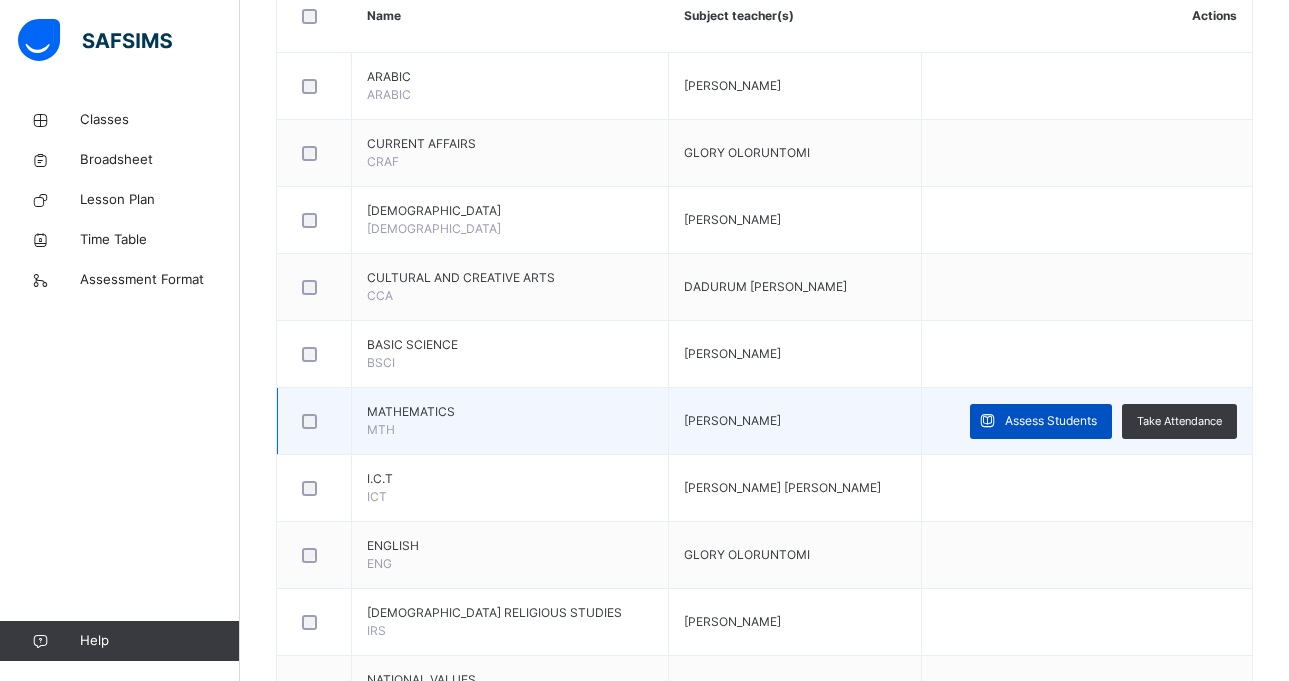 click on "Assess Students" at bounding box center [1051, 421] 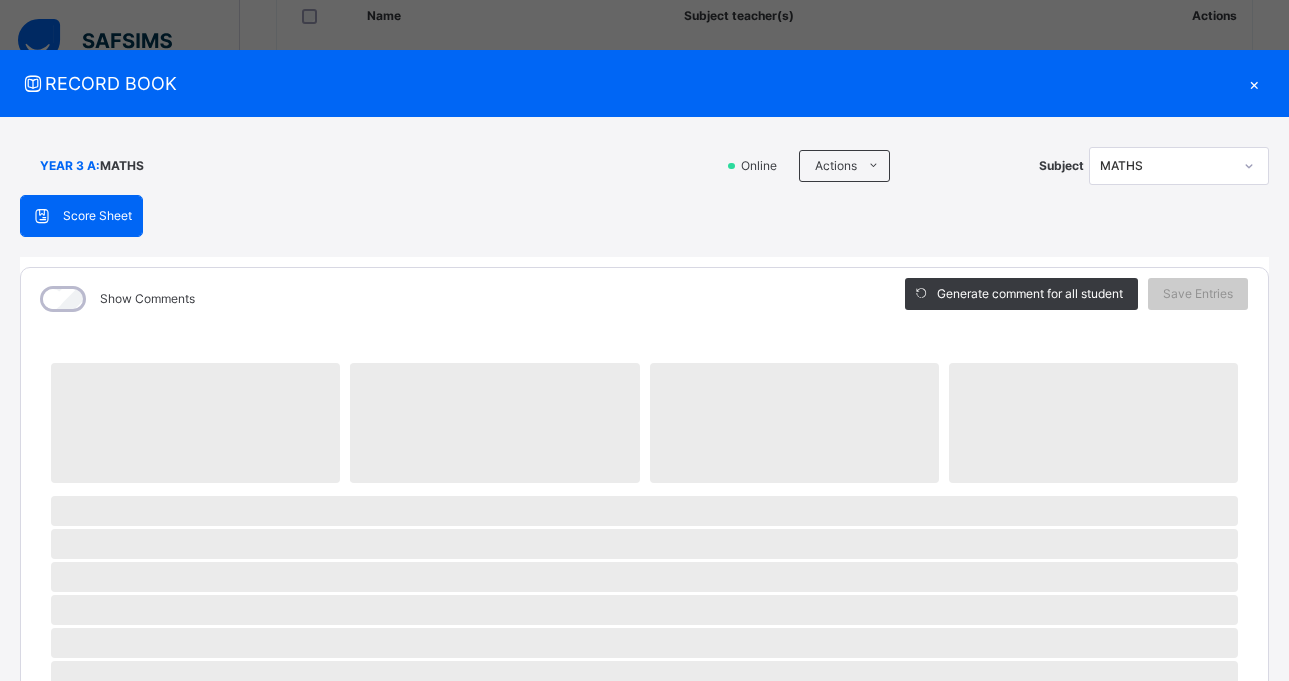click on "Show Comments   Generate comment for all student   Save Entries Class Level:  YEAR 3   A Subject:  MATHS Session:  2024/2025 Session Session:  Third Term ‌ ‌ ‌ ‌ ‌ ‌ ‌ ‌ ‌ ‌ ‌ ‌ ‌ ‌ ‌ ‌ ‌ ‌ ‌ ‌ ‌ ‌ ‌ ‌ ‌ ‌ ‌ ‌ ‌   ×   Subject Teacher’s Comment Generate and see in full the comment developed by the AI with an option to regenerate the comment [PERSON_NAME] Bot Please wait while the [PERSON_NAME] Bot generates comments for all your students" at bounding box center [644, 808] 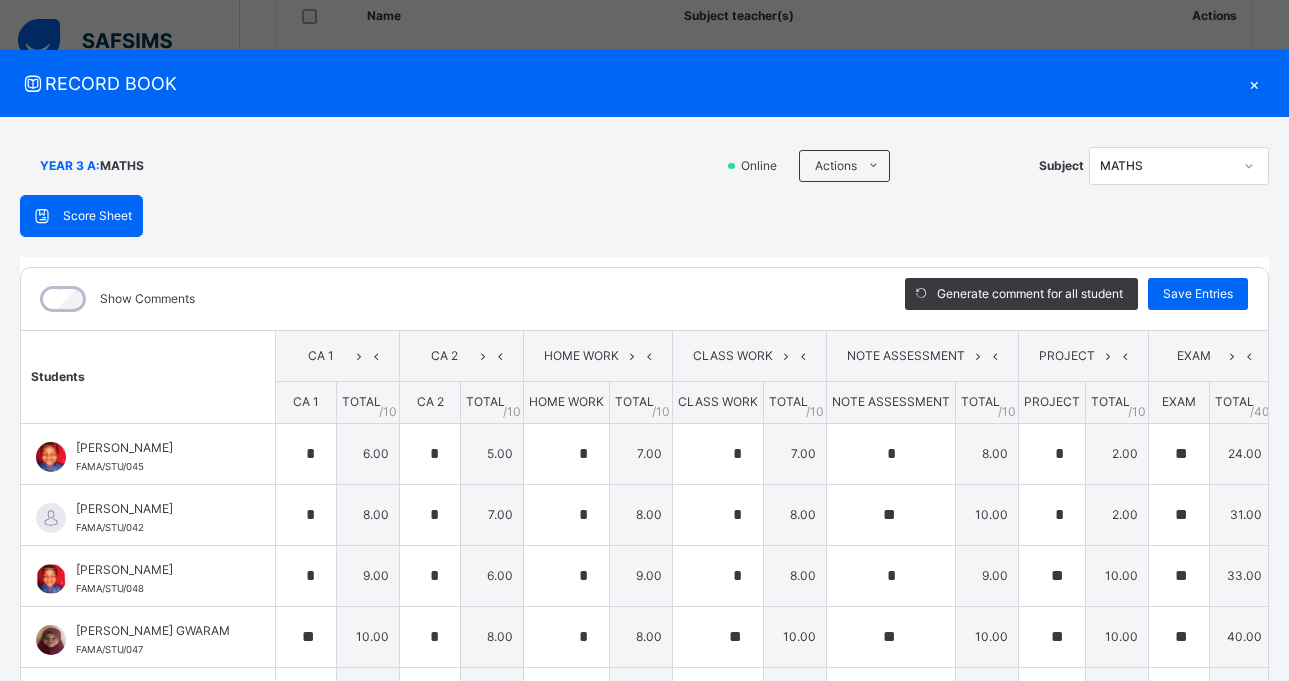 type on "*" 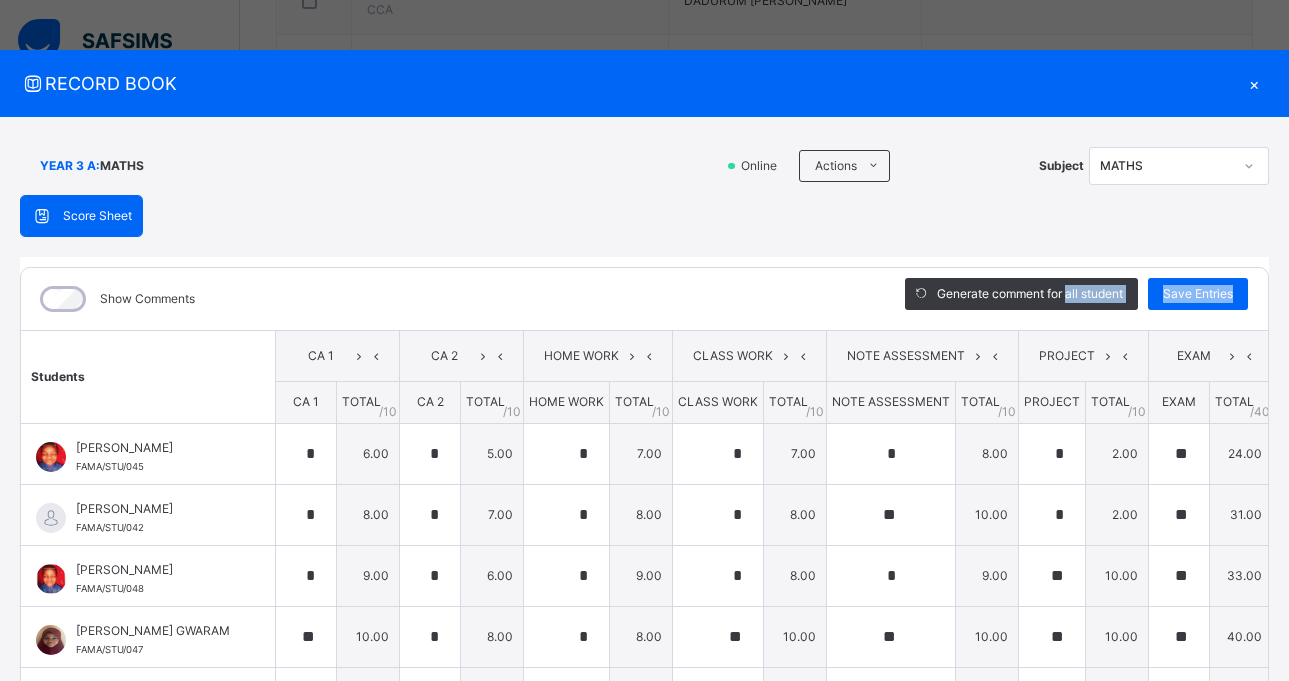 scroll, scrollTop: 805, scrollLeft: 0, axis: vertical 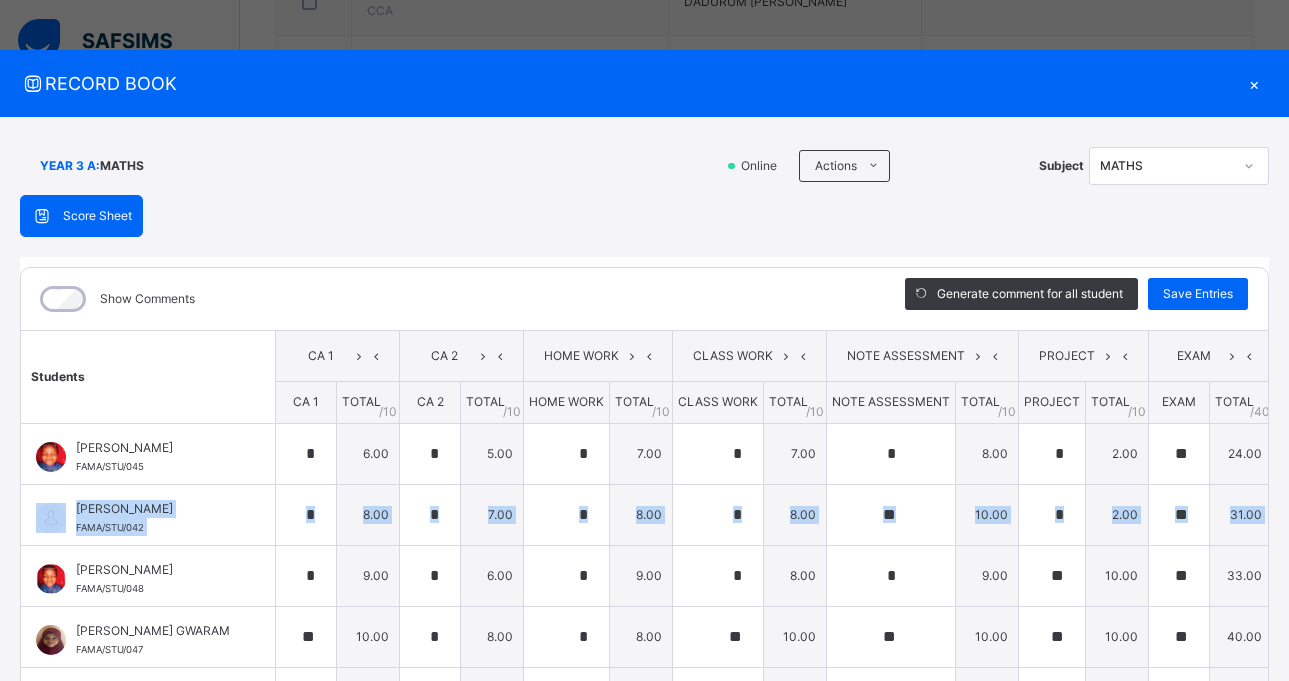 drag, startPoint x: 1276, startPoint y: 472, endPoint x: 1281, endPoint y: 511, distance: 39.319206 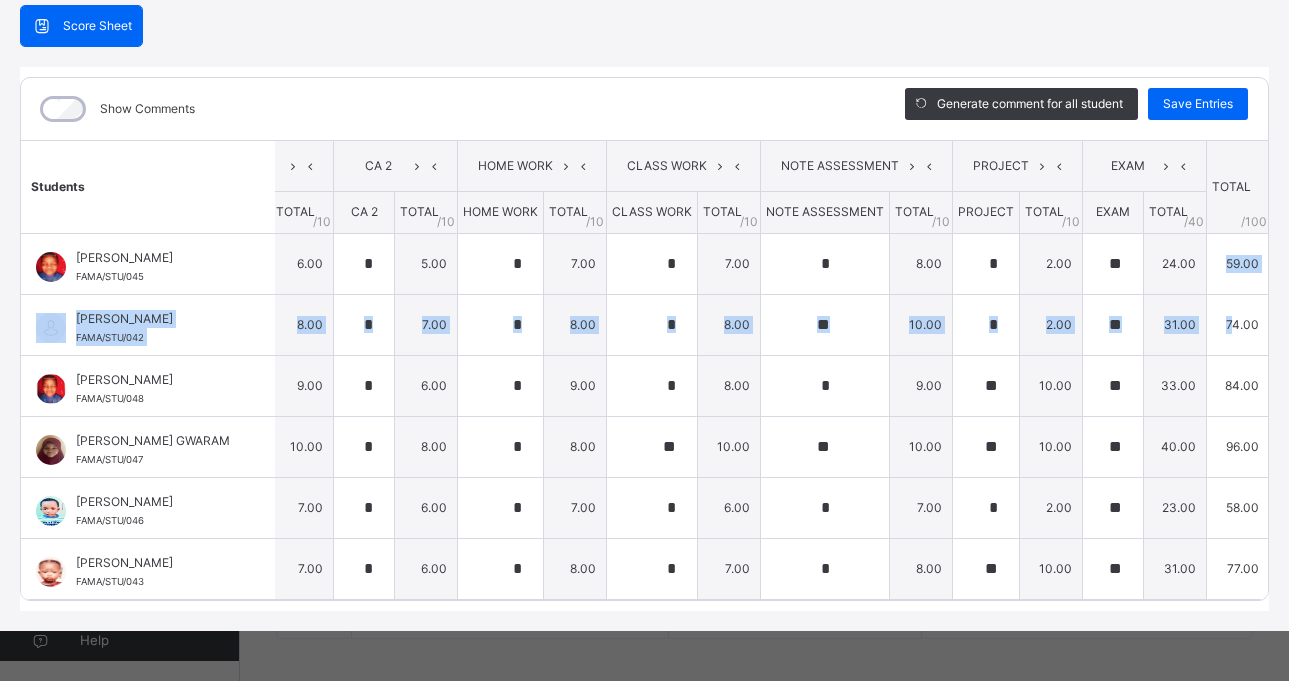 scroll, scrollTop: 0, scrollLeft: 71, axis: horizontal 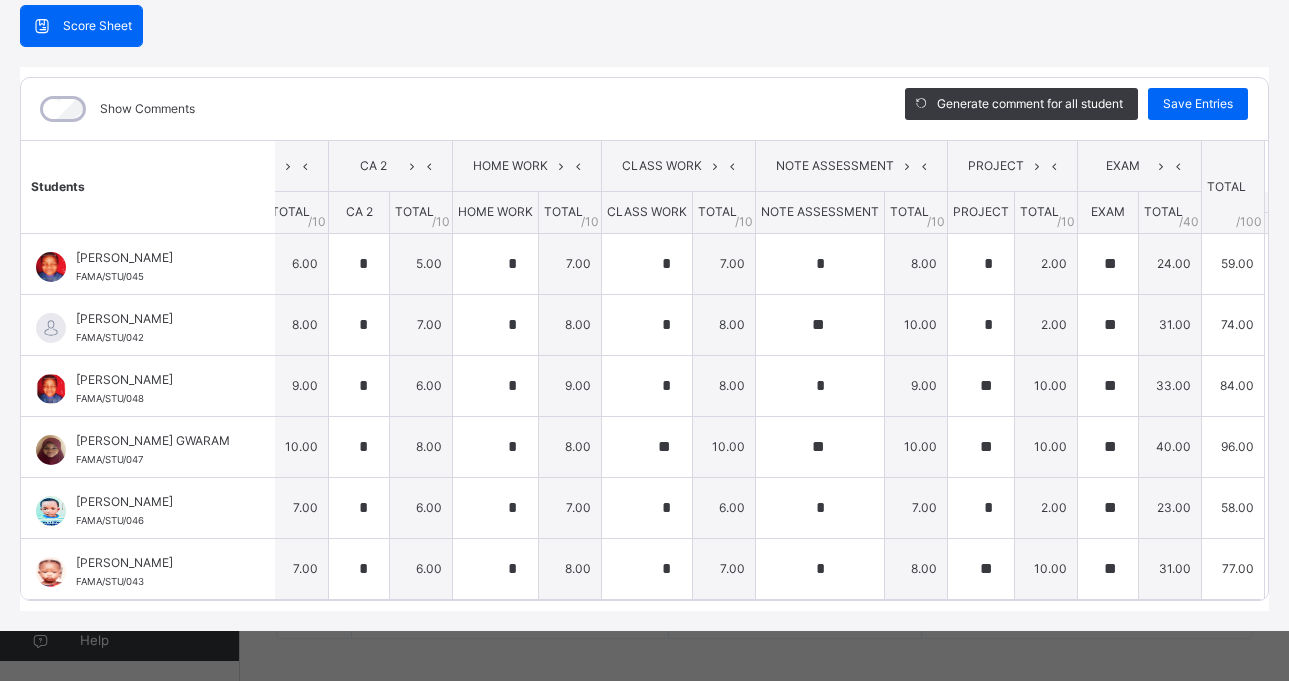click on "Show Comments" at bounding box center (448, 109) 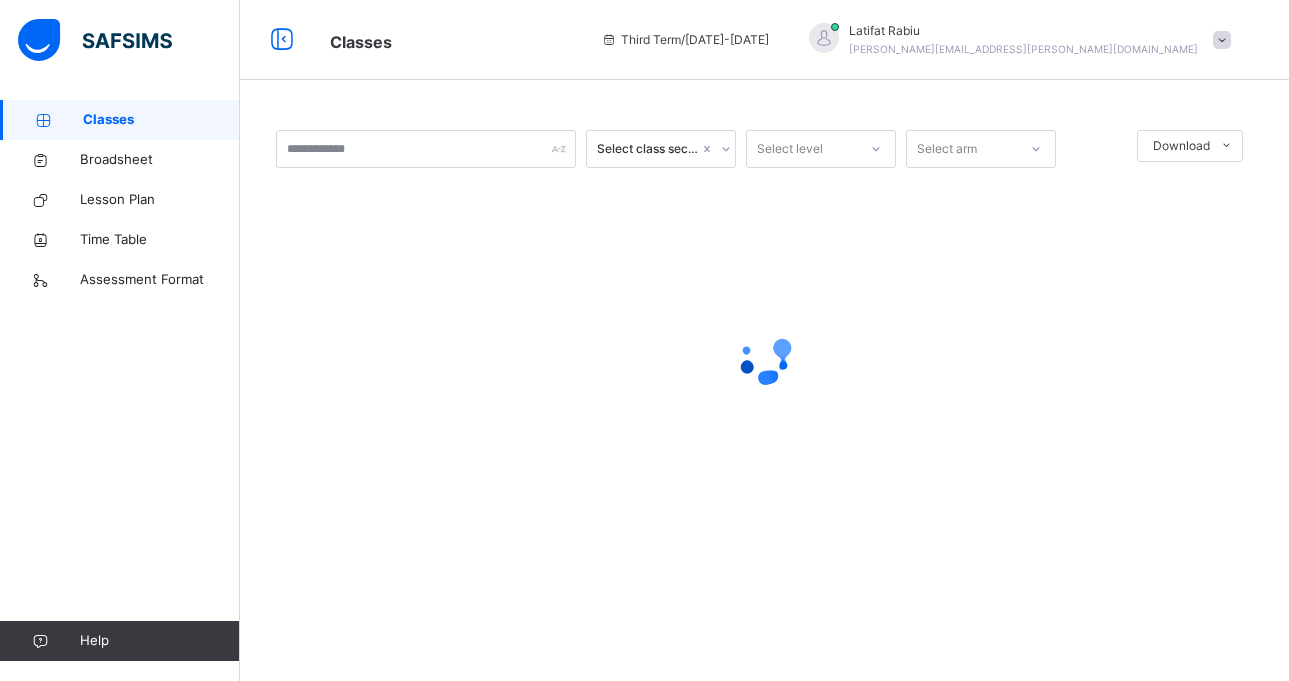 scroll, scrollTop: 0, scrollLeft: 0, axis: both 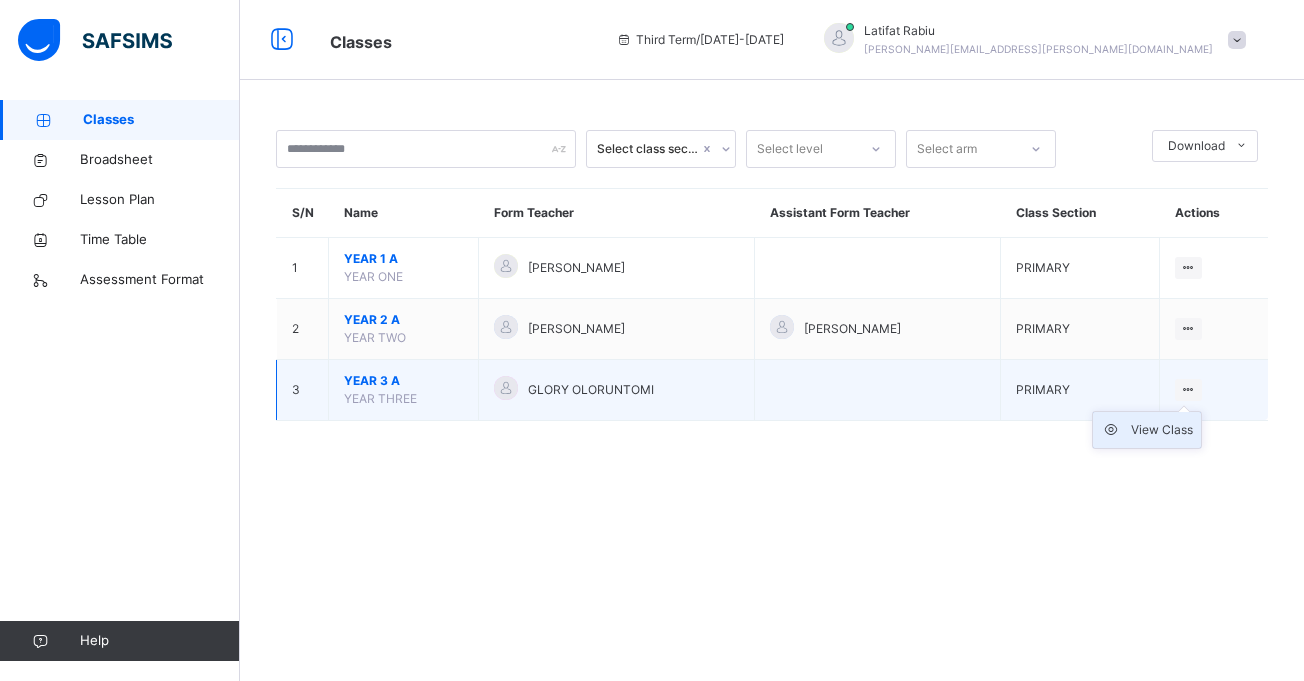 click on "View Class" at bounding box center [1162, 430] 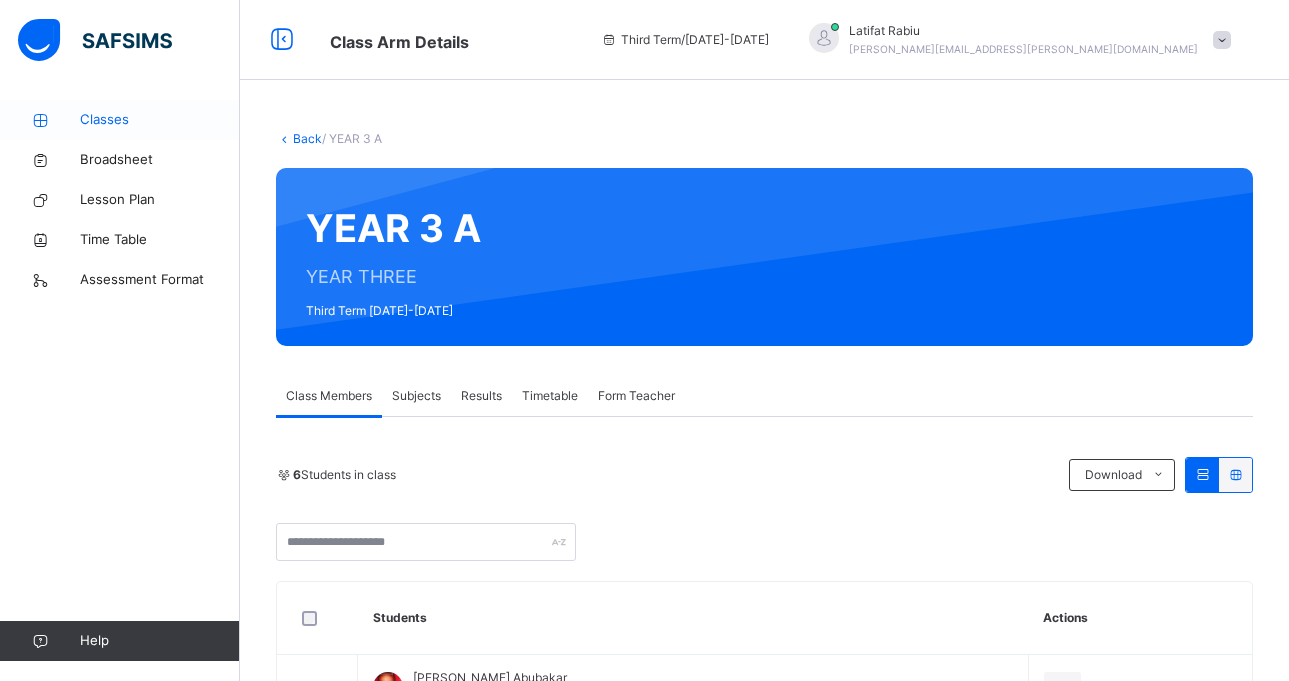 click on "Classes" at bounding box center (160, 120) 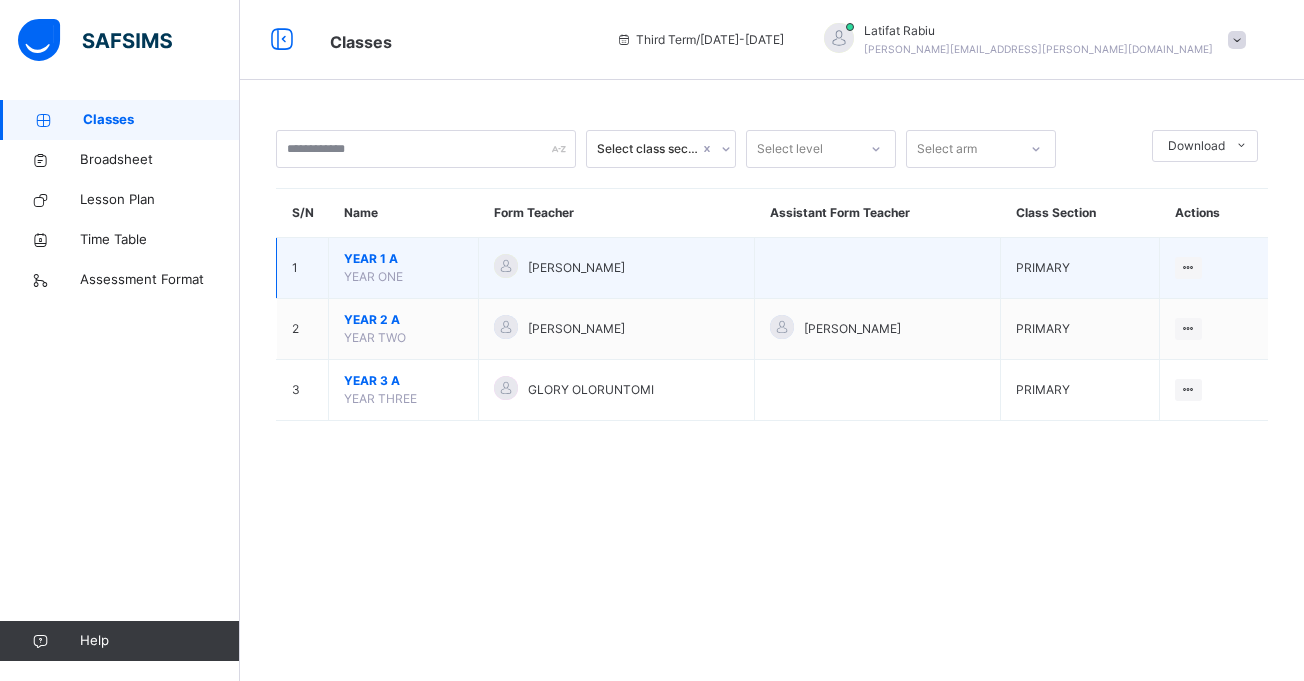click on "YEAR 1   A   YEAR ONE" at bounding box center (404, 268) 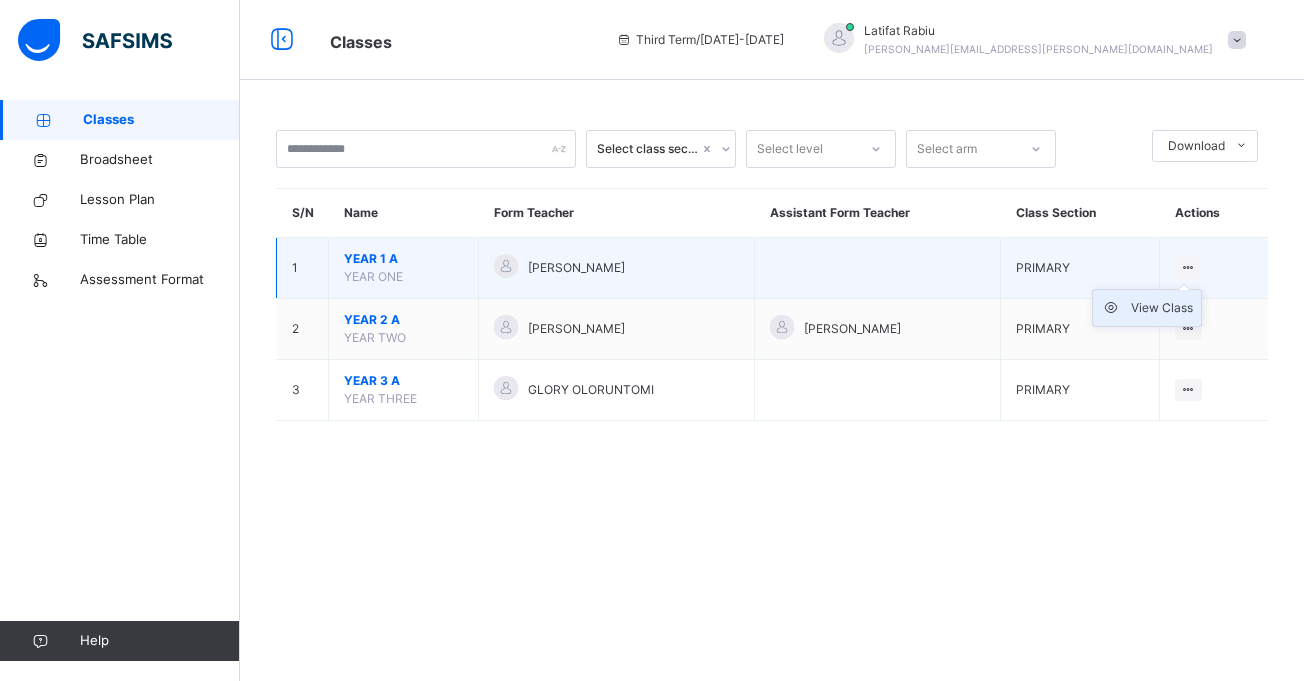 click on "View Class" at bounding box center [1162, 308] 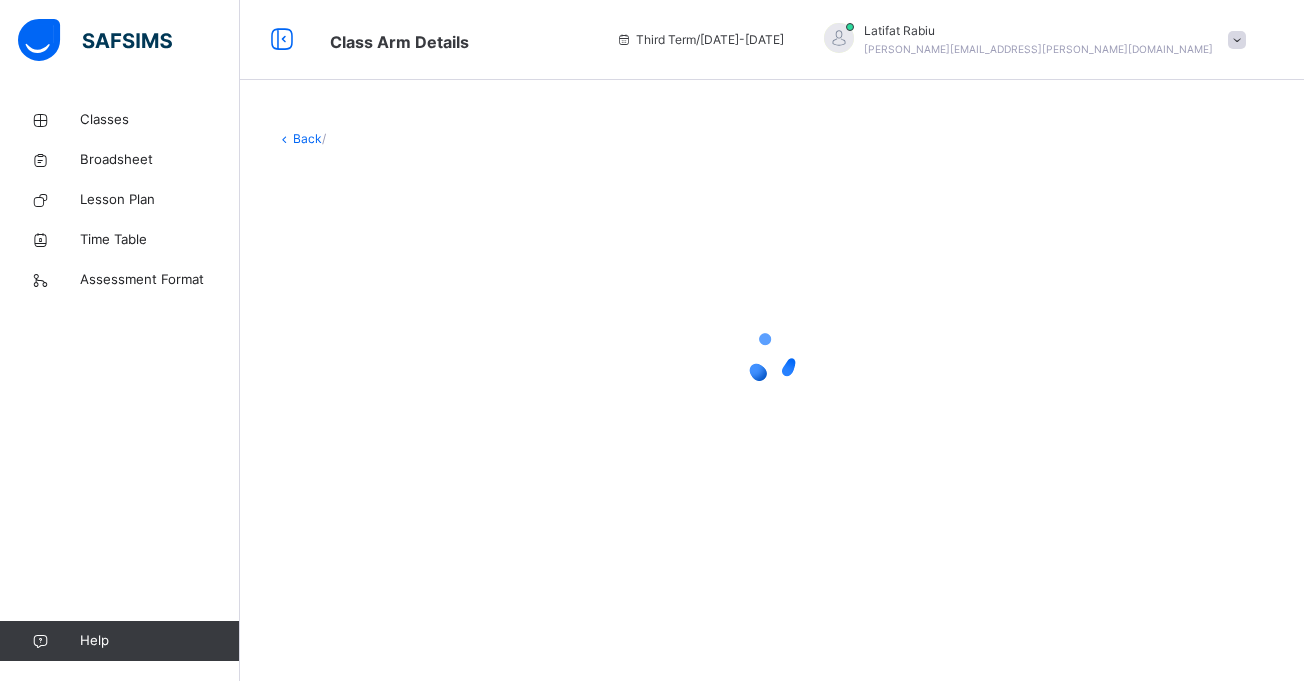 click at bounding box center [772, 358] 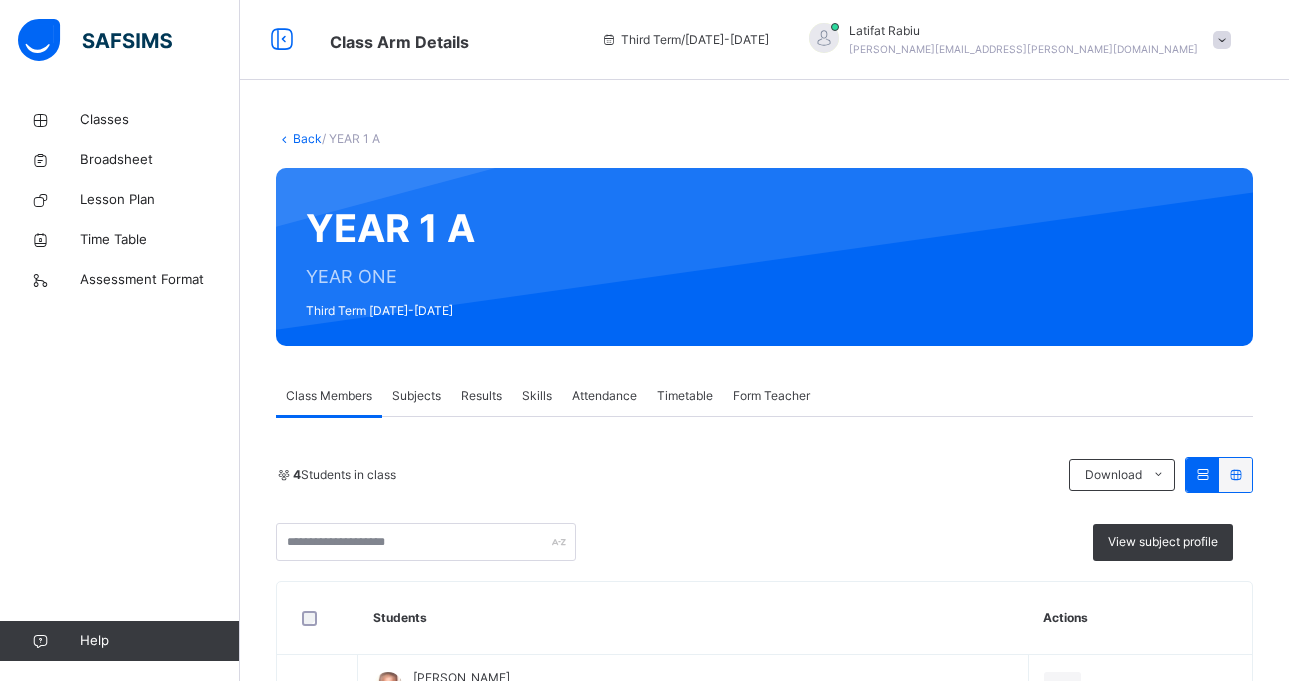 click on "Back  / YEAR 1 A YEAR 1 A YEAR ONE Third Term [DATE]-[DATE] Class Members Subjects Results Skills Attendance Timetable Form Teacher Class Members More Options   4  Students in class Download Pdf Report Excel Report View subject profile FAMA [DEMOGRAPHIC_DATA] INTERNATIONAL SCHOOL Date: [DATE] 9:25:04 am Class Members Class:  YEAR 1 A Total no. of Students:  4 Term:  Third Term Session:  [DATE]-[DATE] S/NO Admission No. Last Name First Name Other Name 1 [PERSON_NAME]/STU/604 [PERSON_NAME] 2 [PERSON_NAME]/STU/029 [PERSON_NAME] ISMA'IL 3 FAMA/STU/602 [PERSON_NAME] 4 [PERSON_NAME]/STU/030 [PERSON_NAME] KALLAMU Students Actions [PERSON_NAME] Okara [PERSON_NAME]/STU/604 [PERSON_NAME]'il [PERSON_NAME]/STU/029 [PERSON_NAME] [PERSON_NAME]/STU/602 Rabi'atu [PERSON_NAME]/STU/030 × Add Student Students Without Class   Customers There are currently no records. Cancel Save × Remove Student From Class This action would delete   from the class. Are you sure you want to carry on? Cancel Yes, Remove Student Bulk Upload Student Upload XLSX File     Browse file" at bounding box center (764, 566) 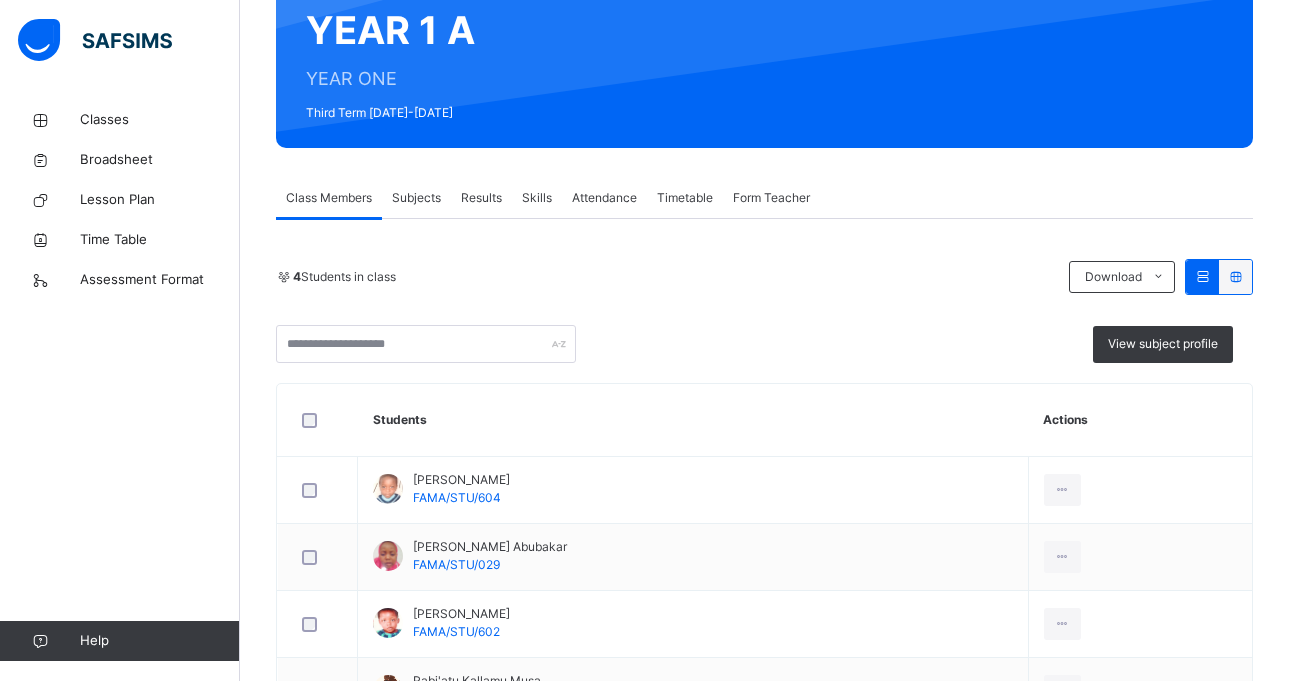 scroll, scrollTop: 218, scrollLeft: 0, axis: vertical 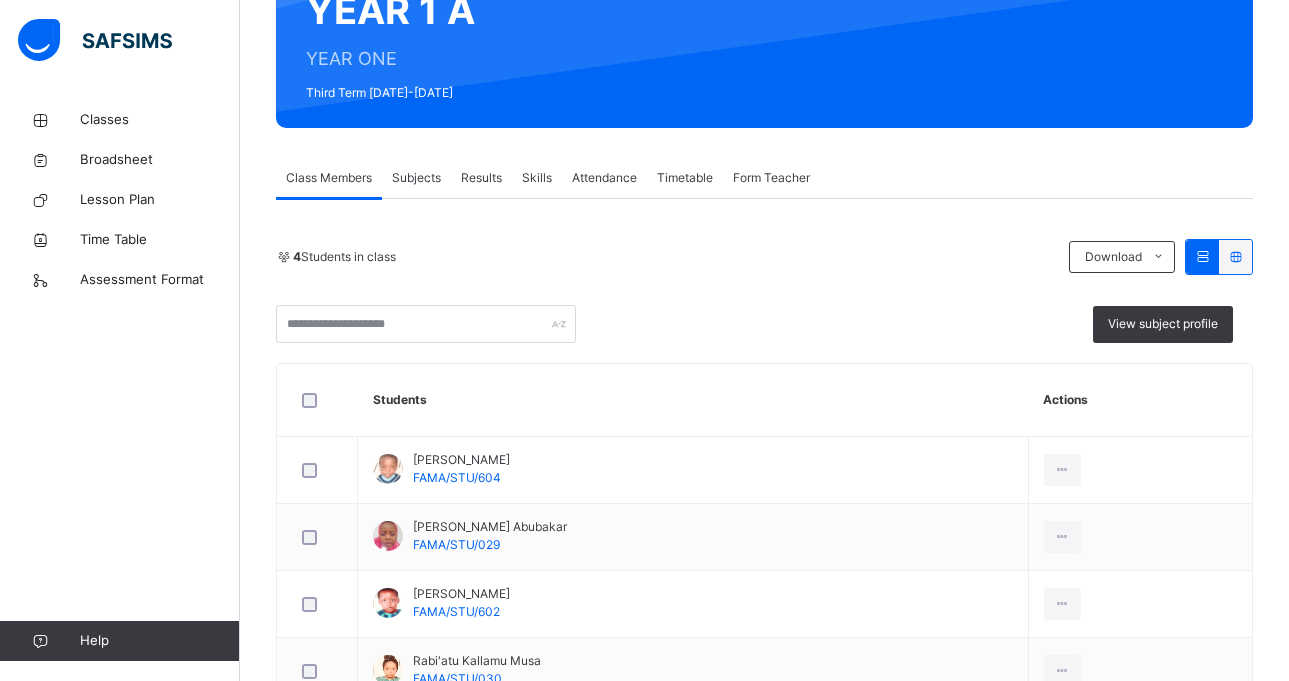 click on "Results" at bounding box center (481, 178) 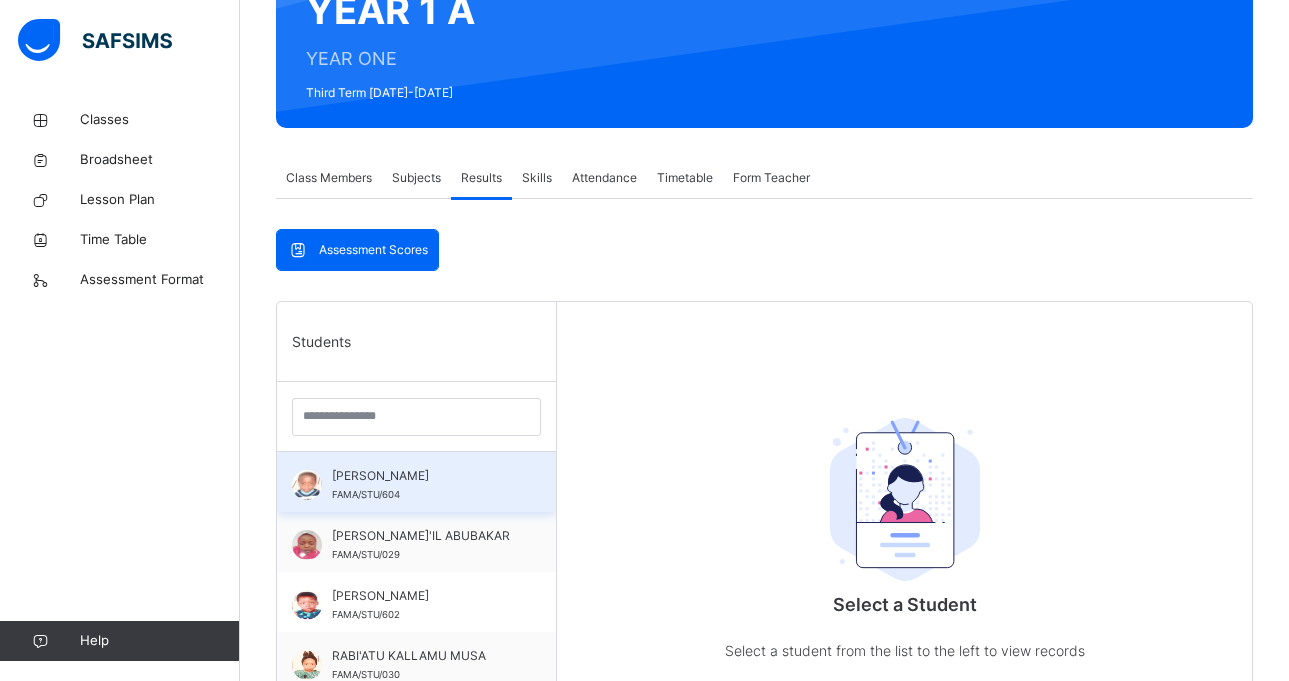 click on "[PERSON_NAME] [PERSON_NAME]/STU/604" at bounding box center [416, 482] 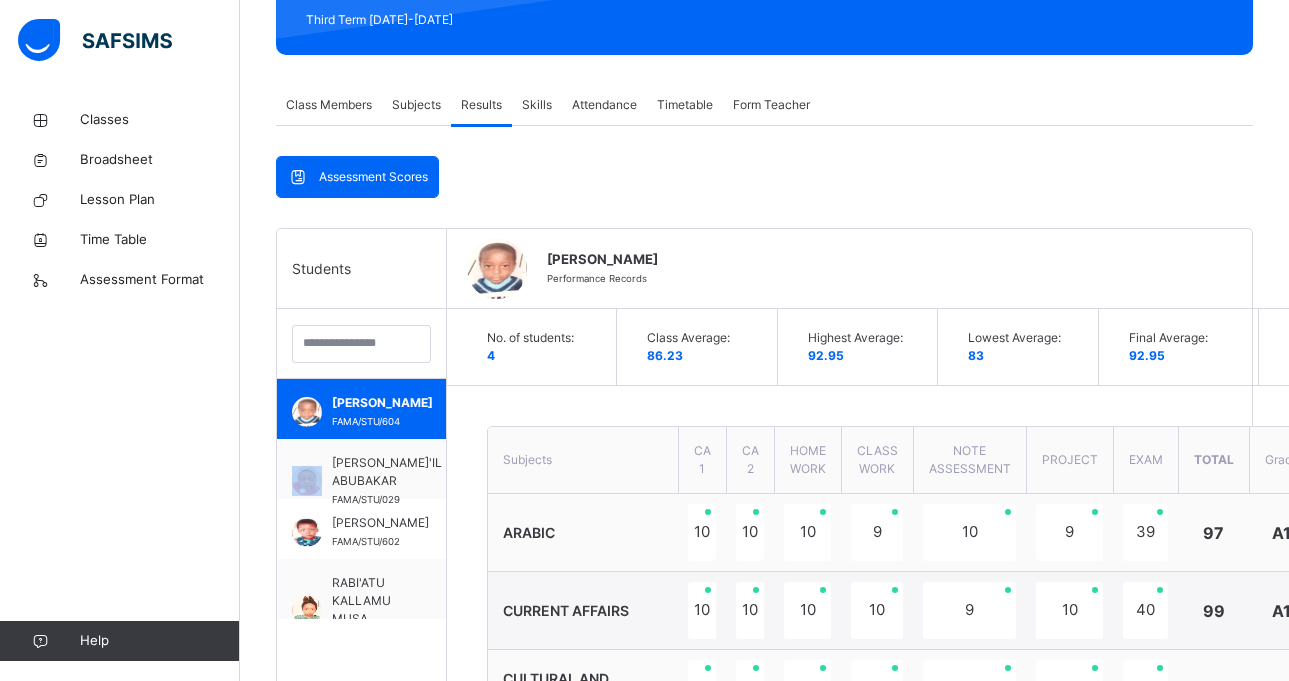 scroll, scrollTop: 515, scrollLeft: 0, axis: vertical 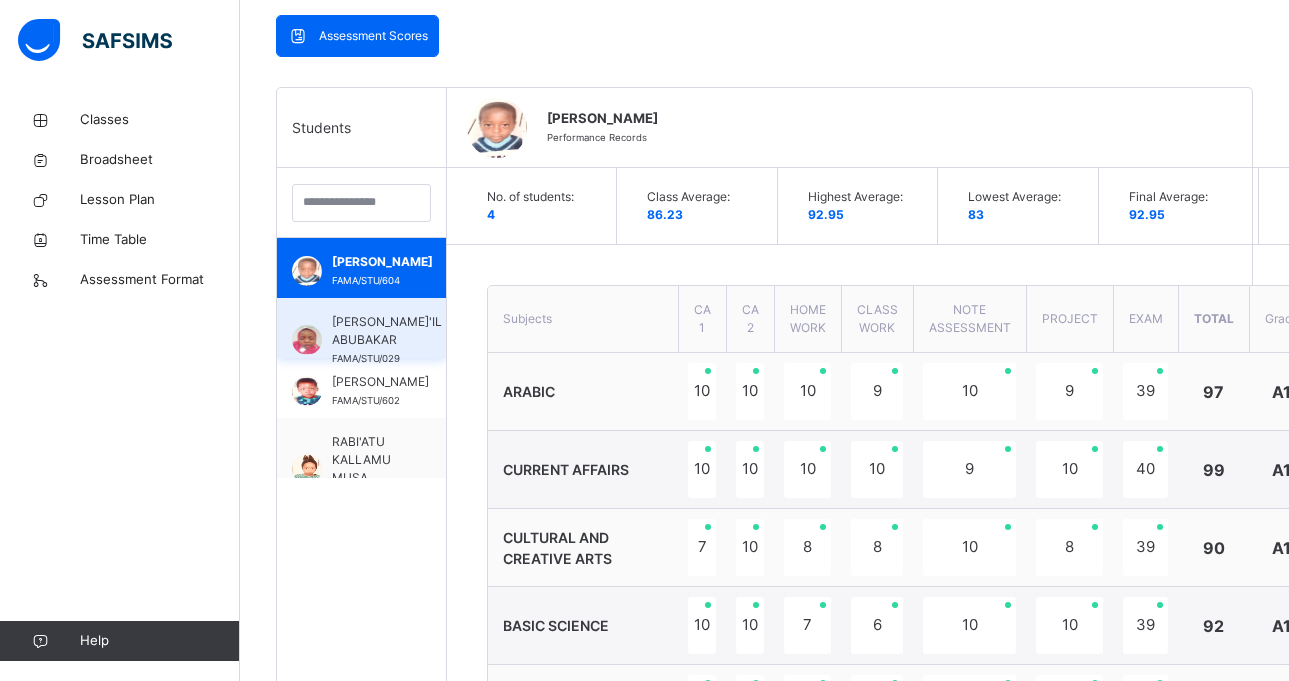 click on "[PERSON_NAME]'IL ABUBAKAR" at bounding box center [387, 331] 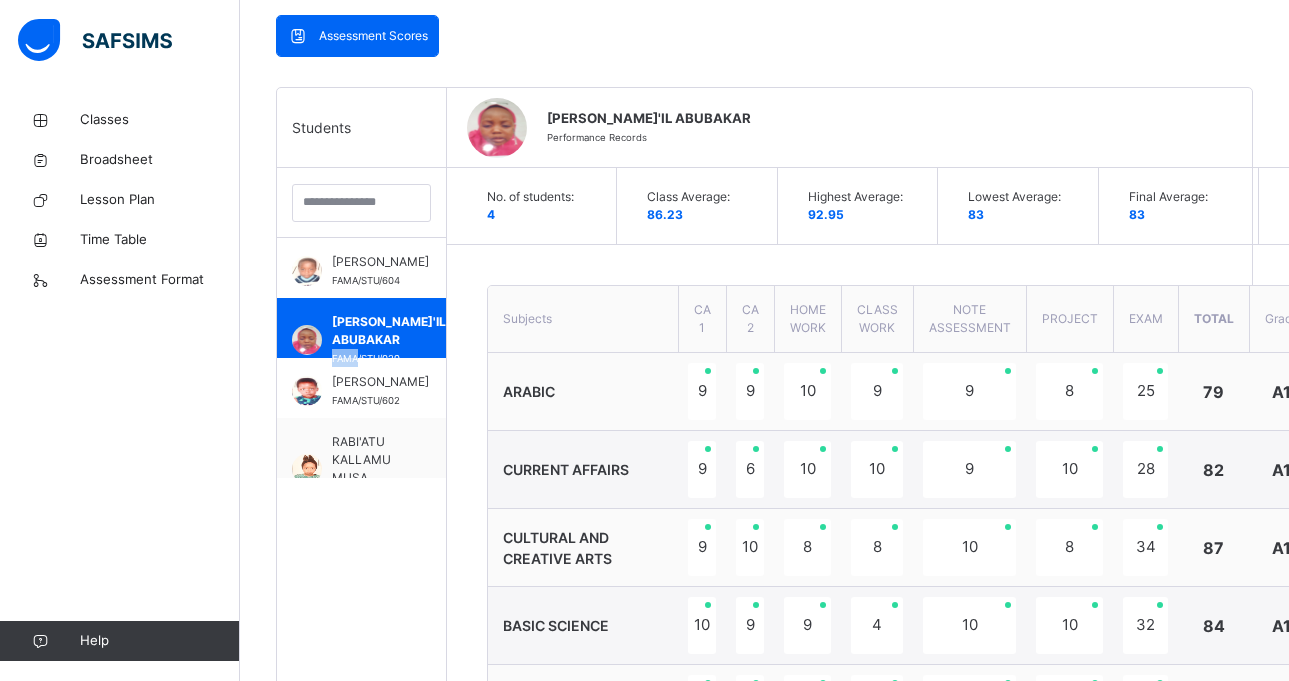 click on "A1" at bounding box center [1281, 548] 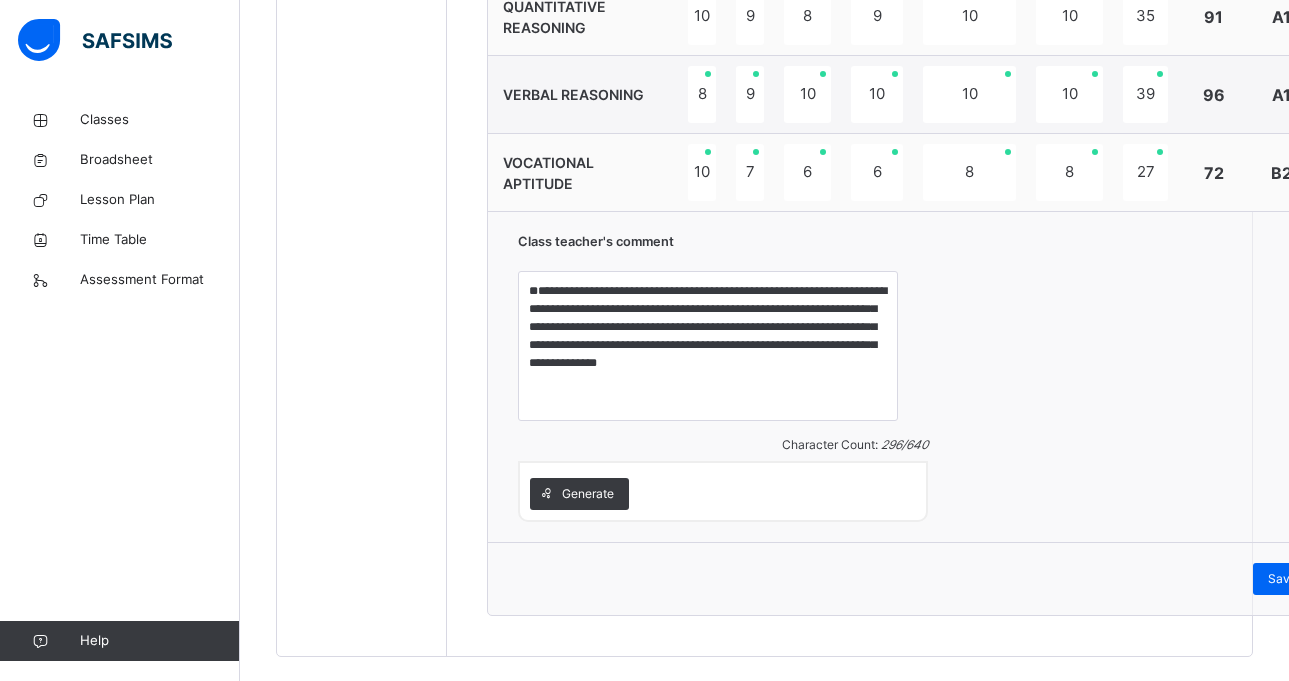 scroll, scrollTop: 1479, scrollLeft: 0, axis: vertical 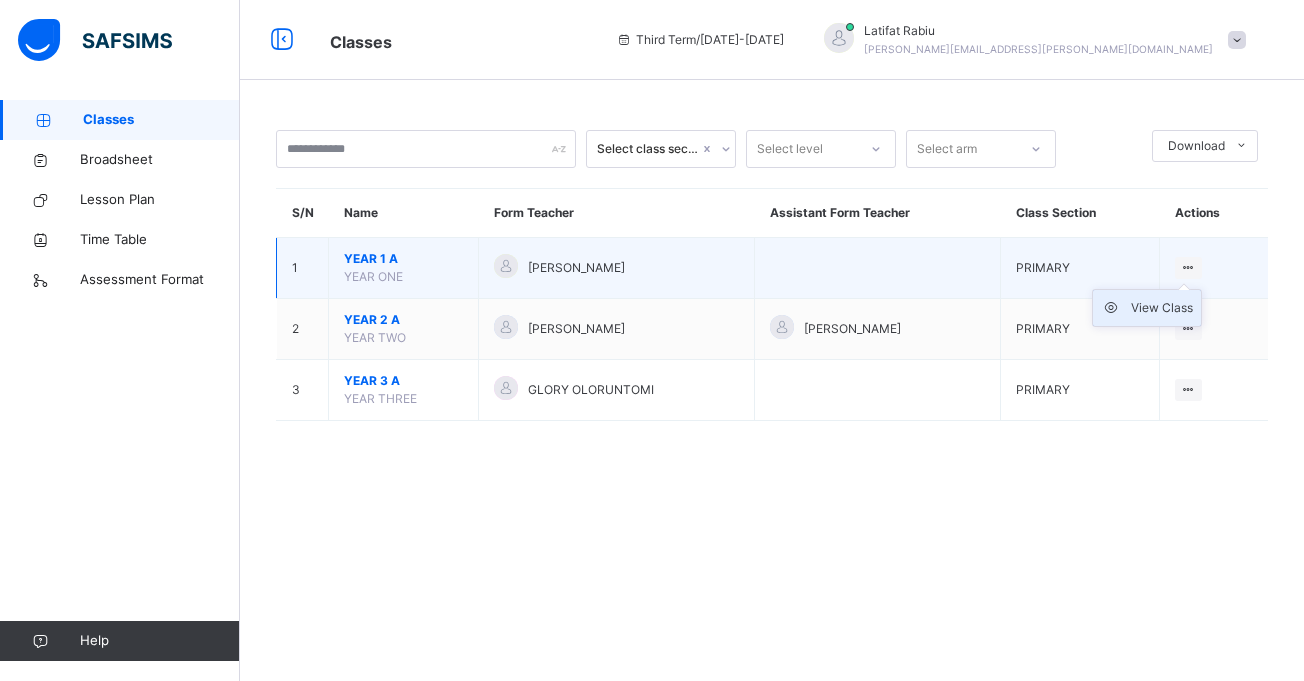click on "View Class" at bounding box center [1162, 308] 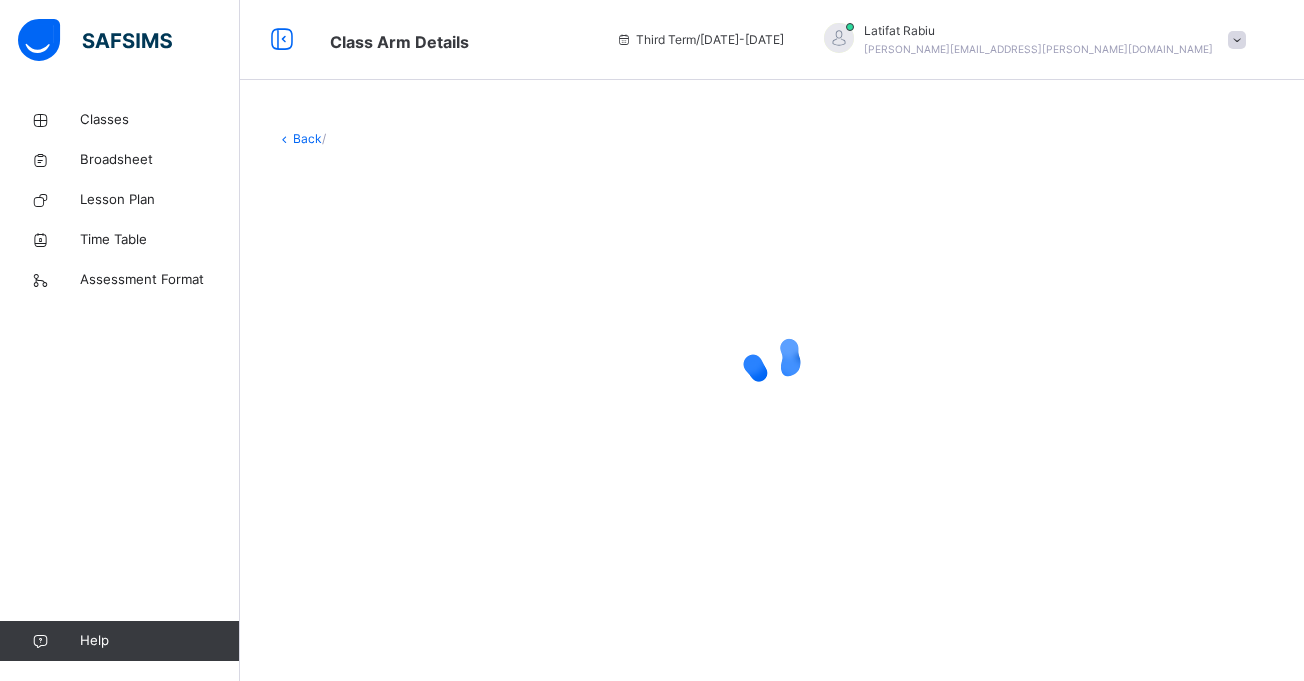 click at bounding box center [772, 358] 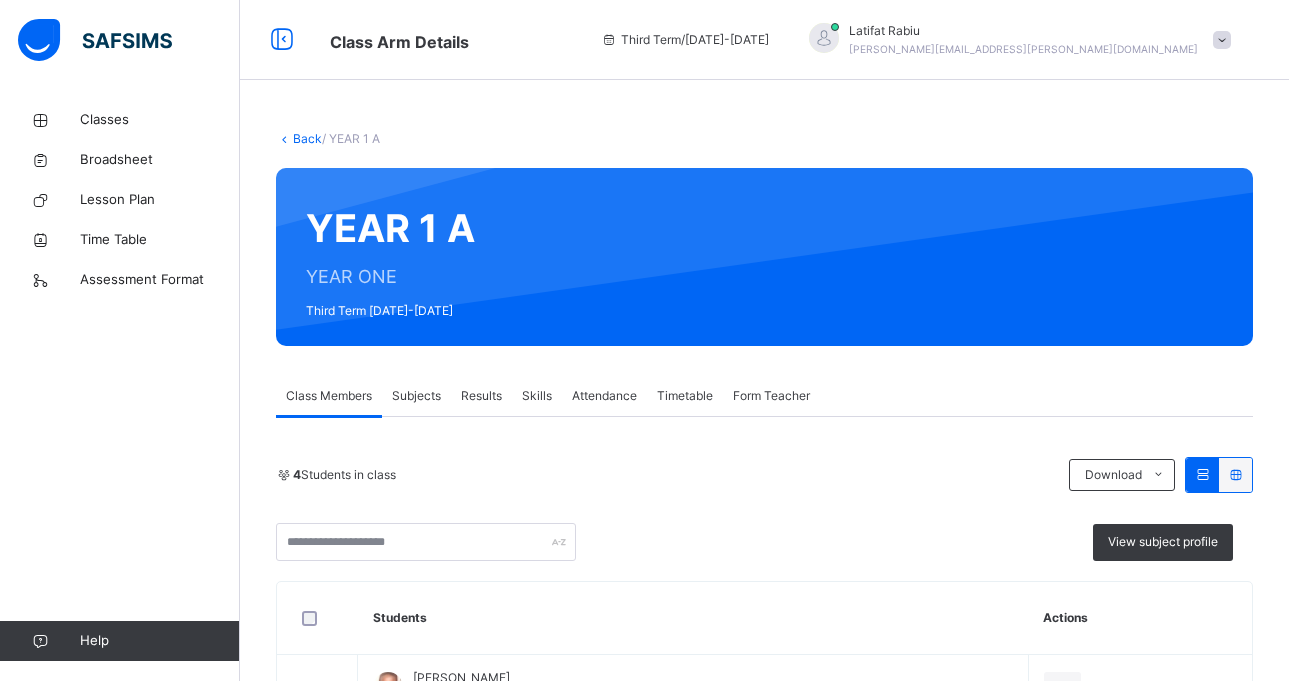 click on "Results" at bounding box center [481, 396] 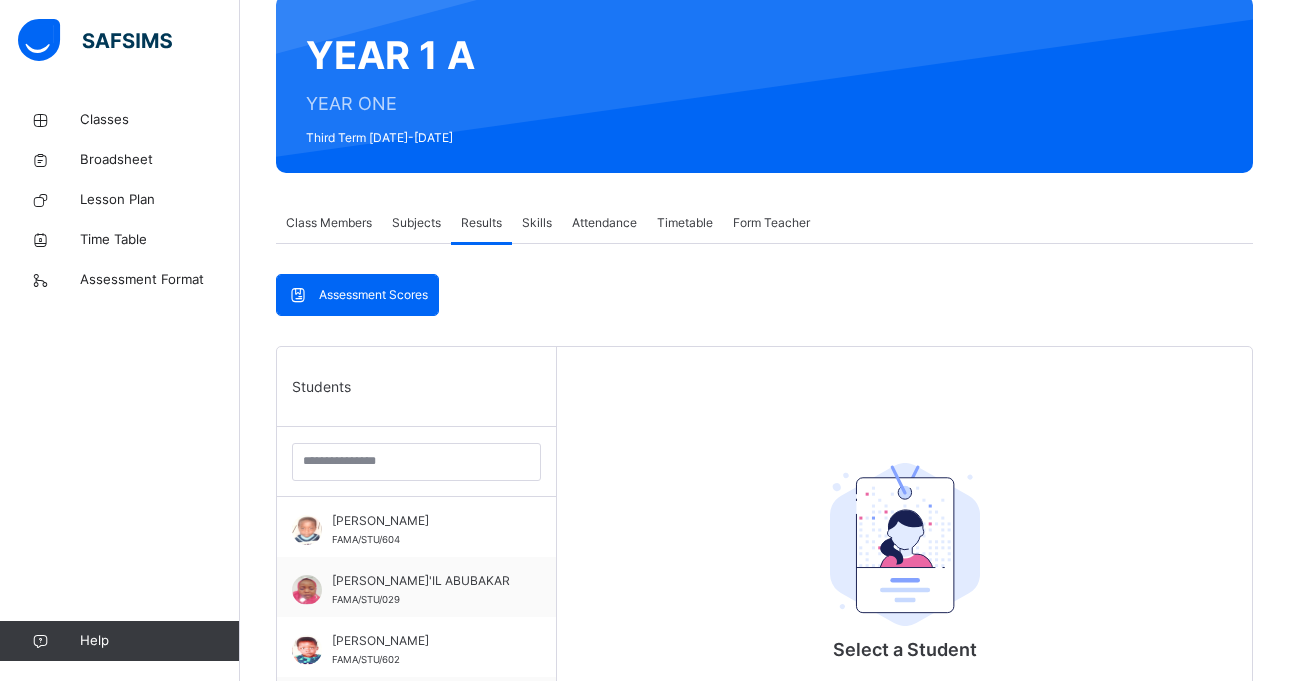 scroll, scrollTop: 306, scrollLeft: 0, axis: vertical 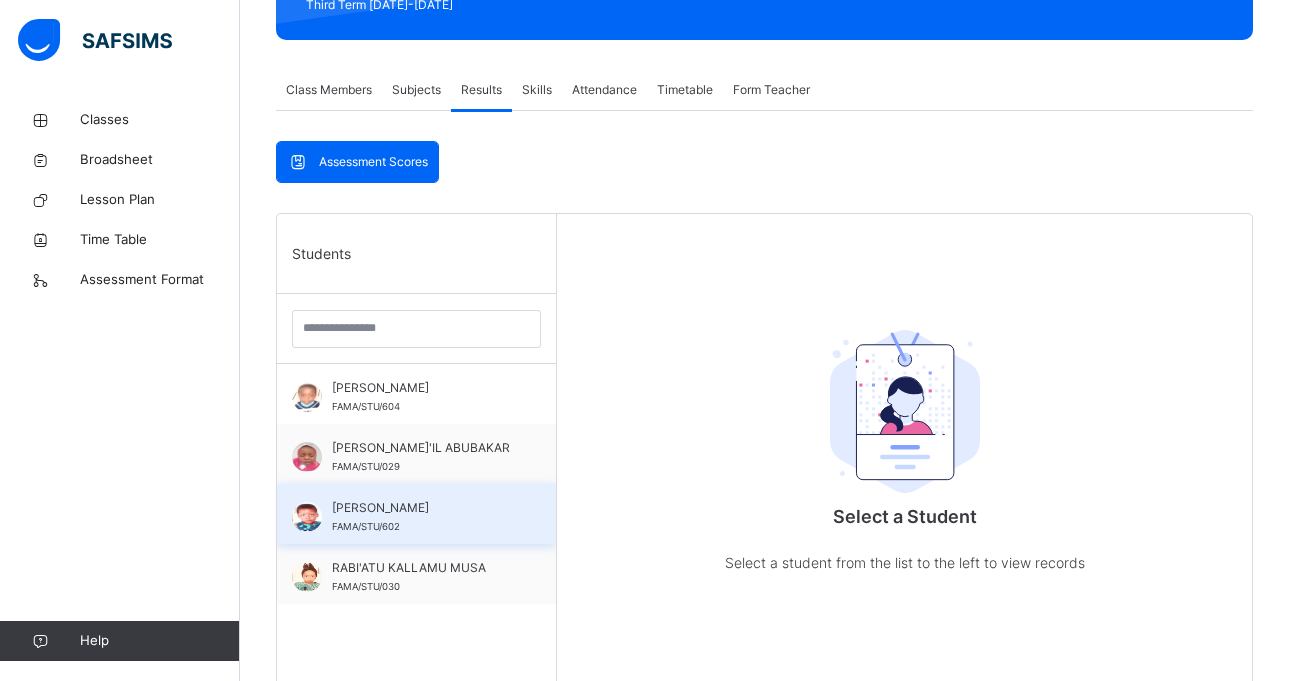 click on "[PERSON_NAME]" at bounding box center [421, 508] 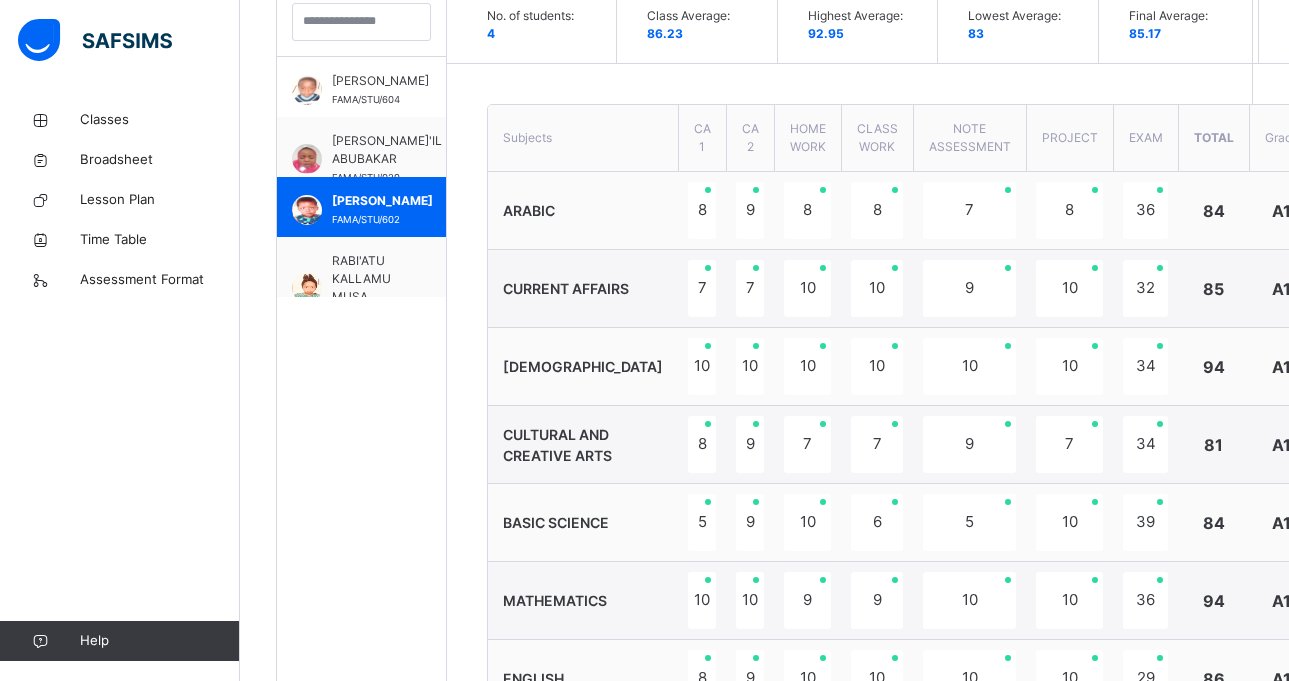 scroll, scrollTop: 666, scrollLeft: 0, axis: vertical 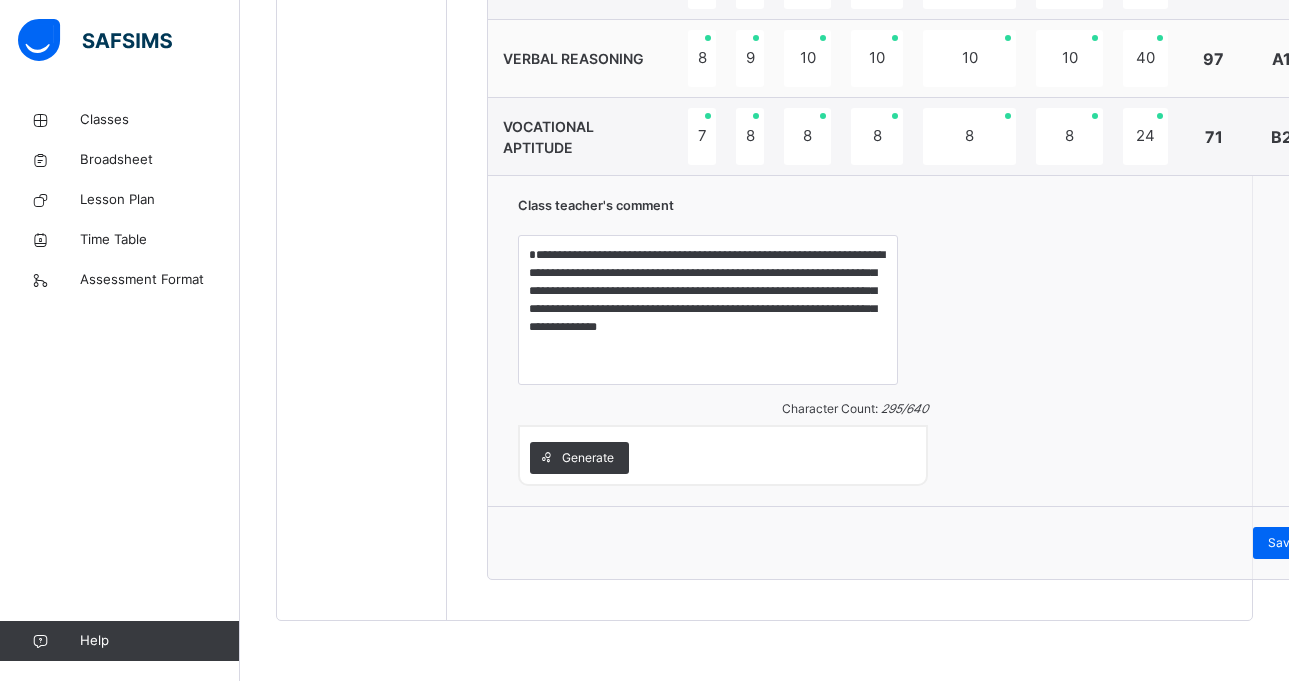 drag, startPoint x: 1082, startPoint y: 13, endPoint x: 895, endPoint y: 203, distance: 266.5877 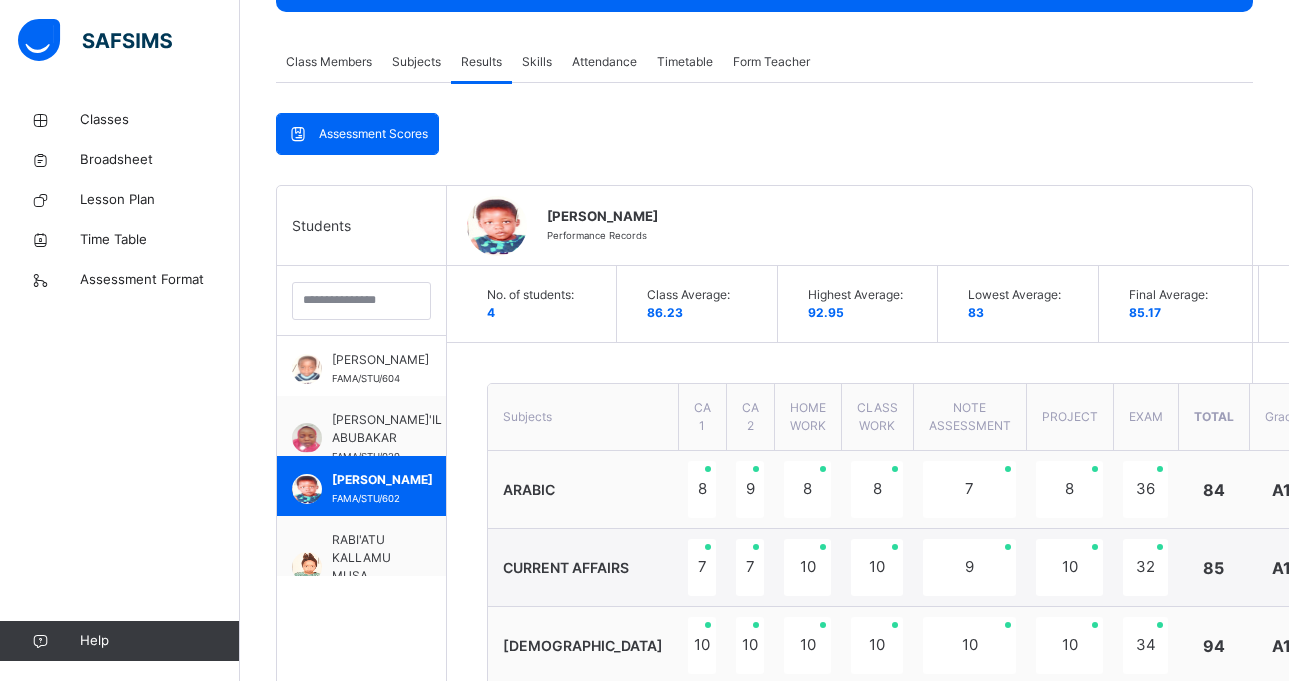 scroll, scrollTop: 330, scrollLeft: 0, axis: vertical 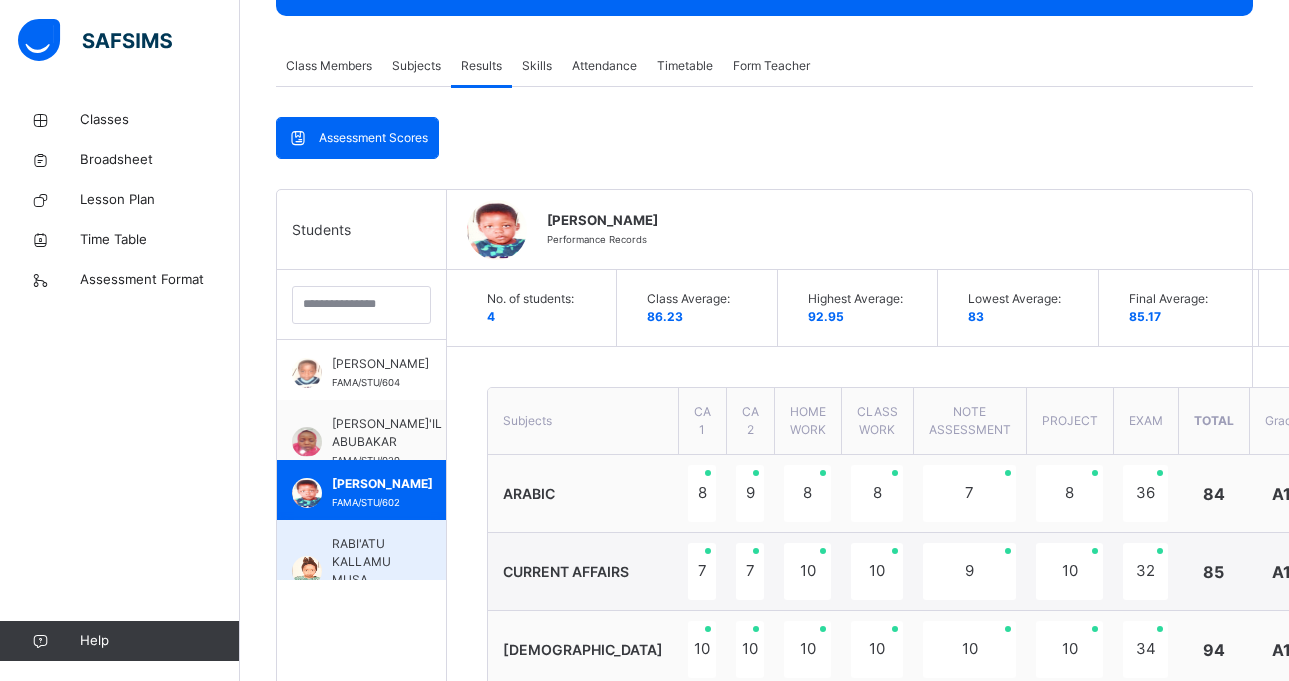 click on "RABI'ATU KALLAMU MUSA" at bounding box center (366, 562) 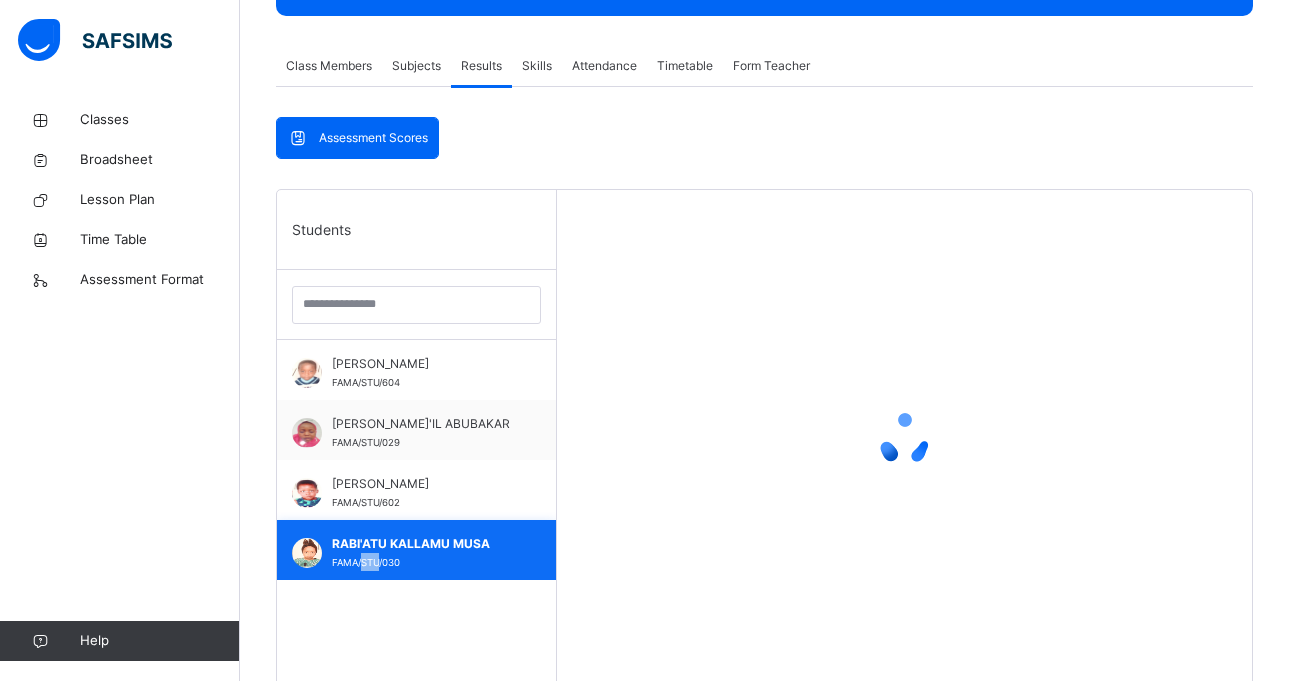 click on "RABI'ATU KALLAMU [PERSON_NAME]/STU/030" at bounding box center (421, 553) 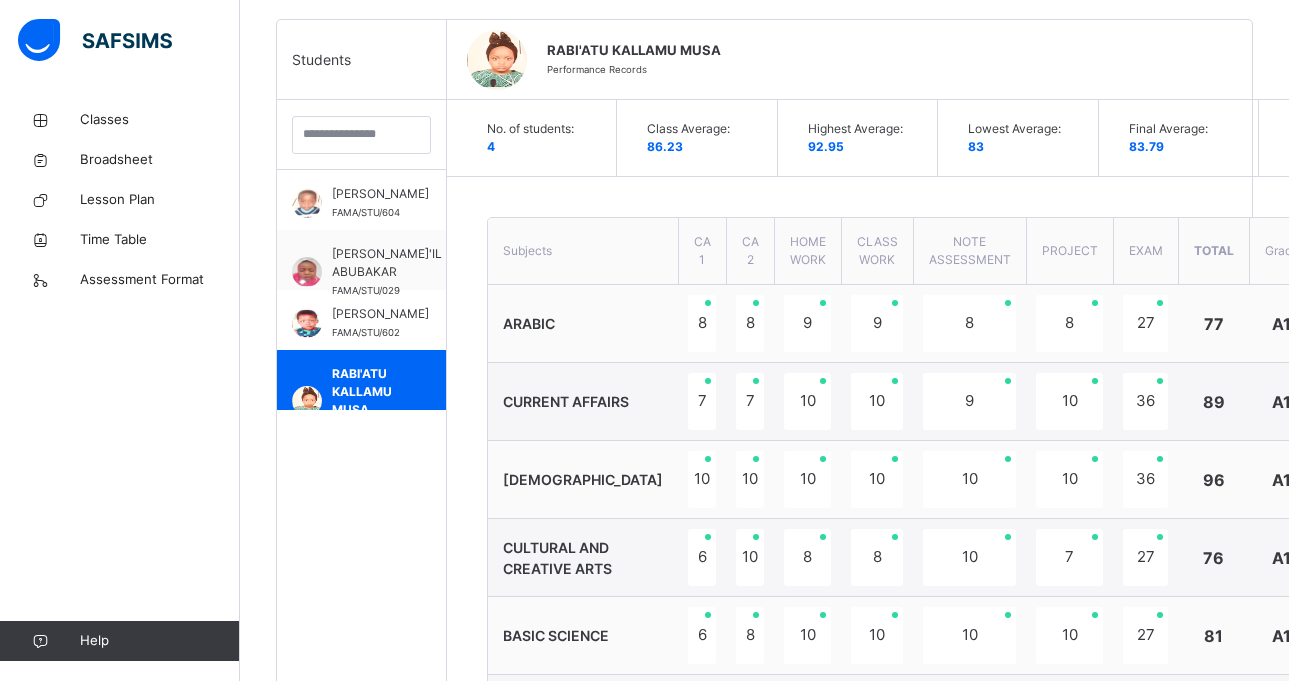 scroll, scrollTop: 463, scrollLeft: 0, axis: vertical 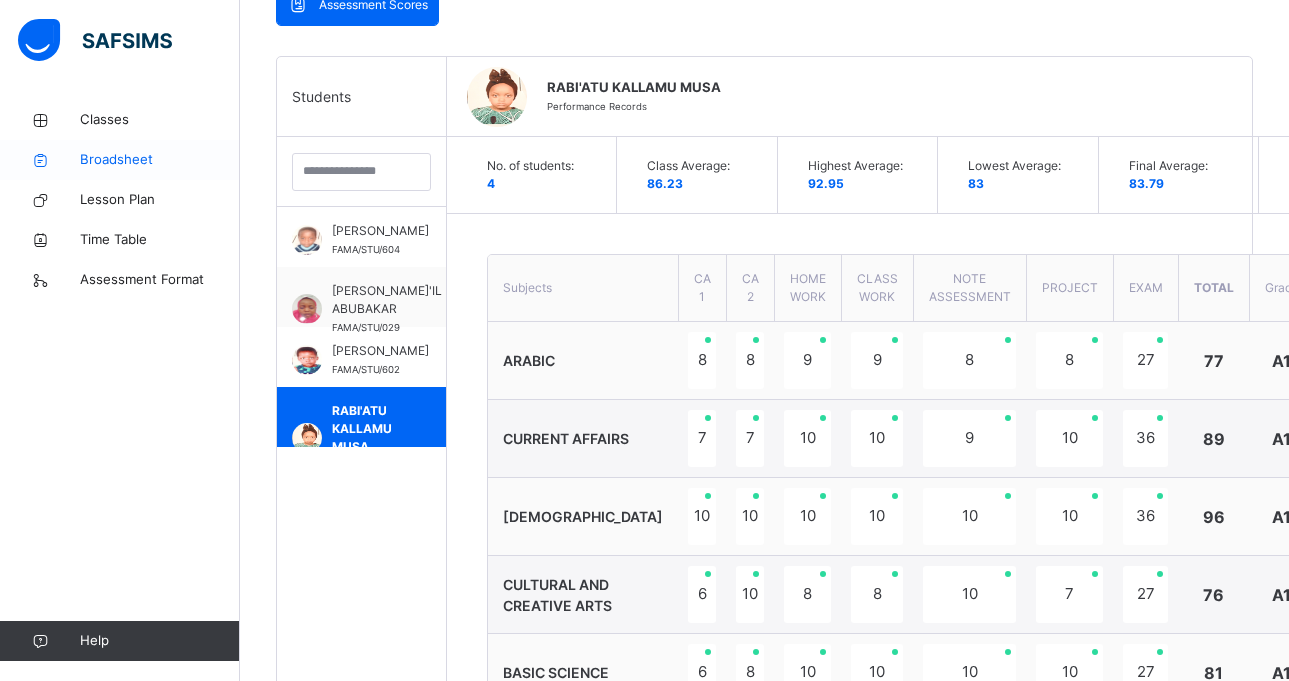 click on "Broadsheet" at bounding box center [160, 160] 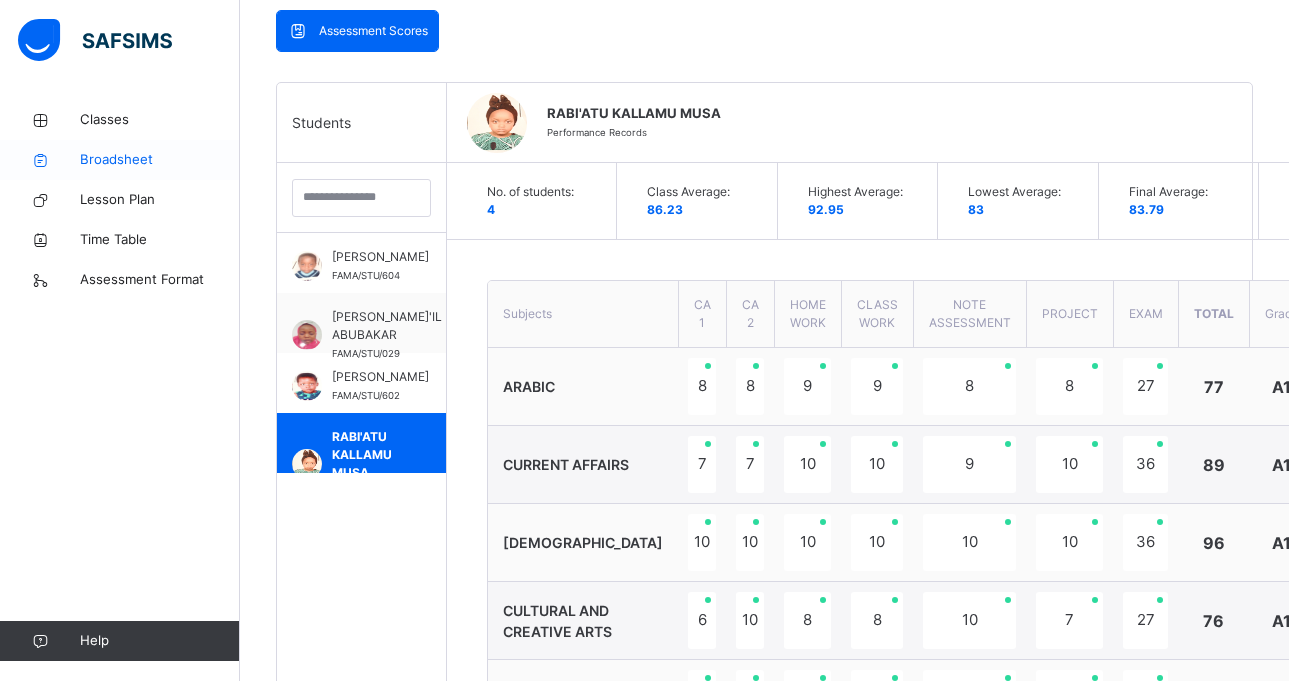 click on "Broadsheet" at bounding box center [160, 160] 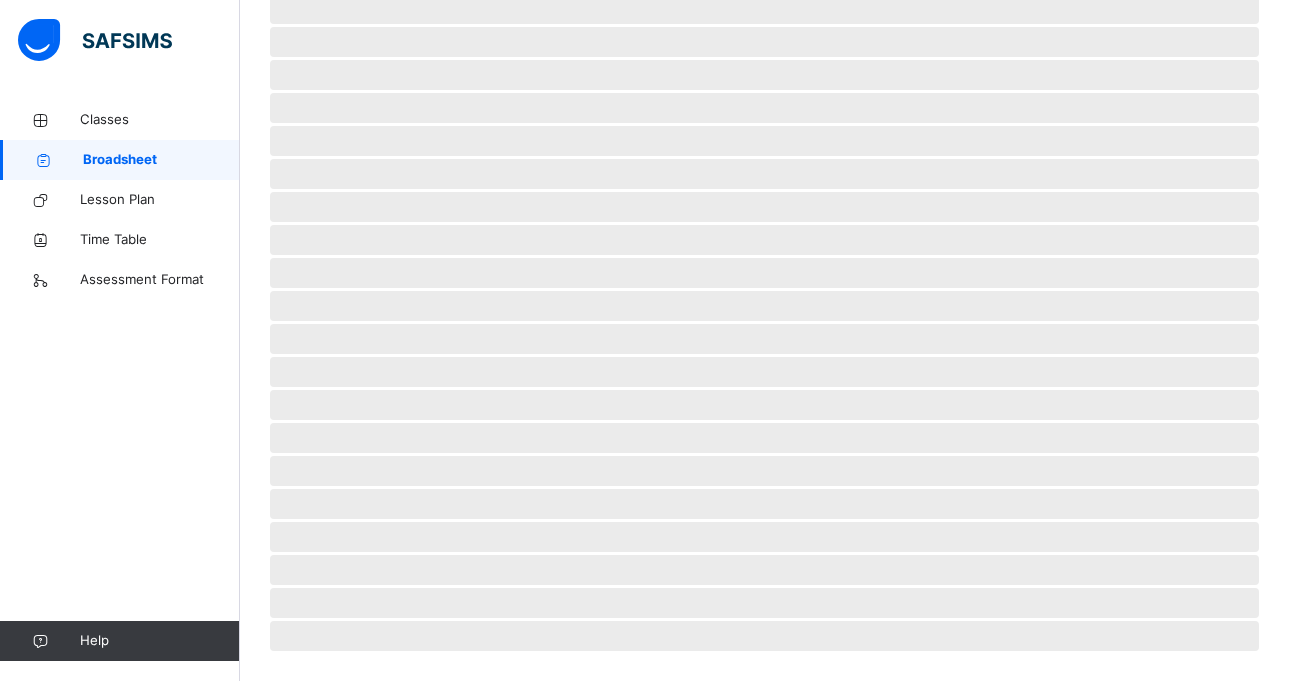 scroll, scrollTop: 0, scrollLeft: 0, axis: both 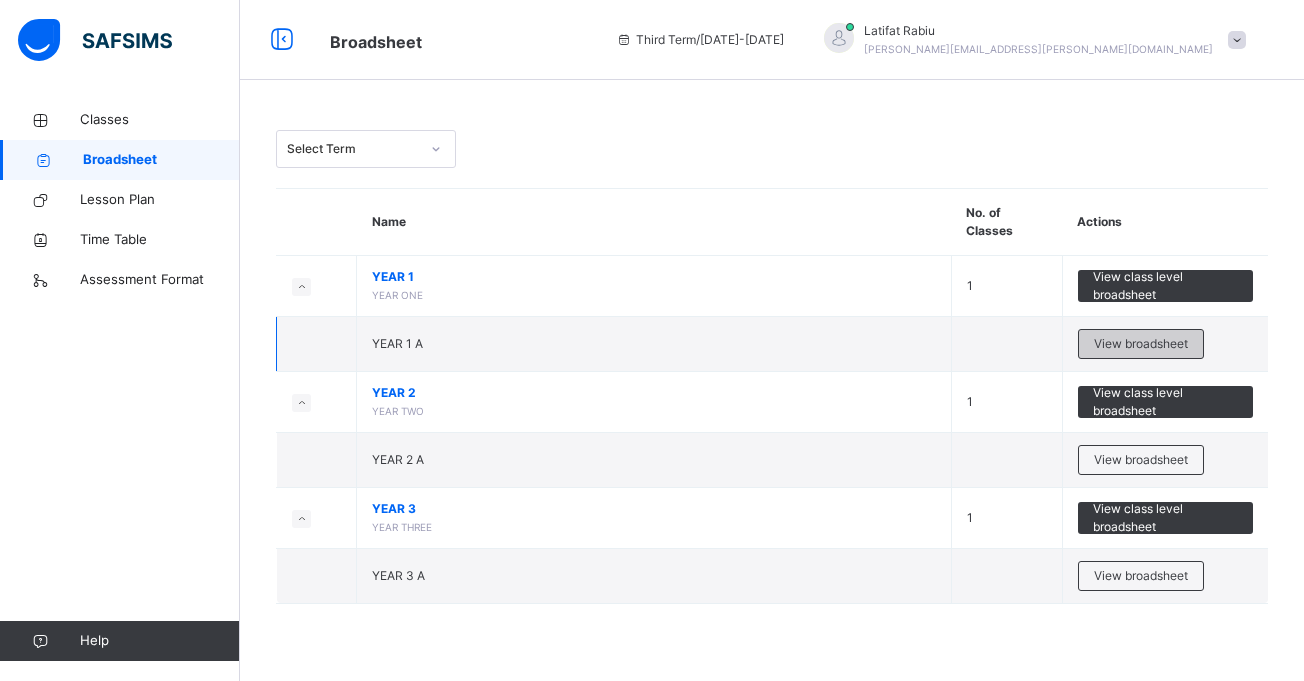 click on "View broadsheet" at bounding box center [1141, 344] 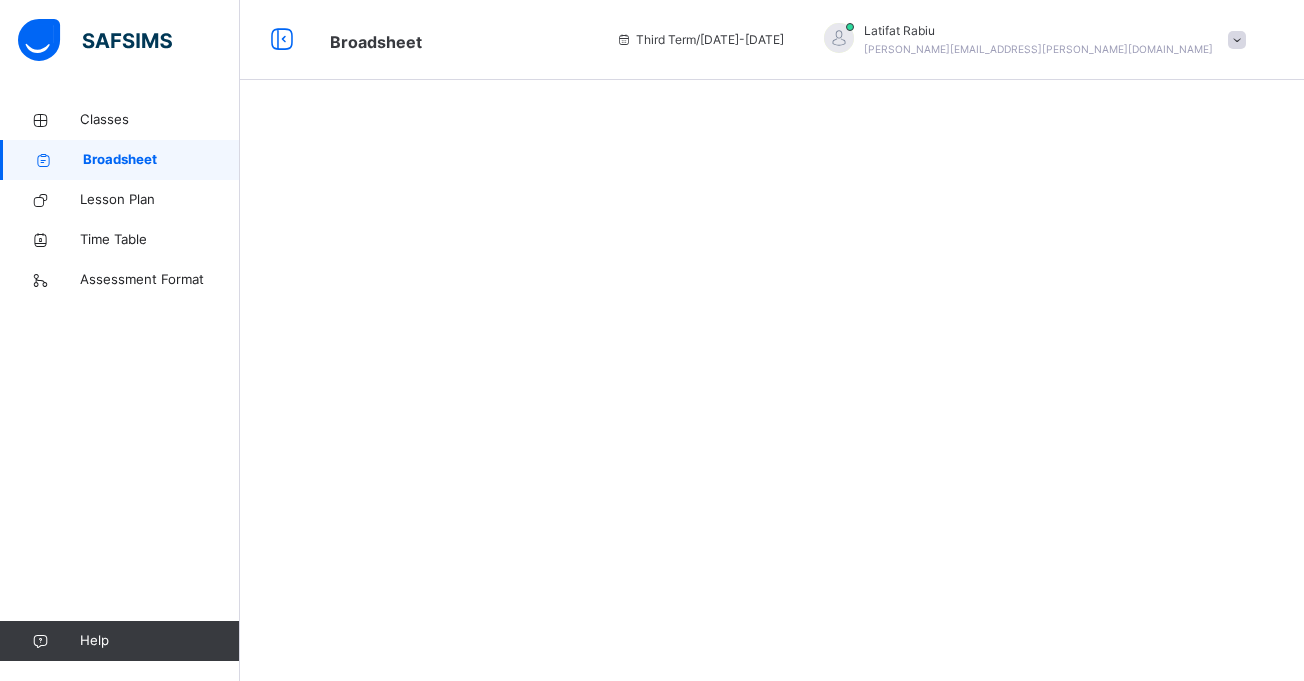 click at bounding box center [772, 340] 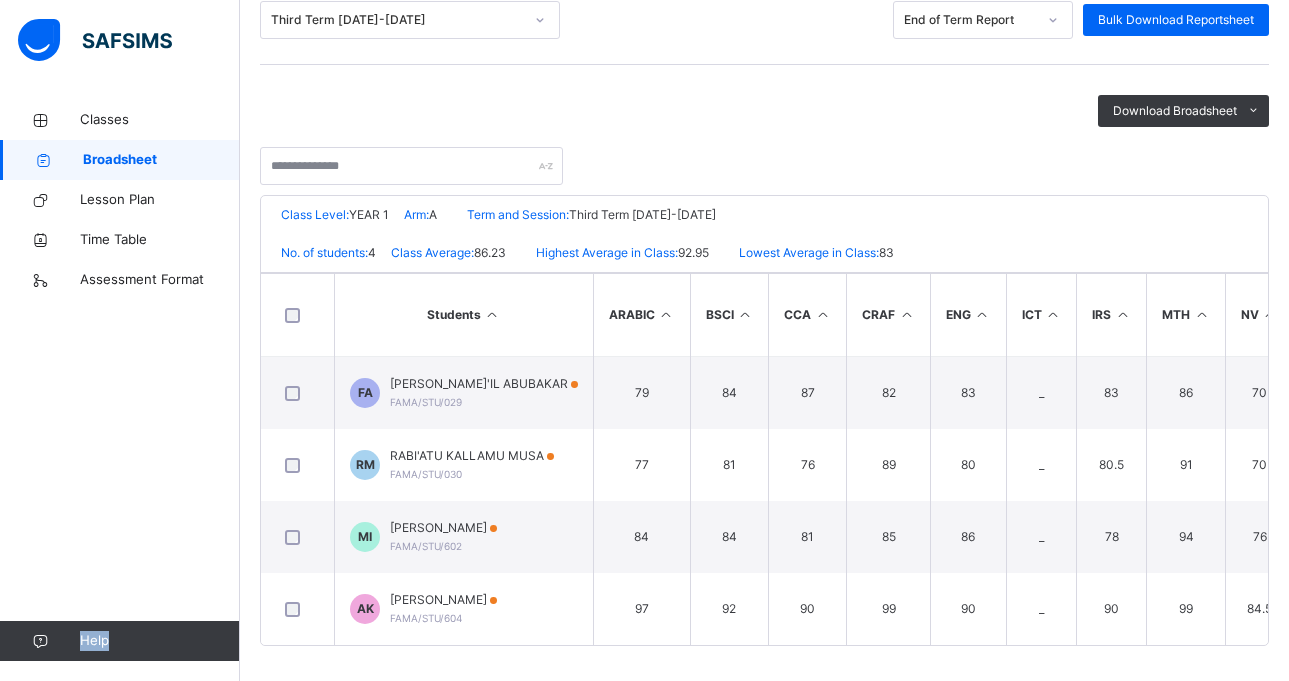 scroll, scrollTop: 293, scrollLeft: 0, axis: vertical 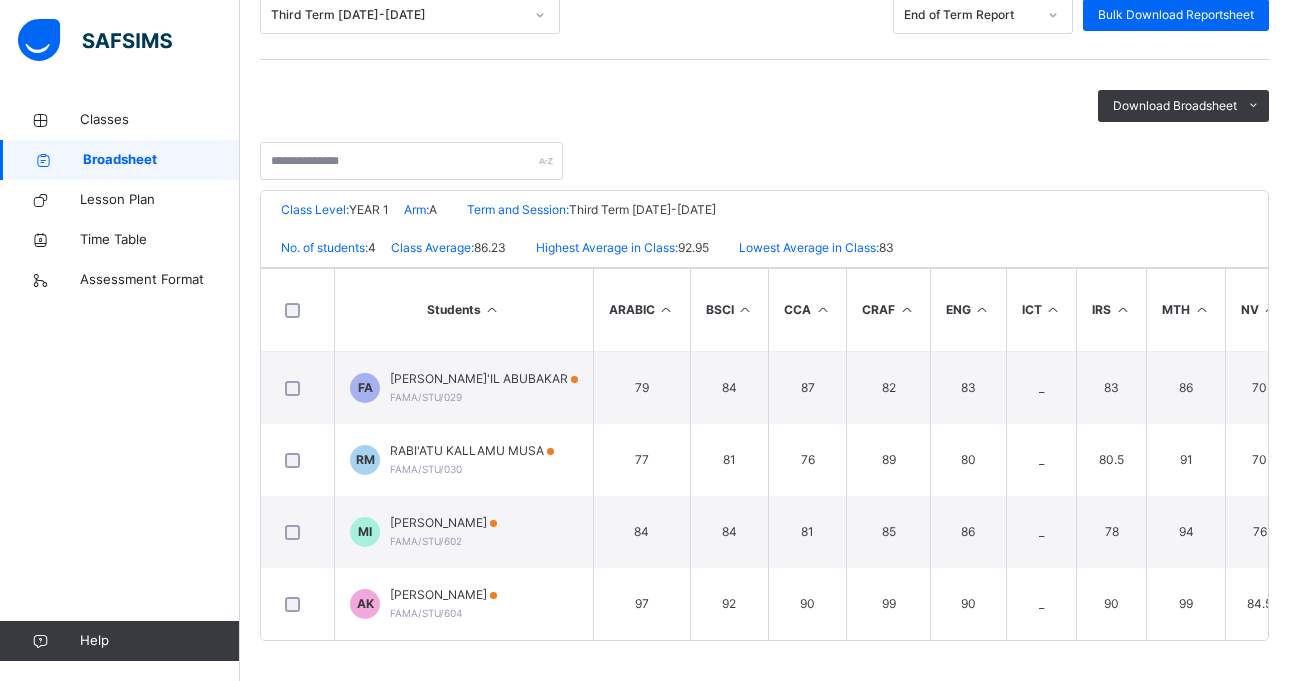drag, startPoint x: 888, startPoint y: 641, endPoint x: 1225, endPoint y: 635, distance: 337.0534 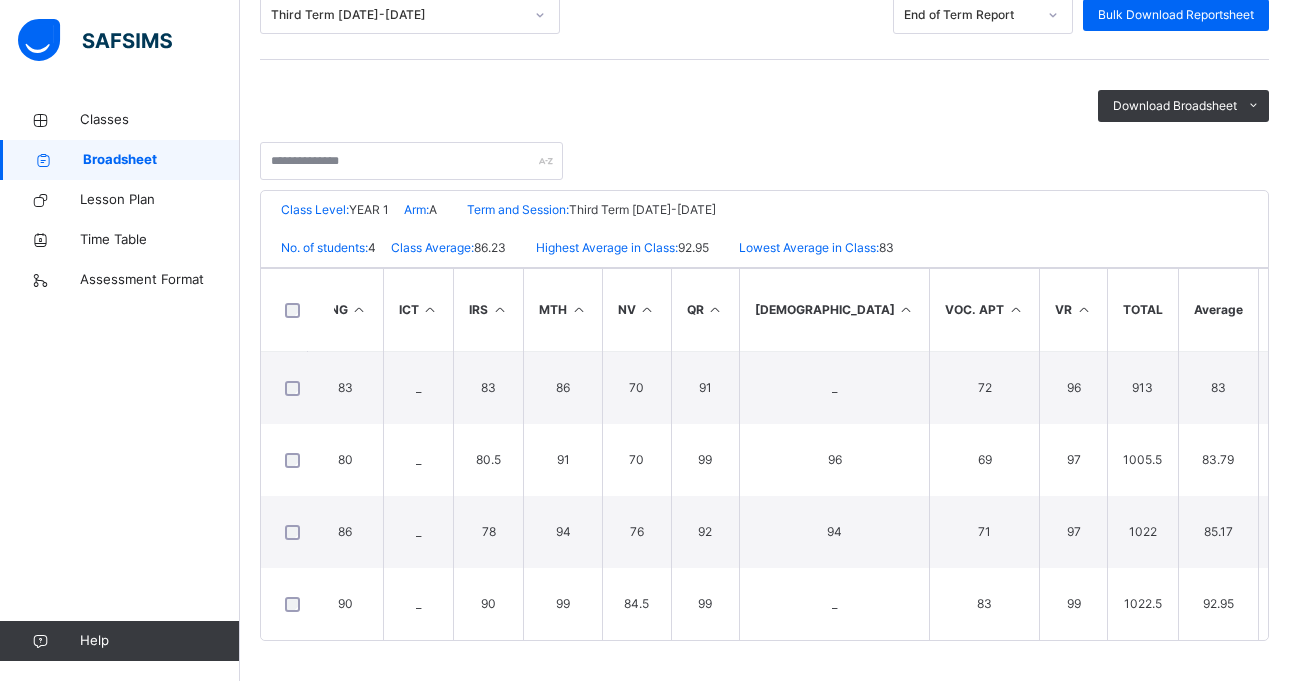 click on "Class Level:  YEAR 1  Arm:  A  Term and Session:  Third Term [DATE]-[DATE]" at bounding box center (764, 210) 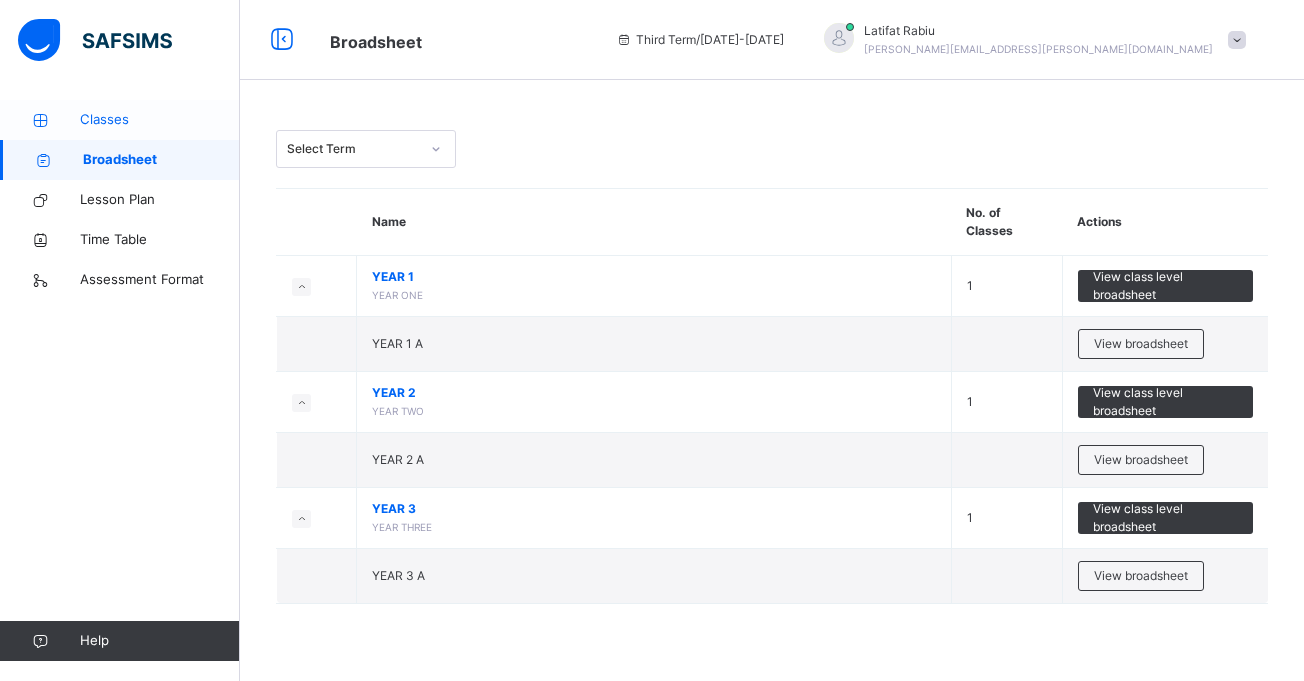 click on "Classes" at bounding box center (160, 120) 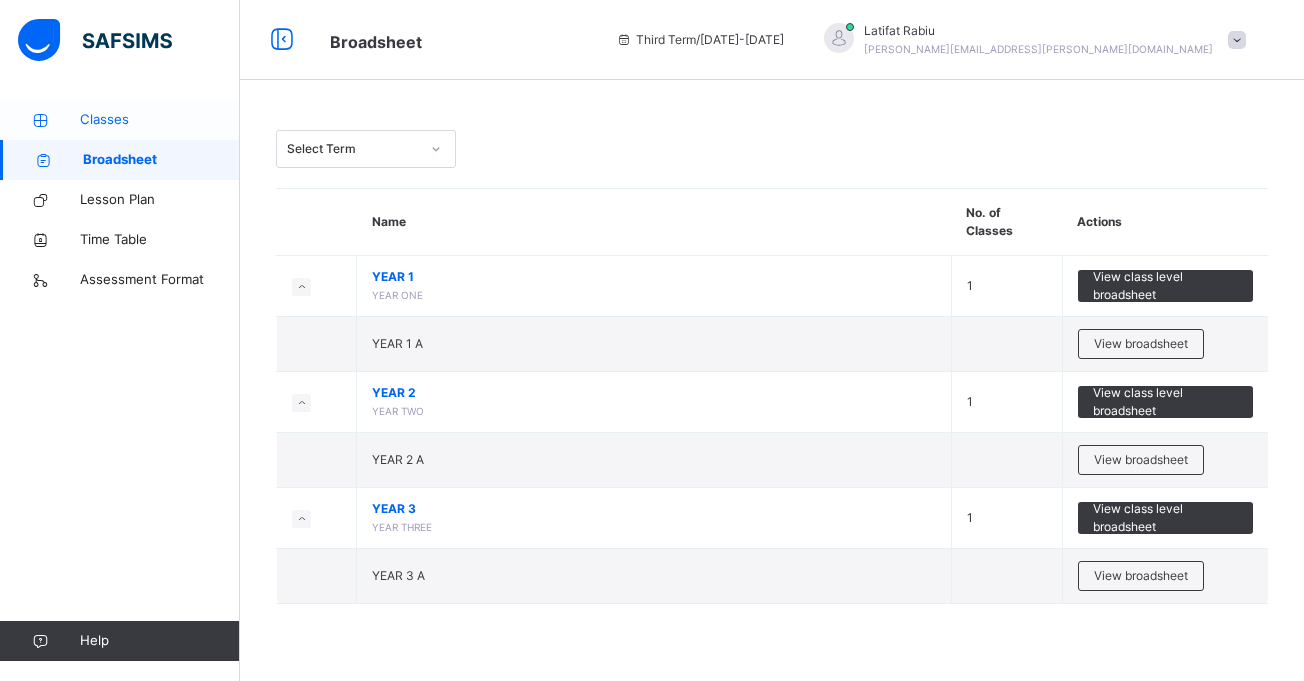 click on "Classes" at bounding box center [160, 120] 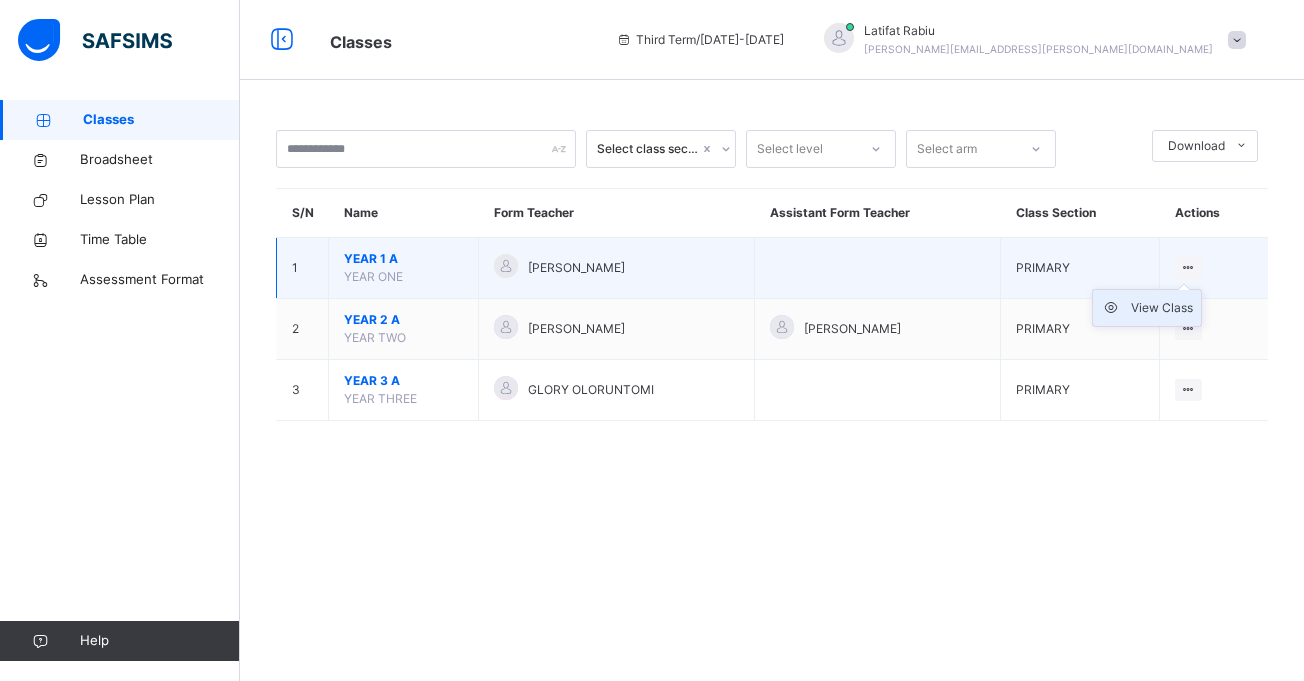 click on "View Class" at bounding box center (1162, 308) 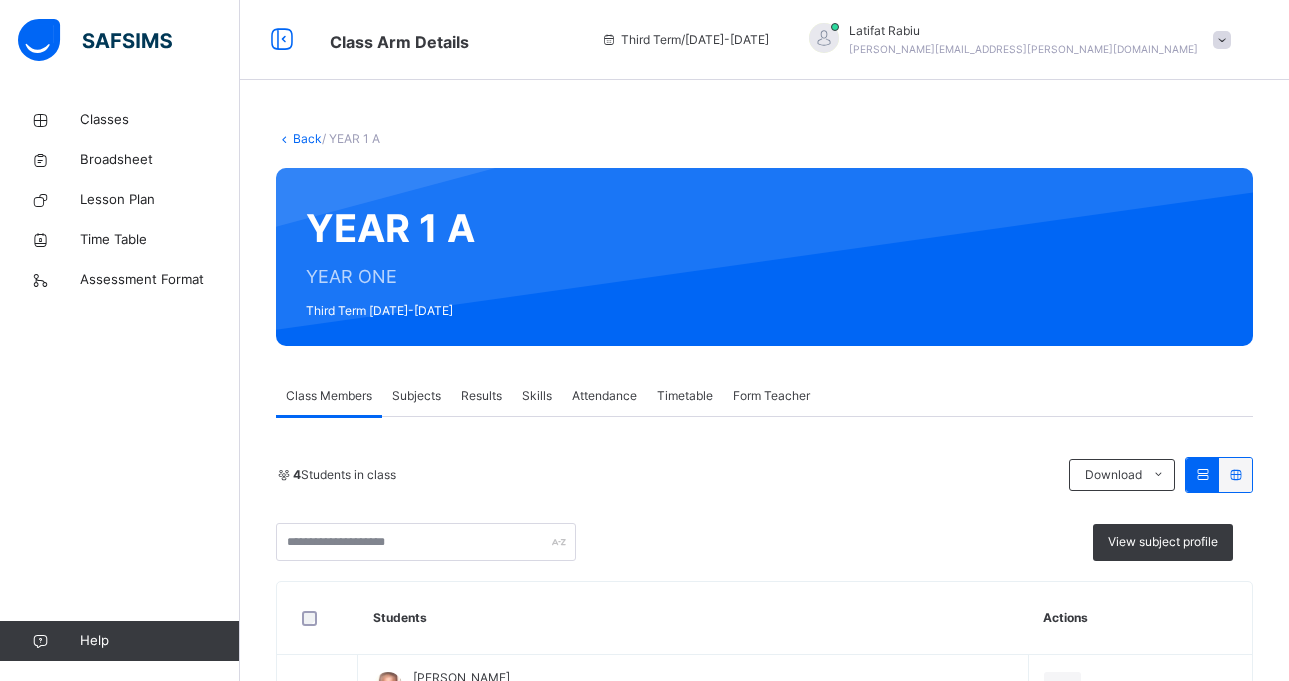 click on "Skills" at bounding box center (537, 396) 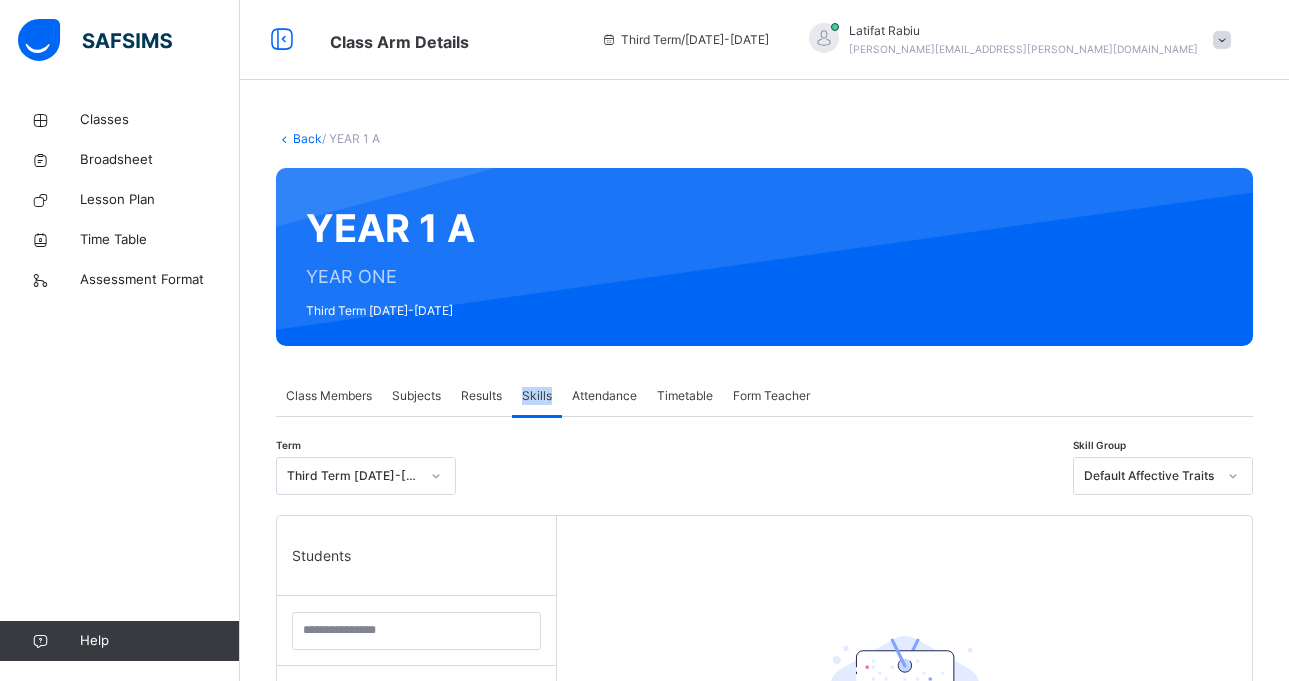 click on "Skills" at bounding box center (537, 396) 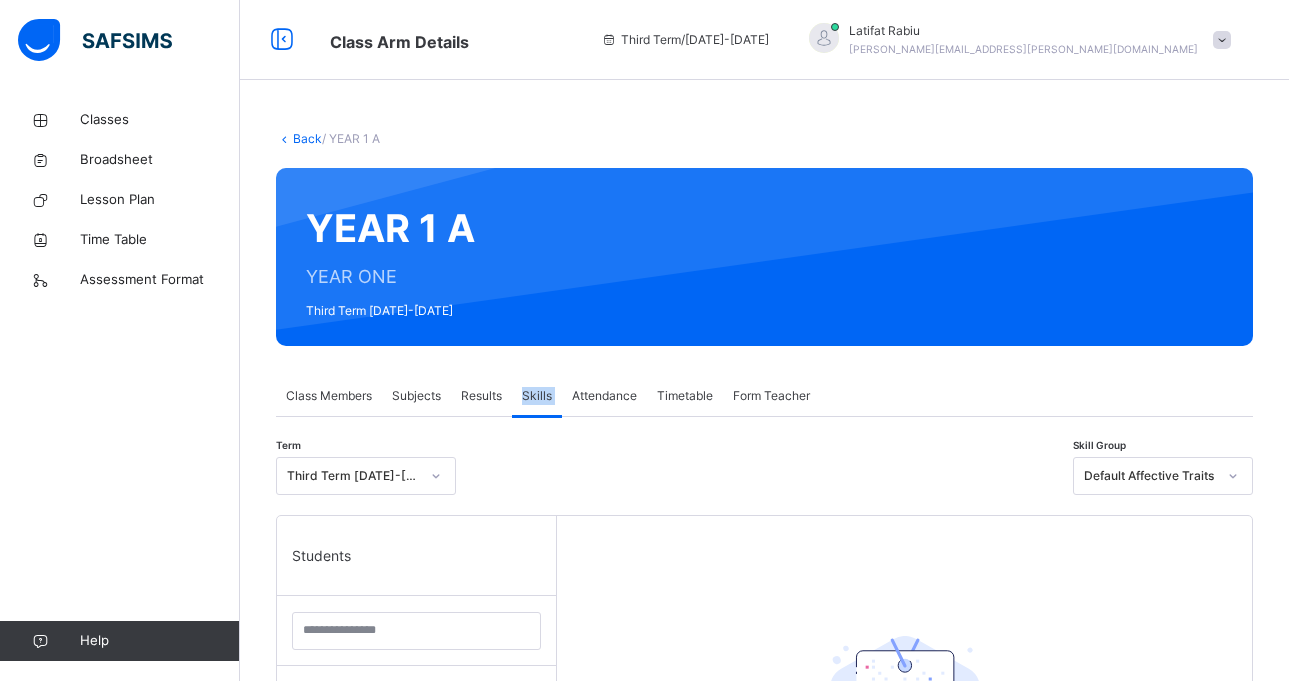 click on "Skills" at bounding box center [537, 396] 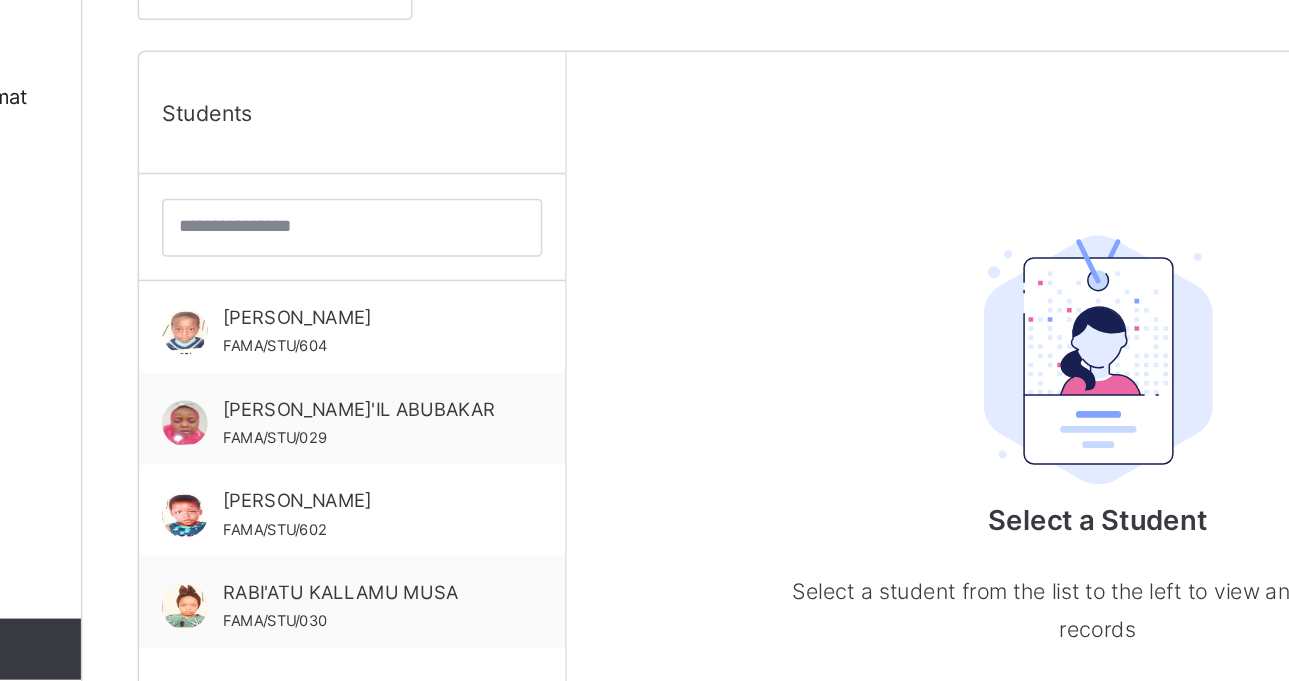 scroll, scrollTop: 400, scrollLeft: 0, axis: vertical 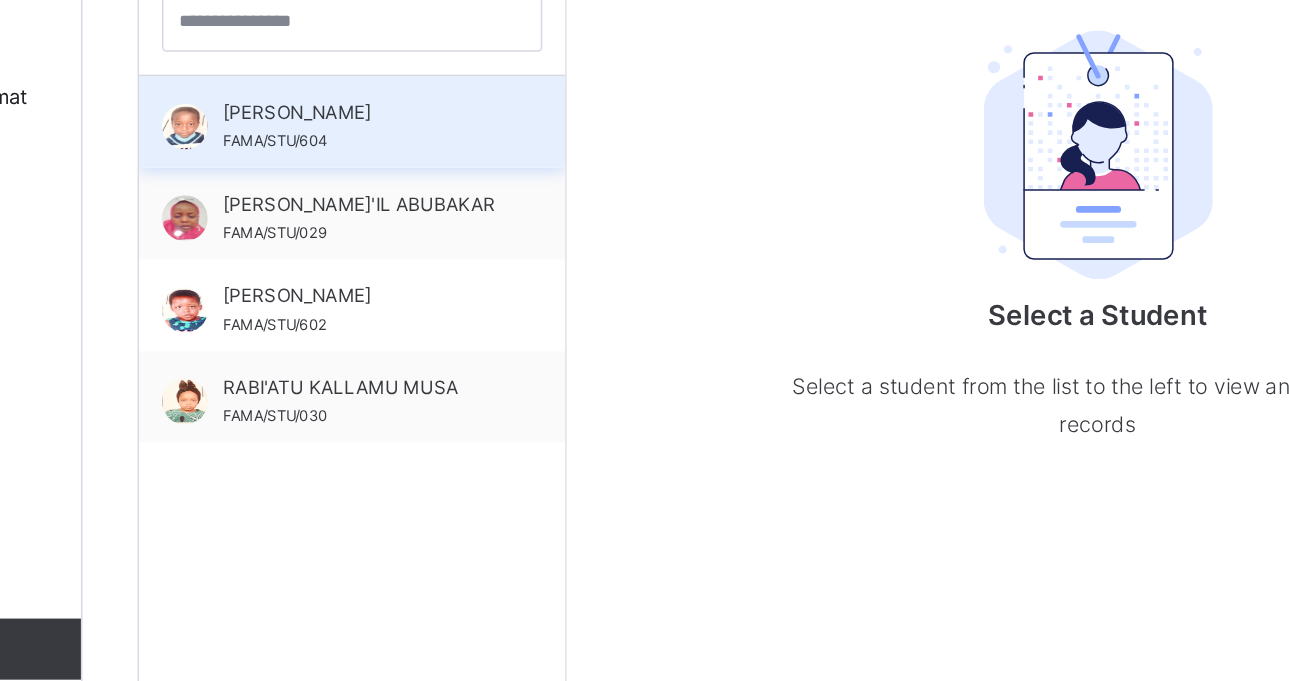 click on "[PERSON_NAME]" at bounding box center (421, 290) 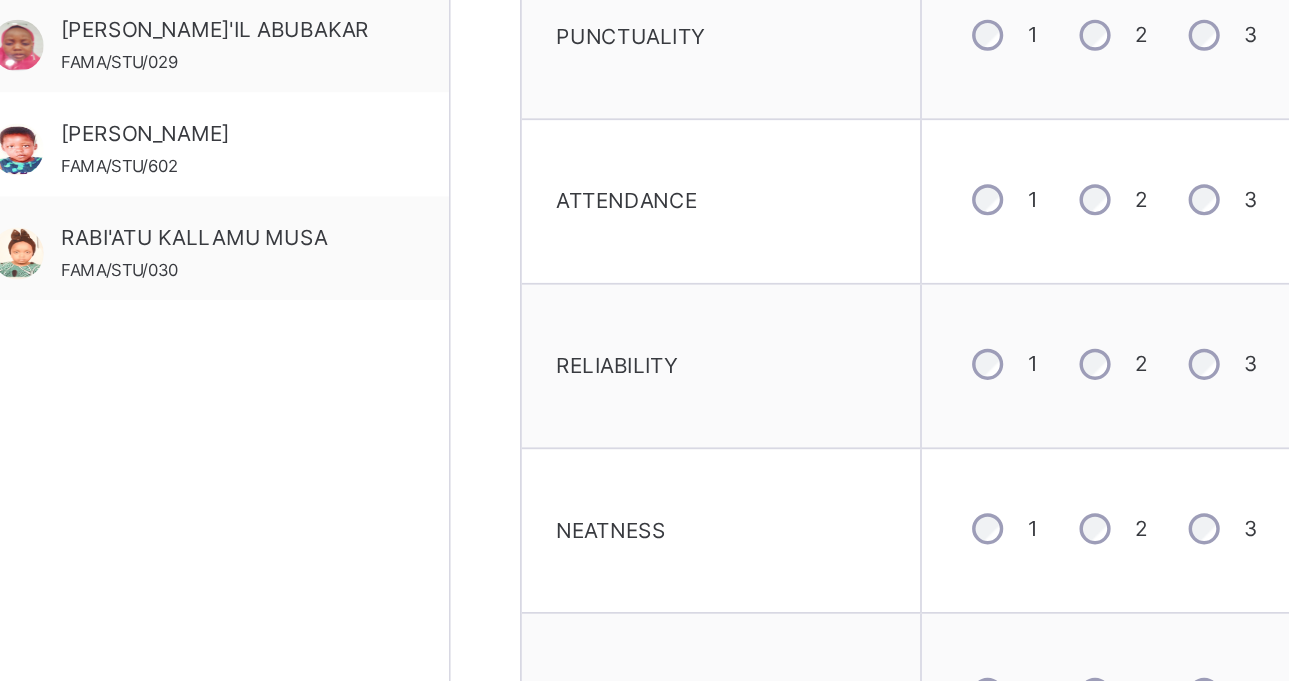 scroll, scrollTop: 444, scrollLeft: 0, axis: vertical 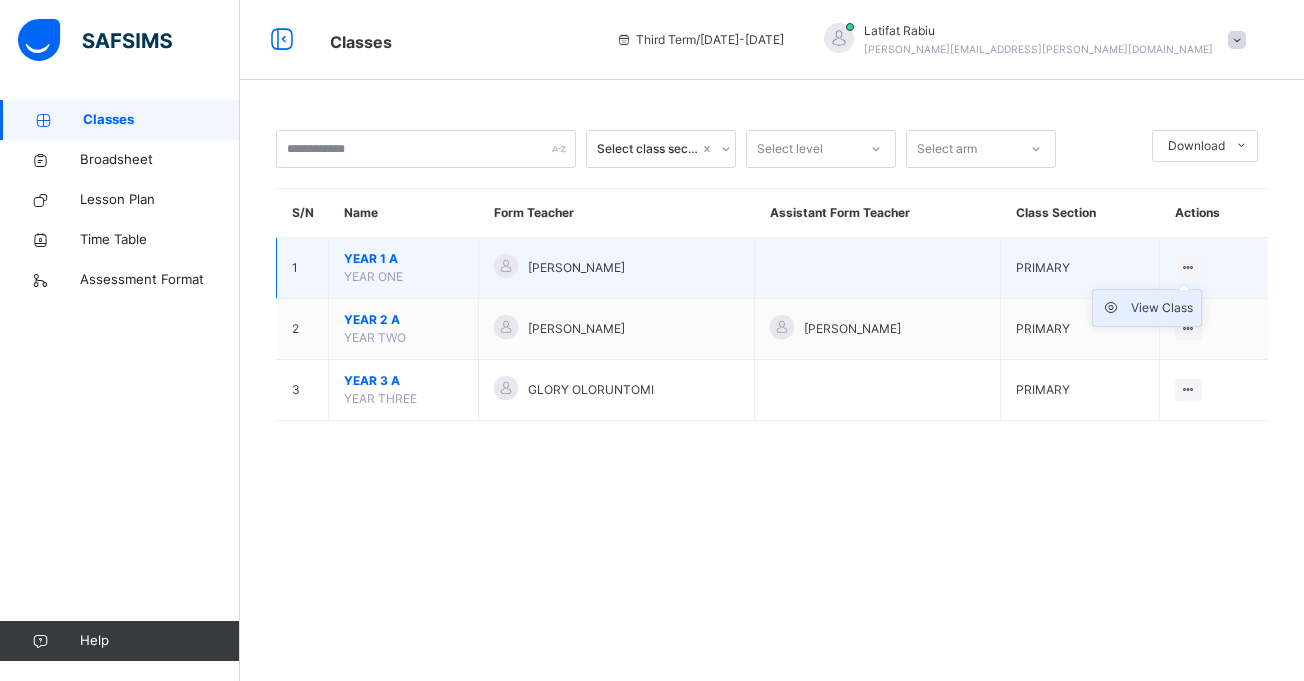 click on "View Class" at bounding box center [1162, 308] 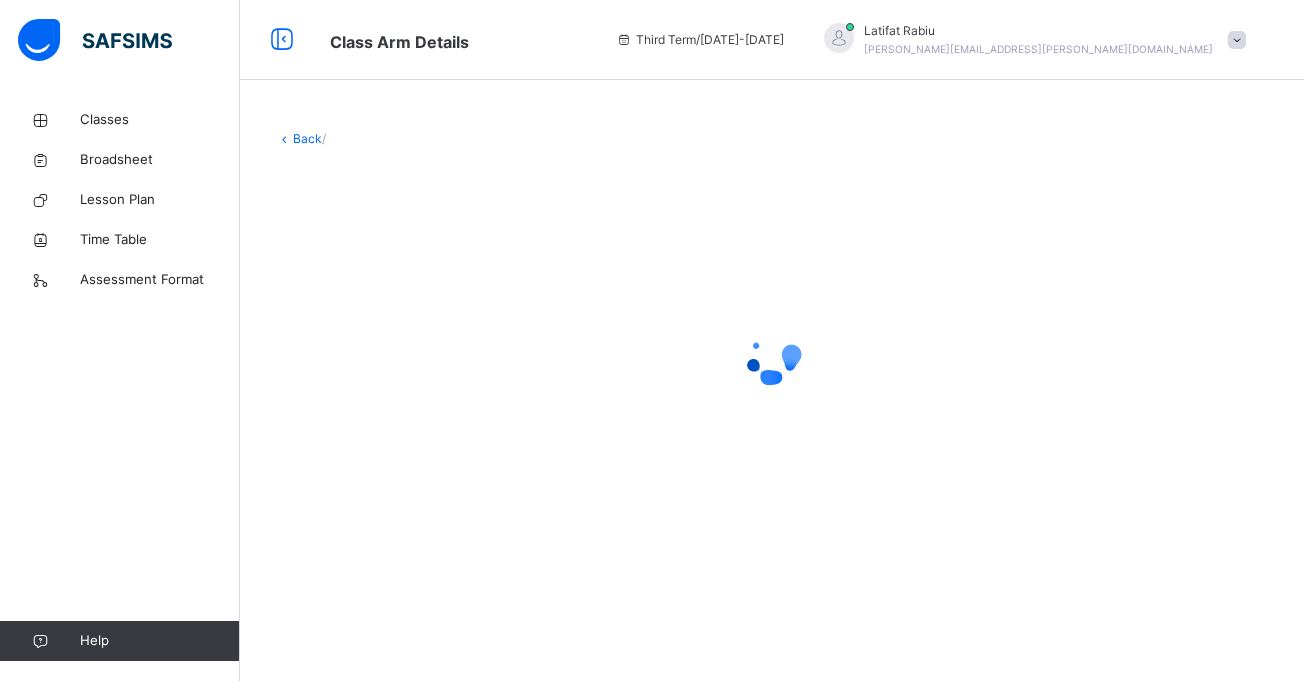 click at bounding box center (772, 358) 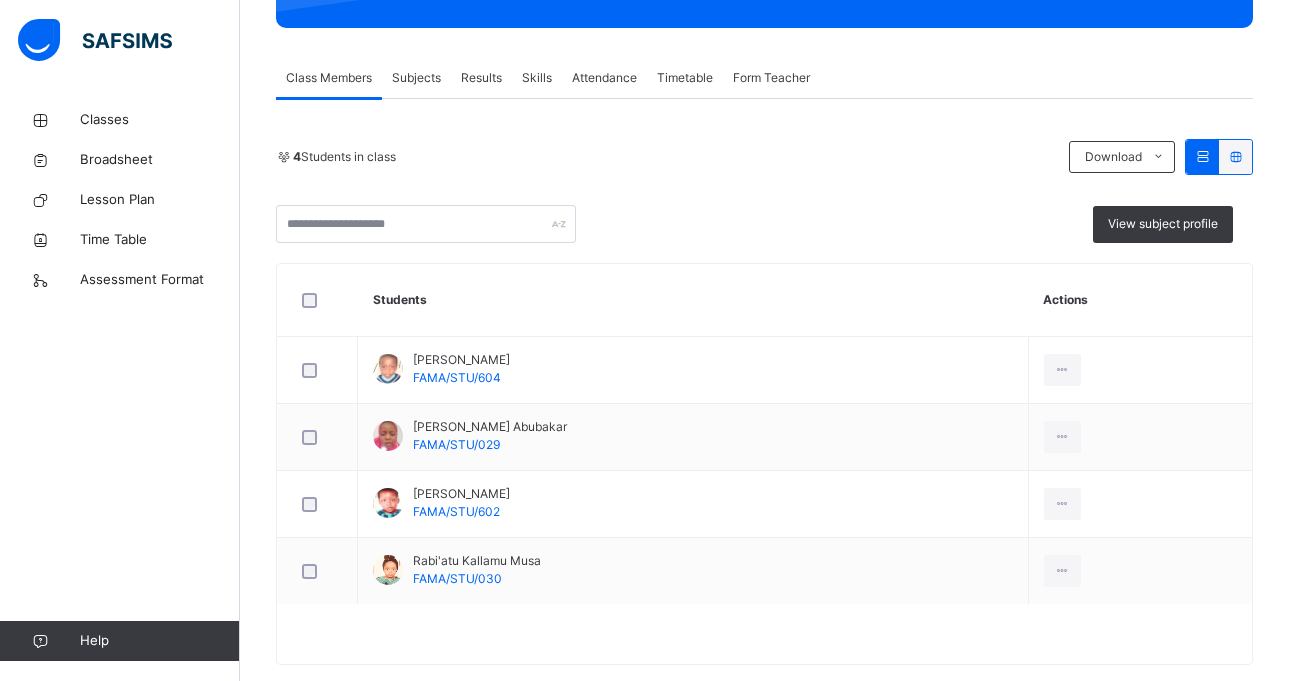 scroll, scrollTop: 352, scrollLeft: 0, axis: vertical 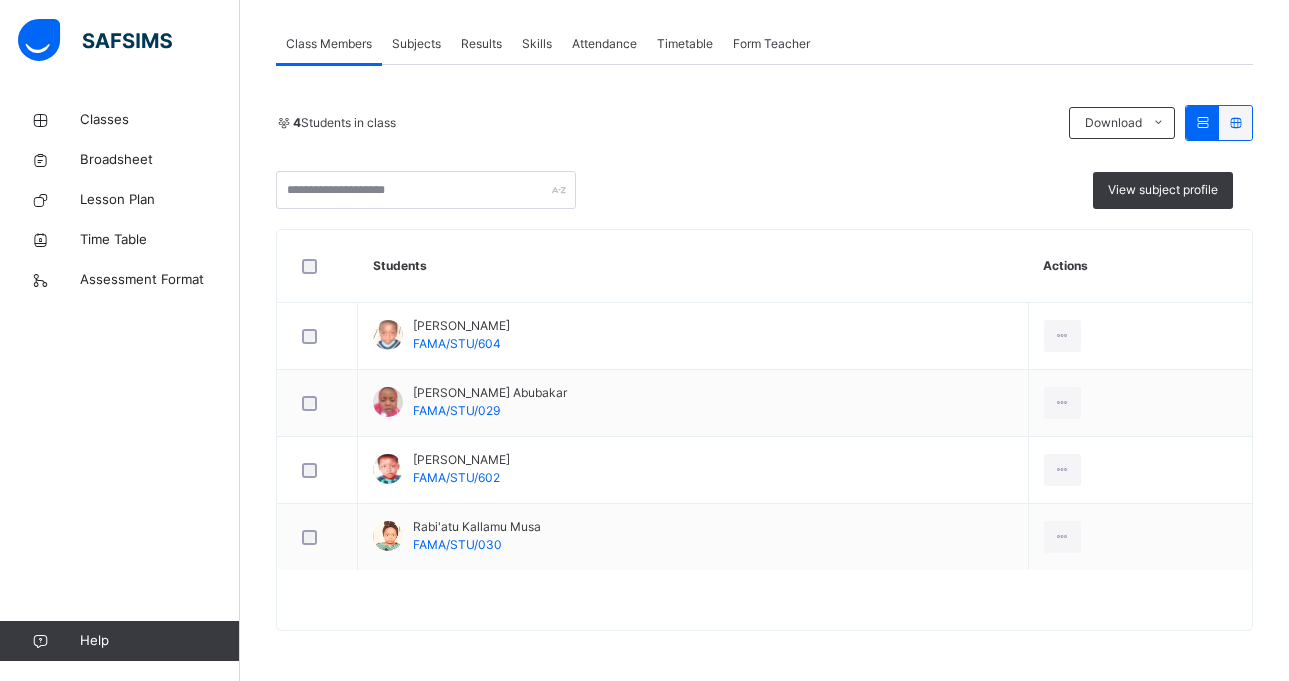 click on "Skills" at bounding box center (537, 44) 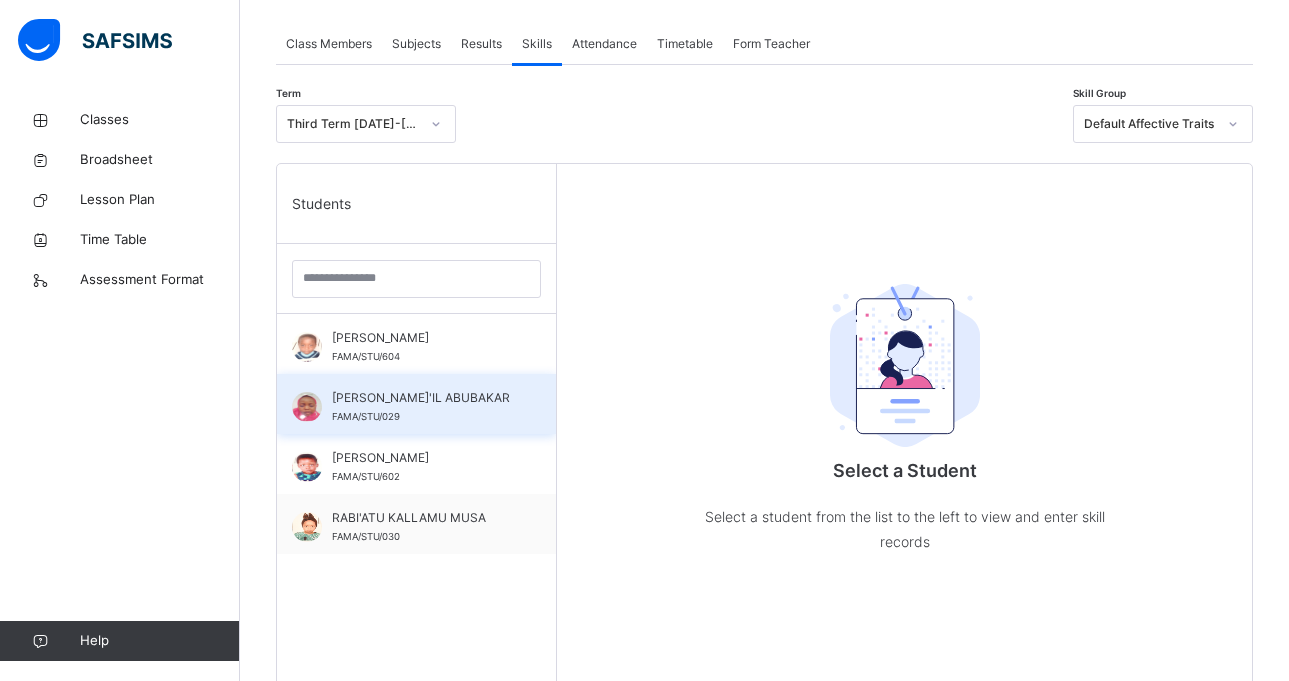 click on "[PERSON_NAME]'IL ABUBAKAR" at bounding box center (421, 398) 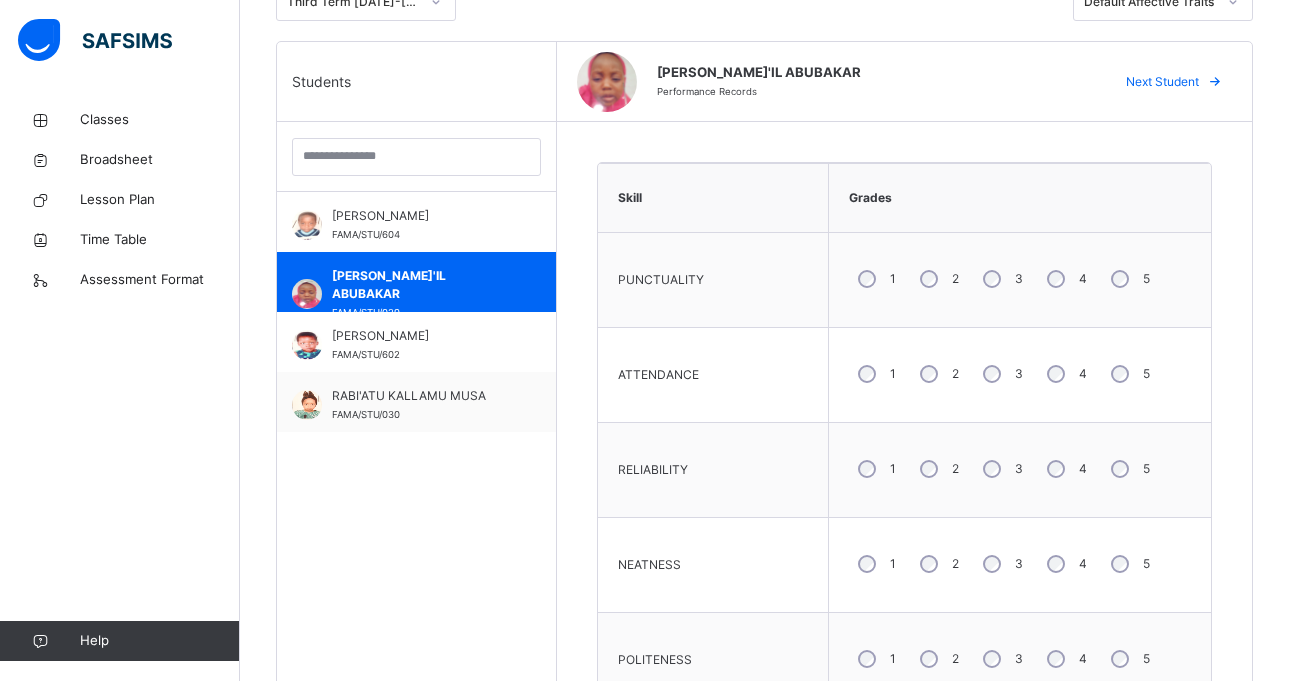 scroll, scrollTop: 447, scrollLeft: 0, axis: vertical 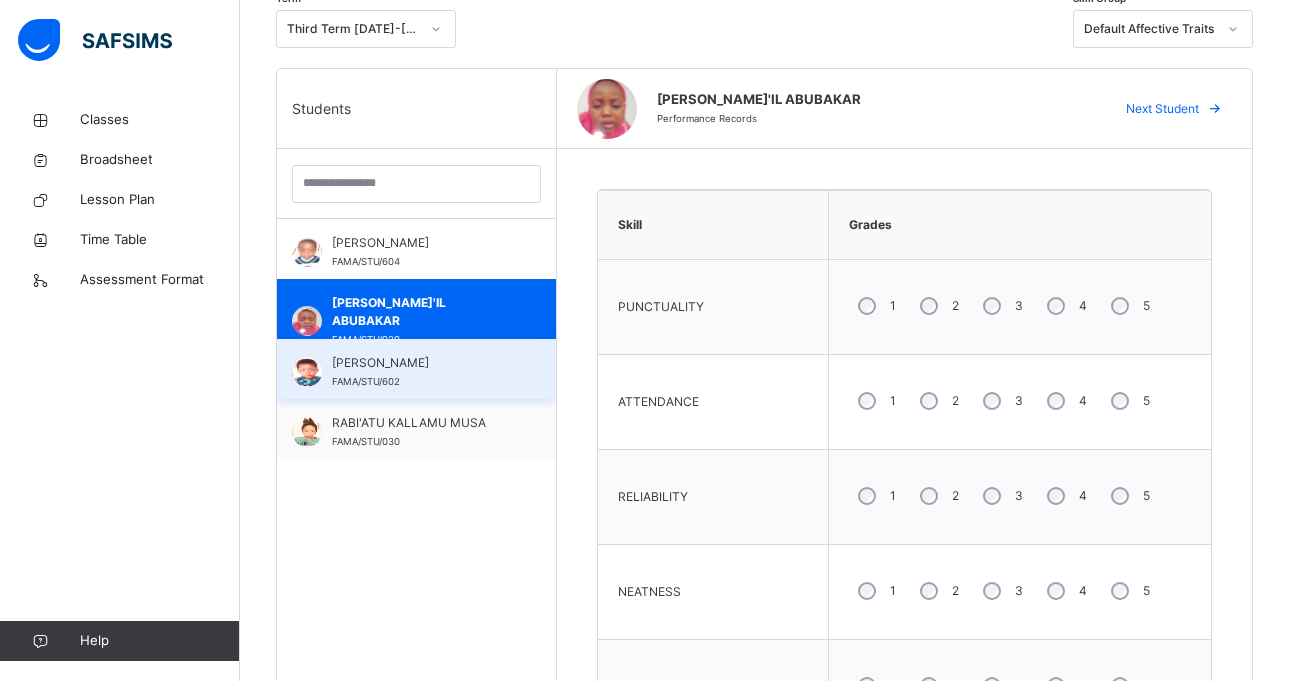 click on "[PERSON_NAME] [PERSON_NAME]/STU/602" at bounding box center (421, 372) 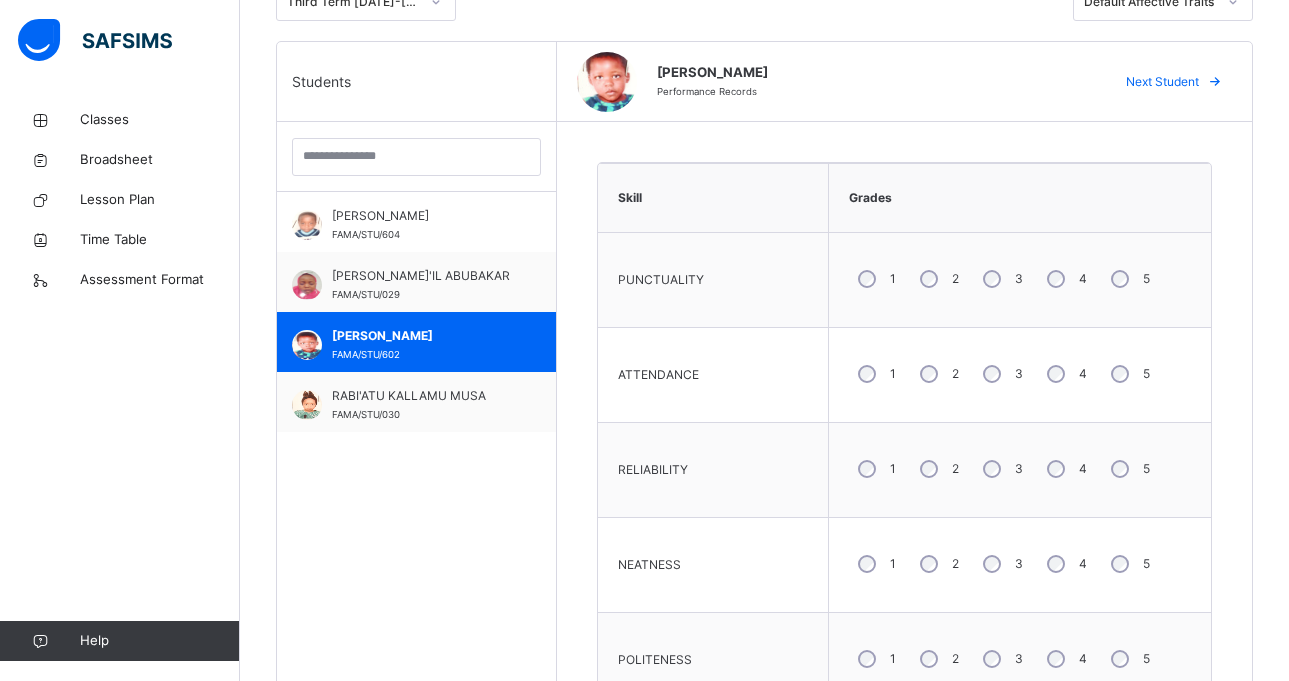 scroll, scrollTop: 447, scrollLeft: 0, axis: vertical 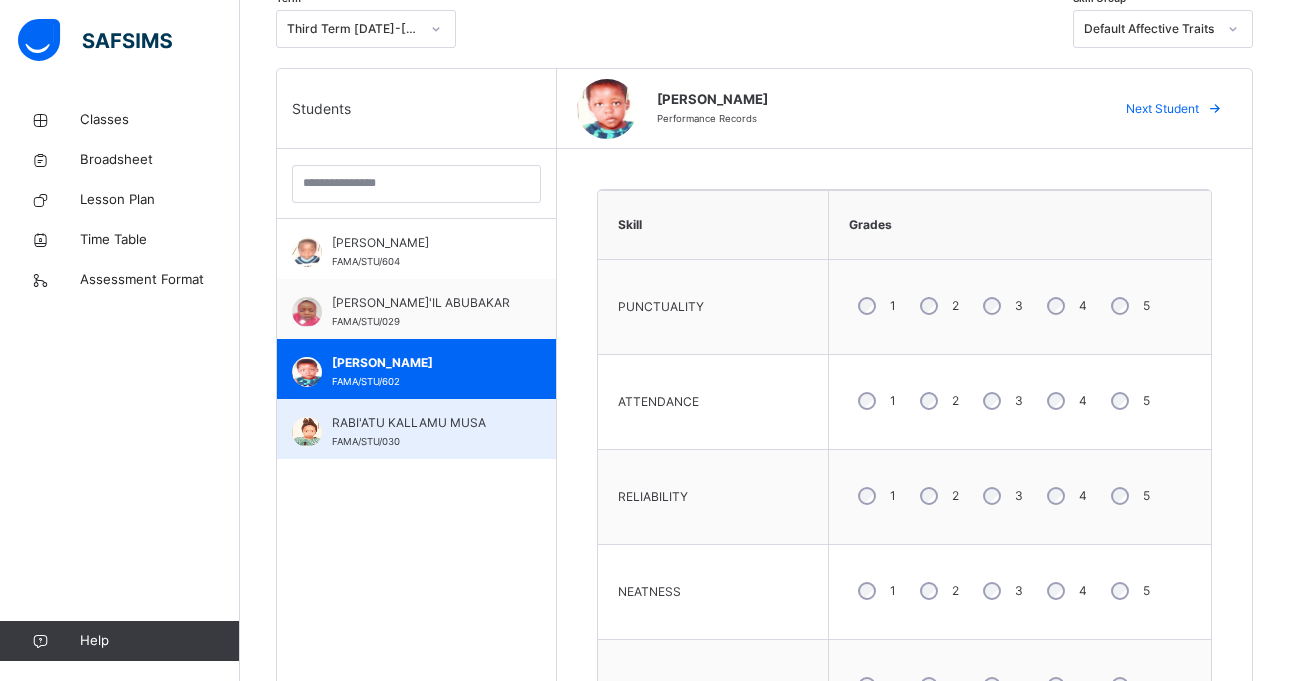 click on "RABI'ATU KALLAMU [PERSON_NAME]/STU/030" at bounding box center [421, 432] 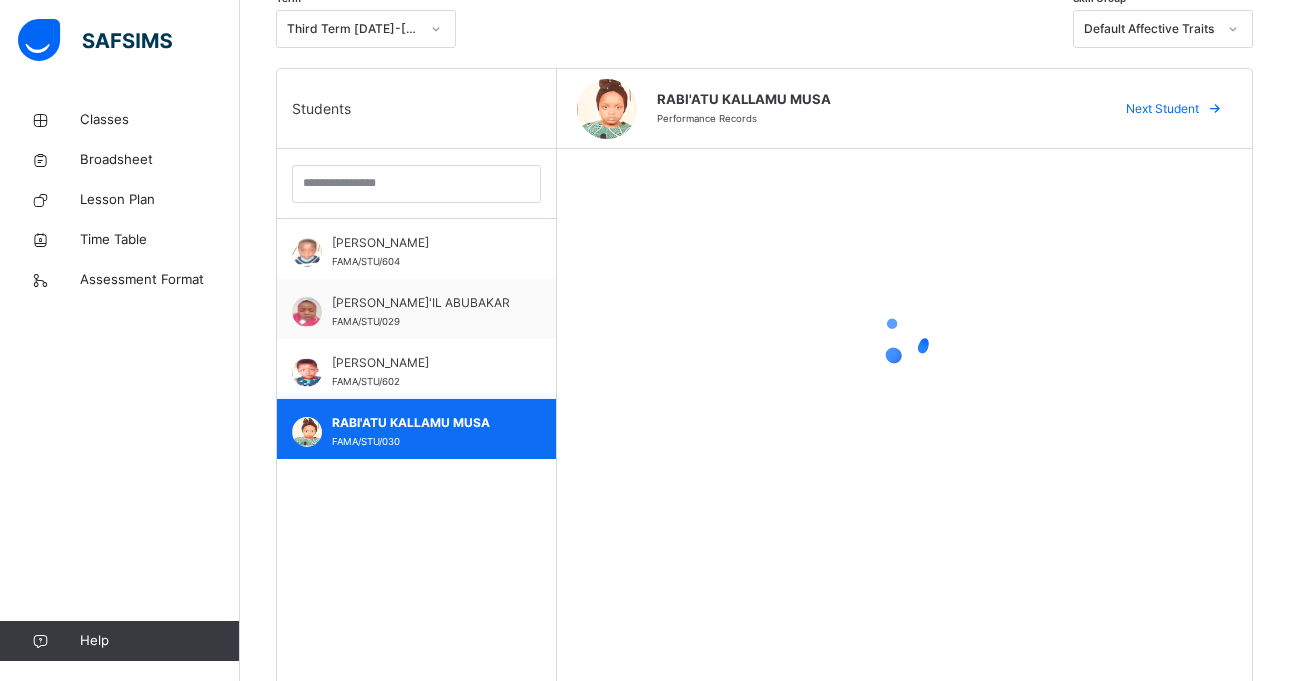 click on "RABI'ATU KALLAMU [PERSON_NAME]/STU/030" at bounding box center [421, 432] 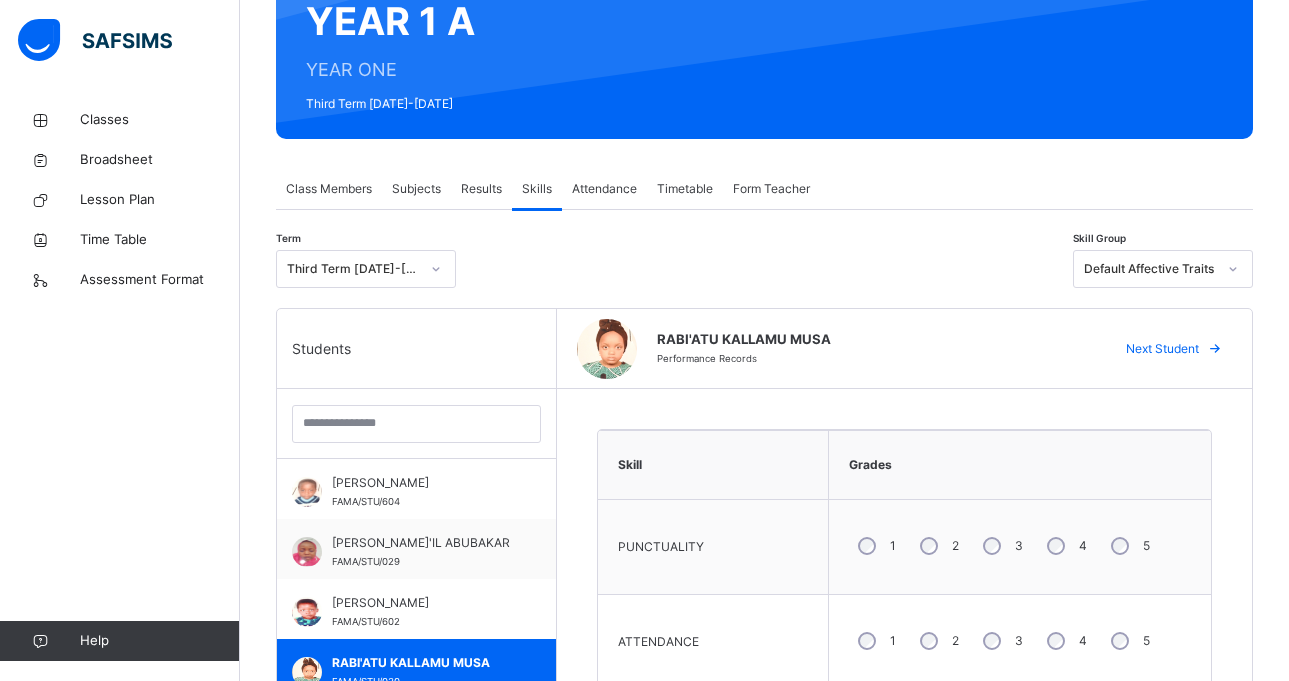 scroll, scrollTop: 74, scrollLeft: 0, axis: vertical 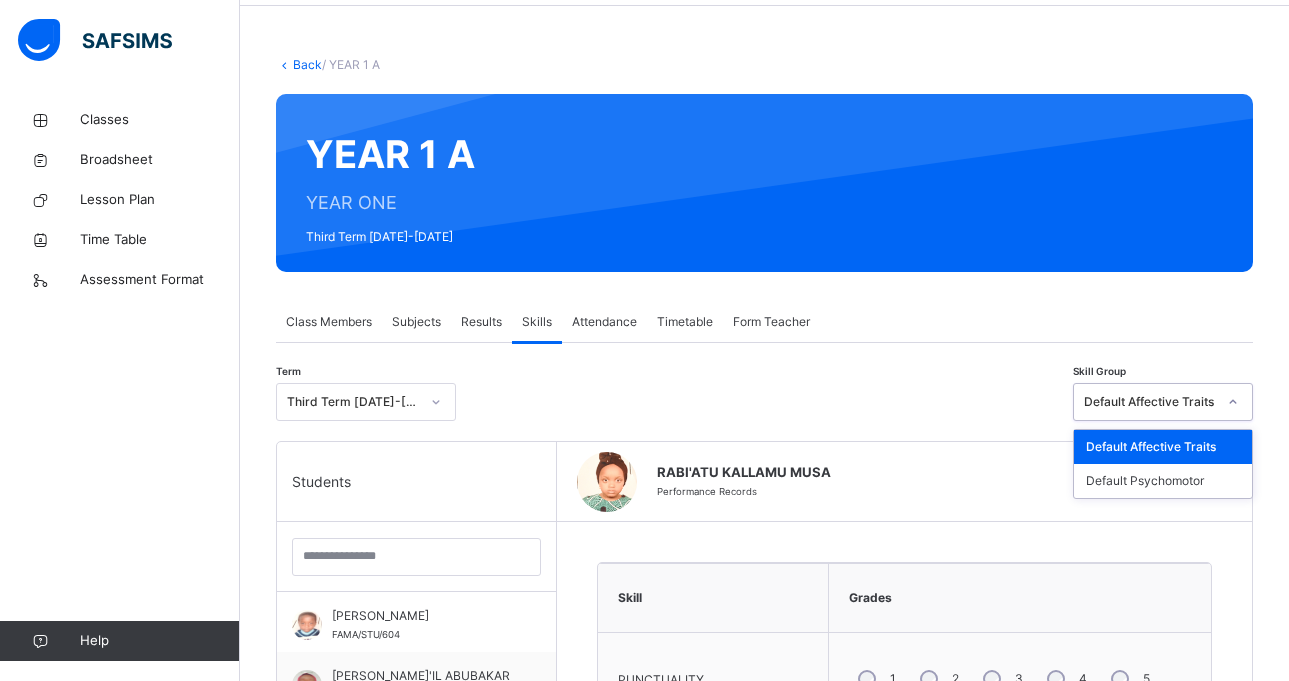 click 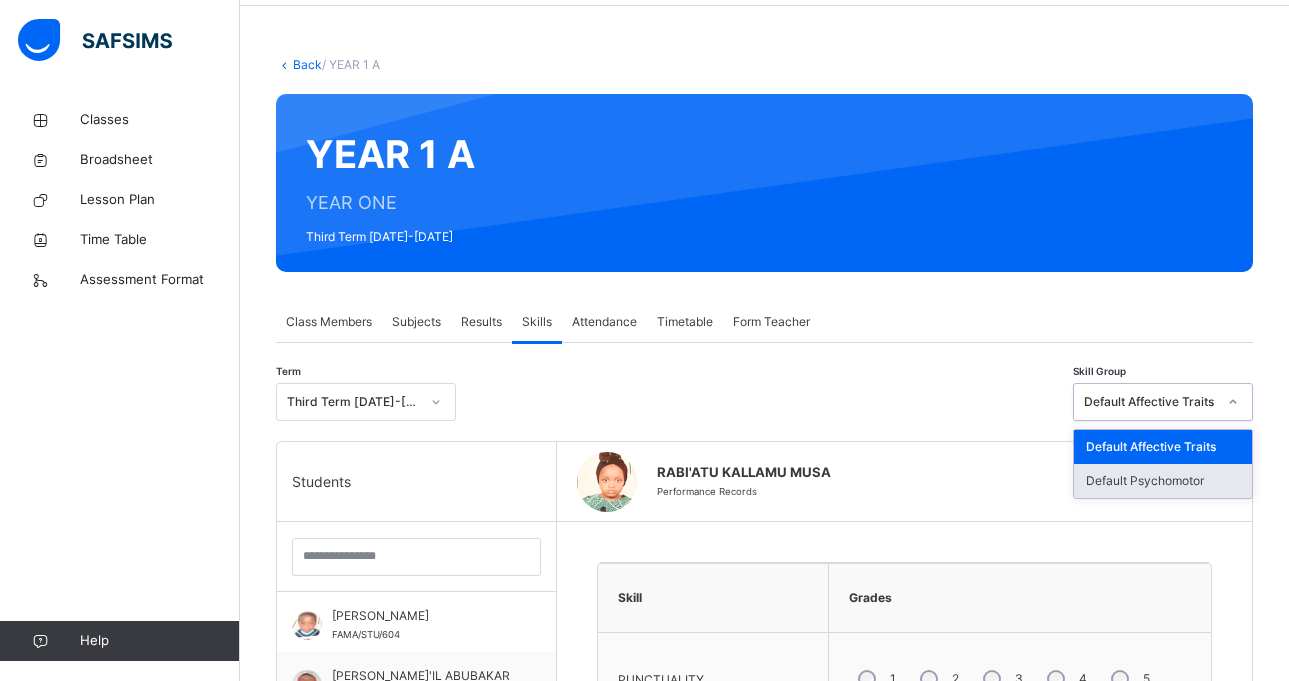 click on "Default Psychomotor" at bounding box center [1163, 481] 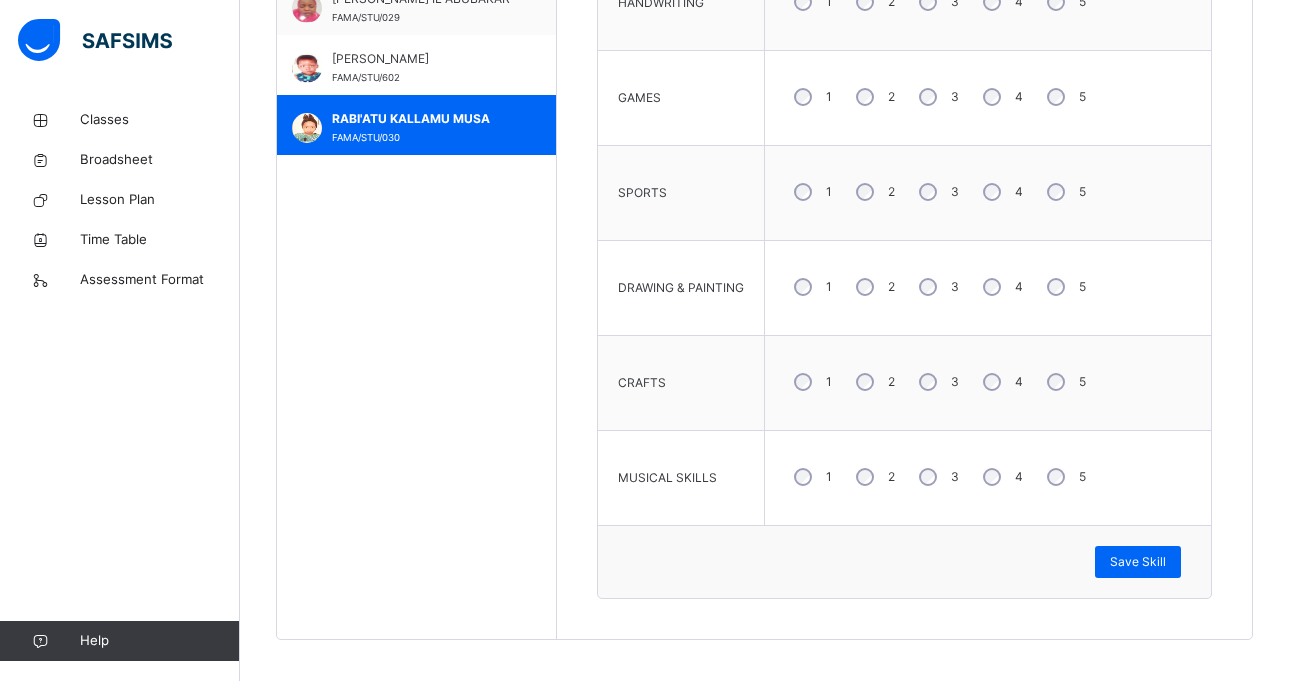 scroll, scrollTop: 760, scrollLeft: 0, axis: vertical 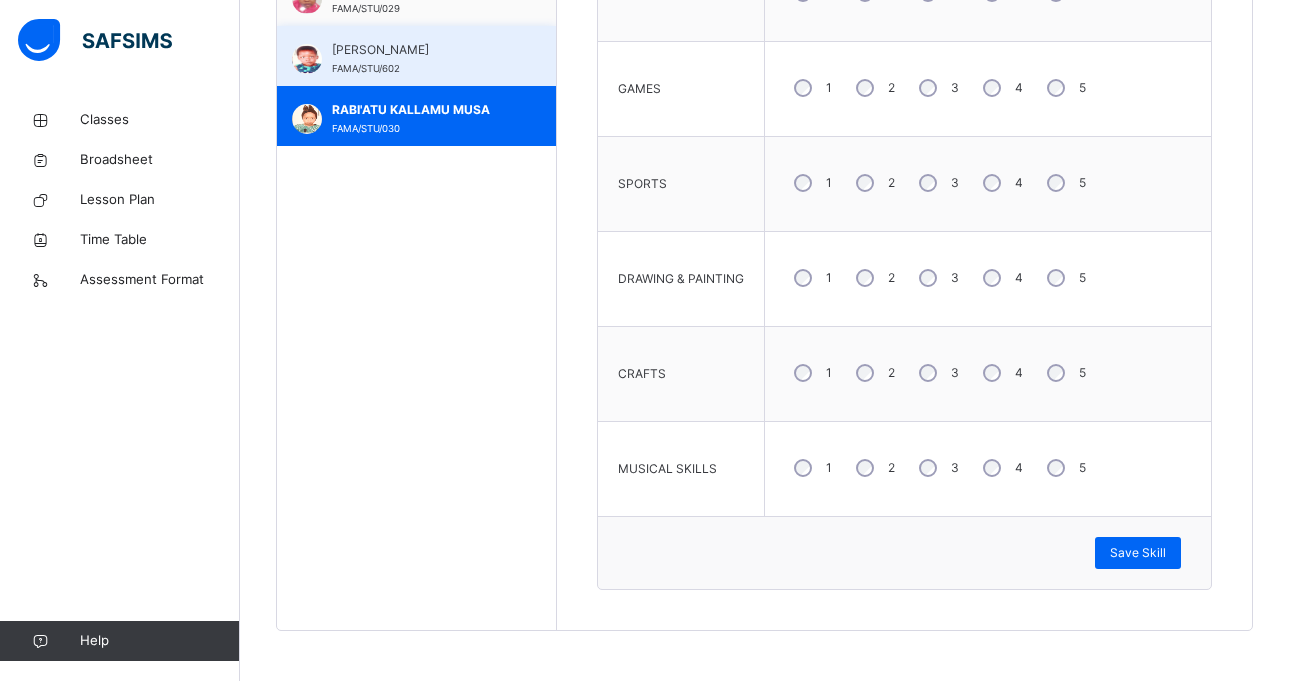 click on "[PERSON_NAME]" at bounding box center (421, 50) 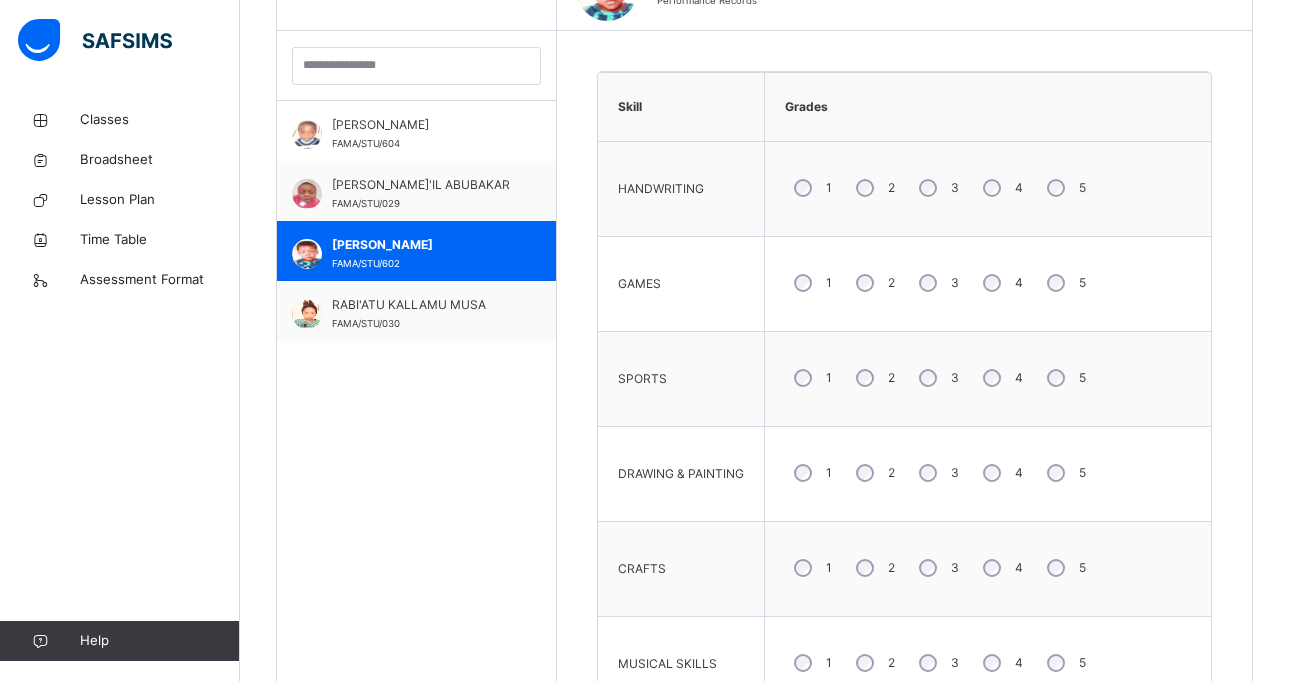 scroll, scrollTop: 560, scrollLeft: 0, axis: vertical 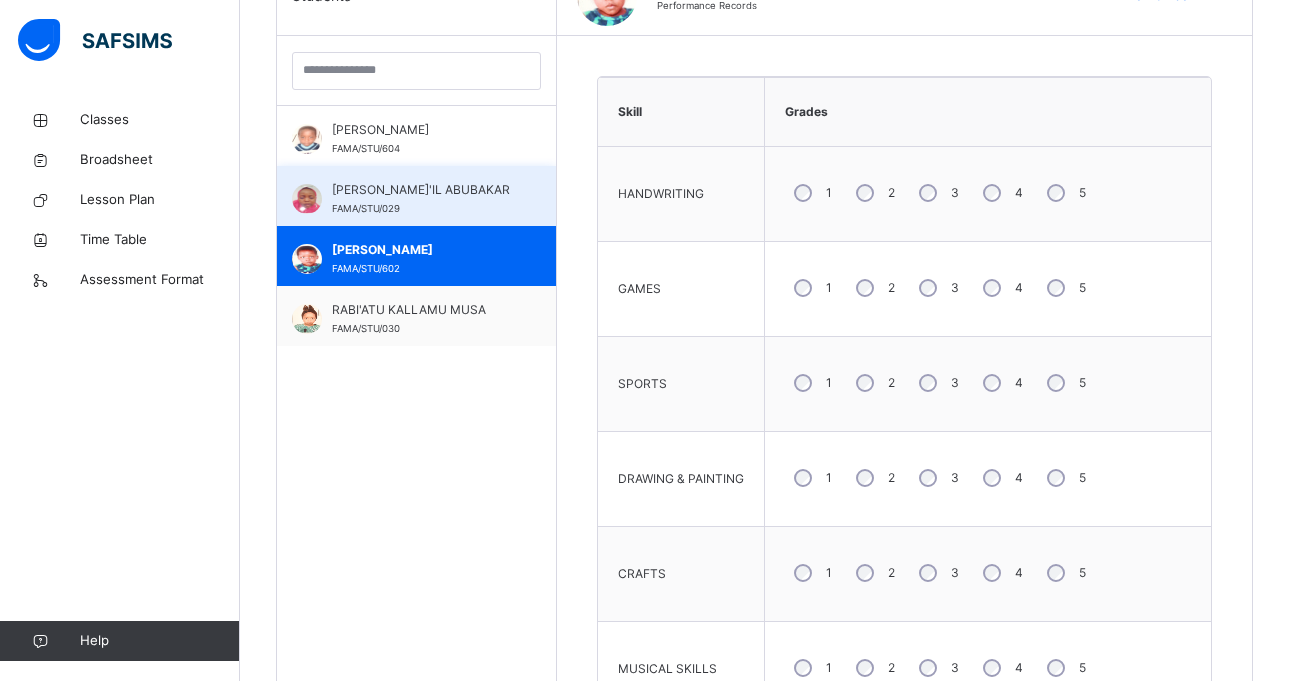 click on "[PERSON_NAME]'IL ABUBAKAR" at bounding box center [421, 190] 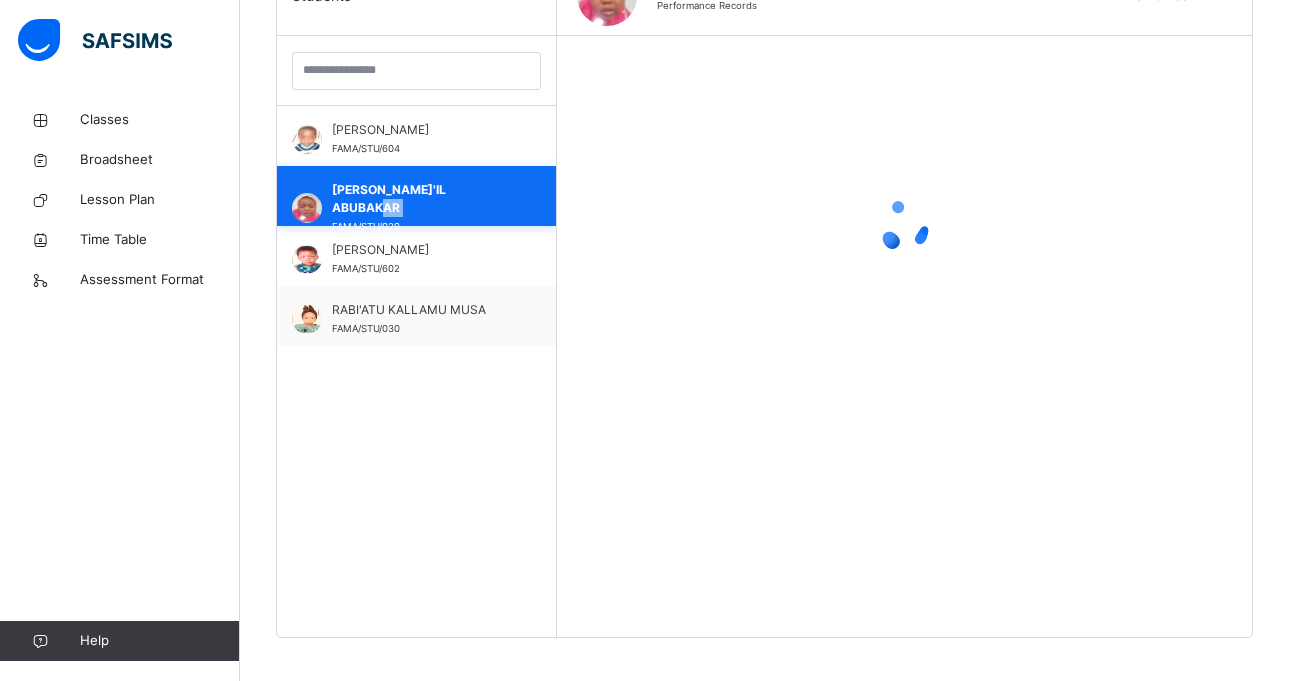 click on "[PERSON_NAME]'IL ABUBAKAR" at bounding box center (421, 199) 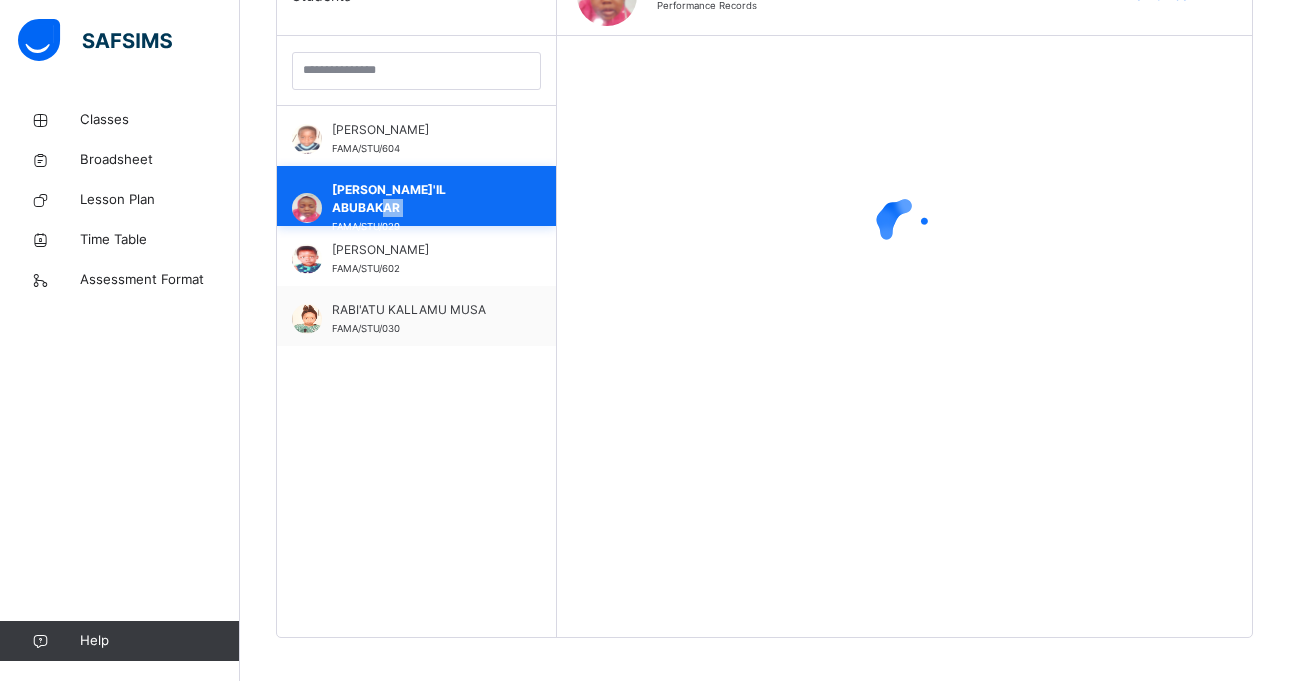 click on "[PERSON_NAME]'IL ABUBAKAR" at bounding box center (421, 199) 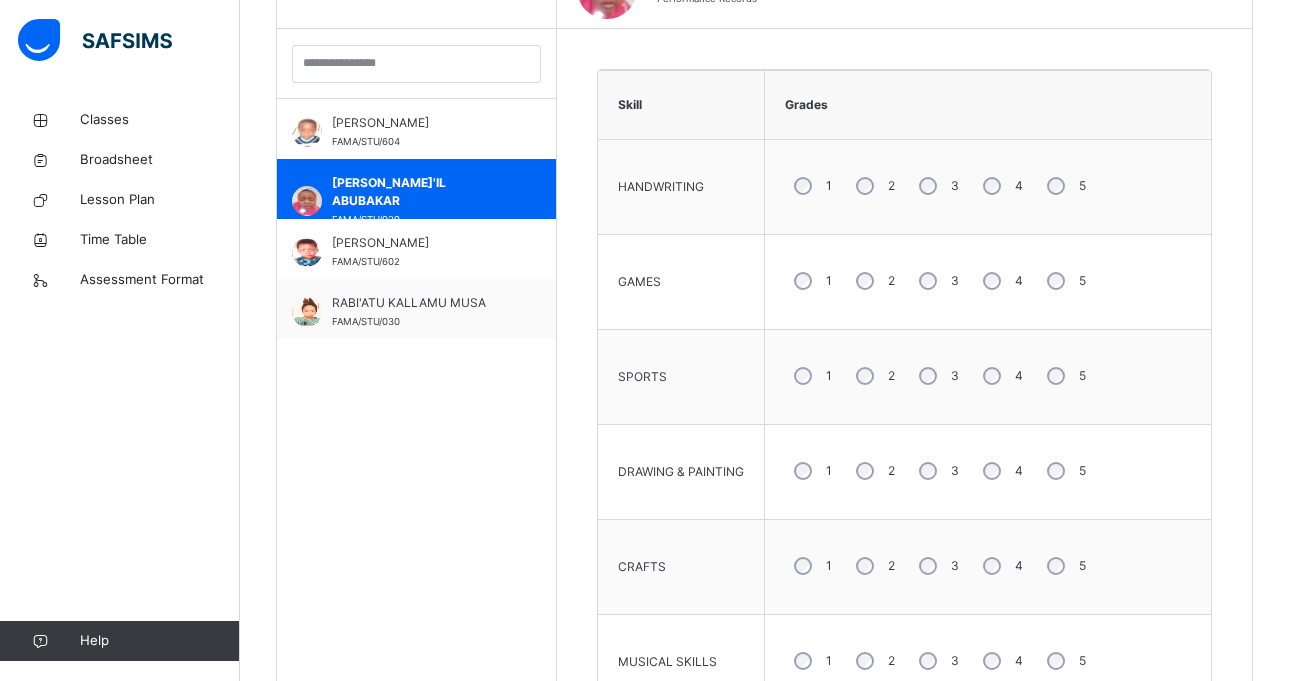 scroll, scrollTop: 560, scrollLeft: 0, axis: vertical 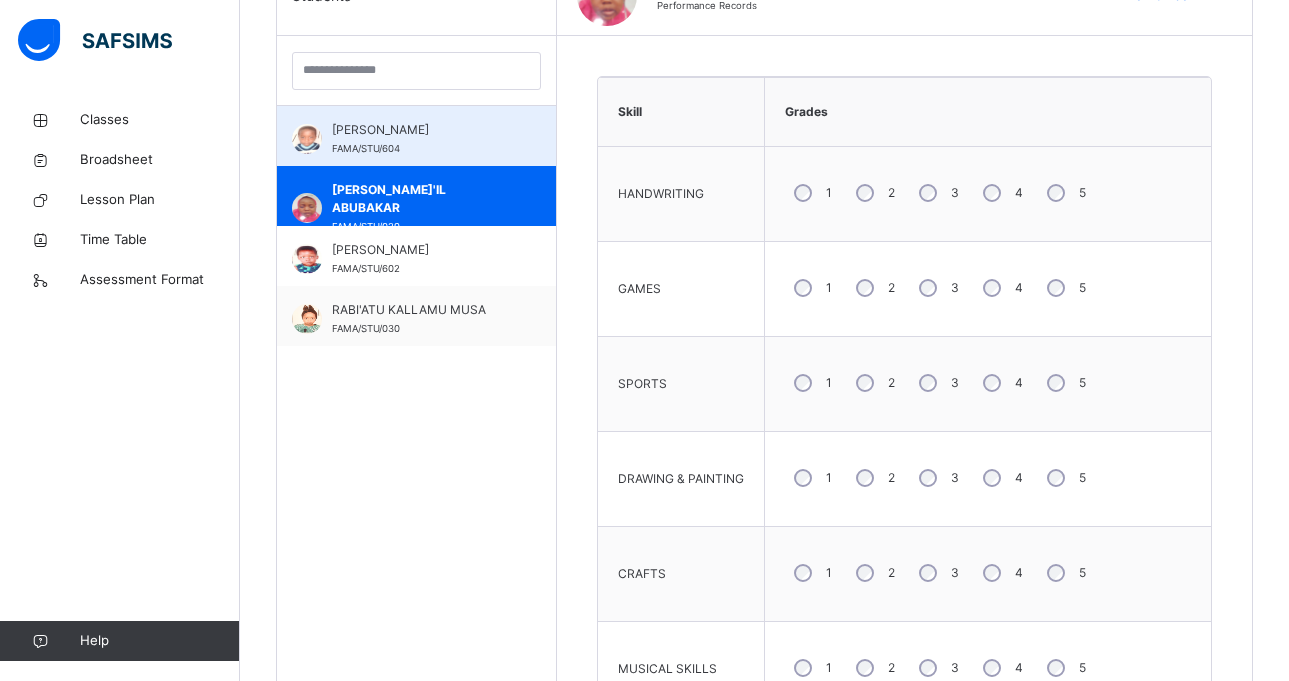 click on "[PERSON_NAME]" at bounding box center [421, 130] 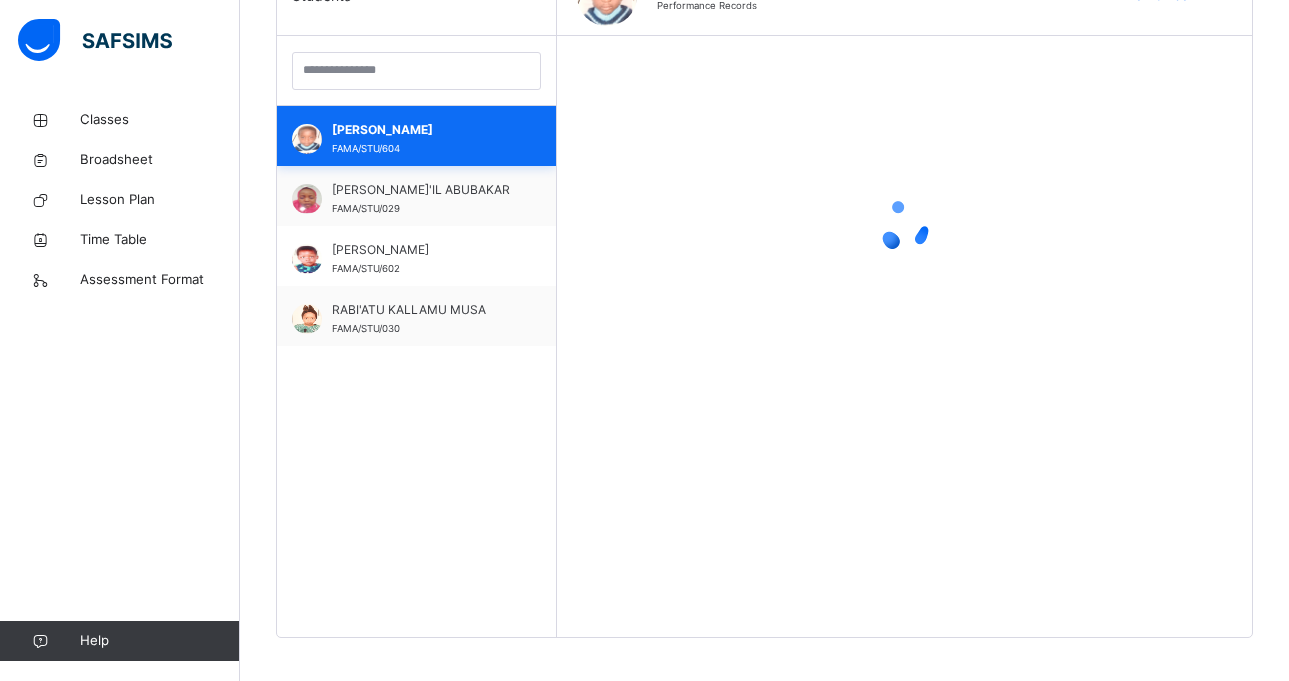 click on "[PERSON_NAME]" at bounding box center (421, 130) 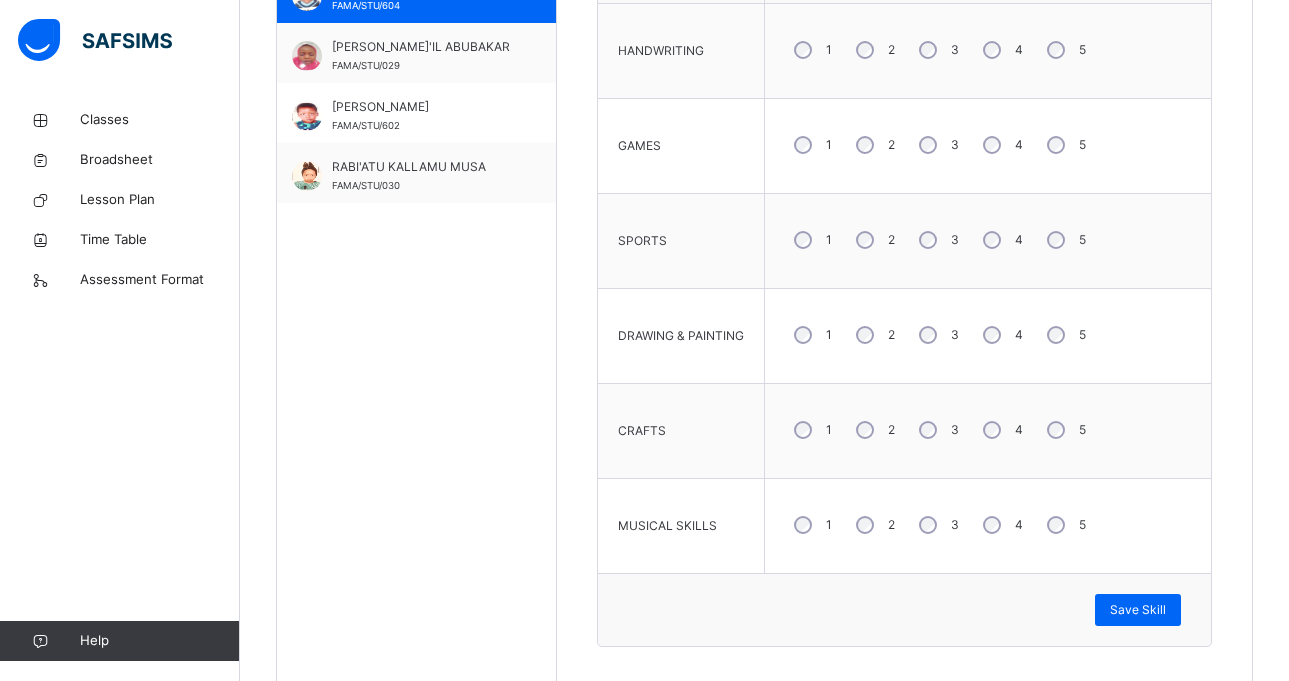 scroll, scrollTop: 760, scrollLeft: 0, axis: vertical 